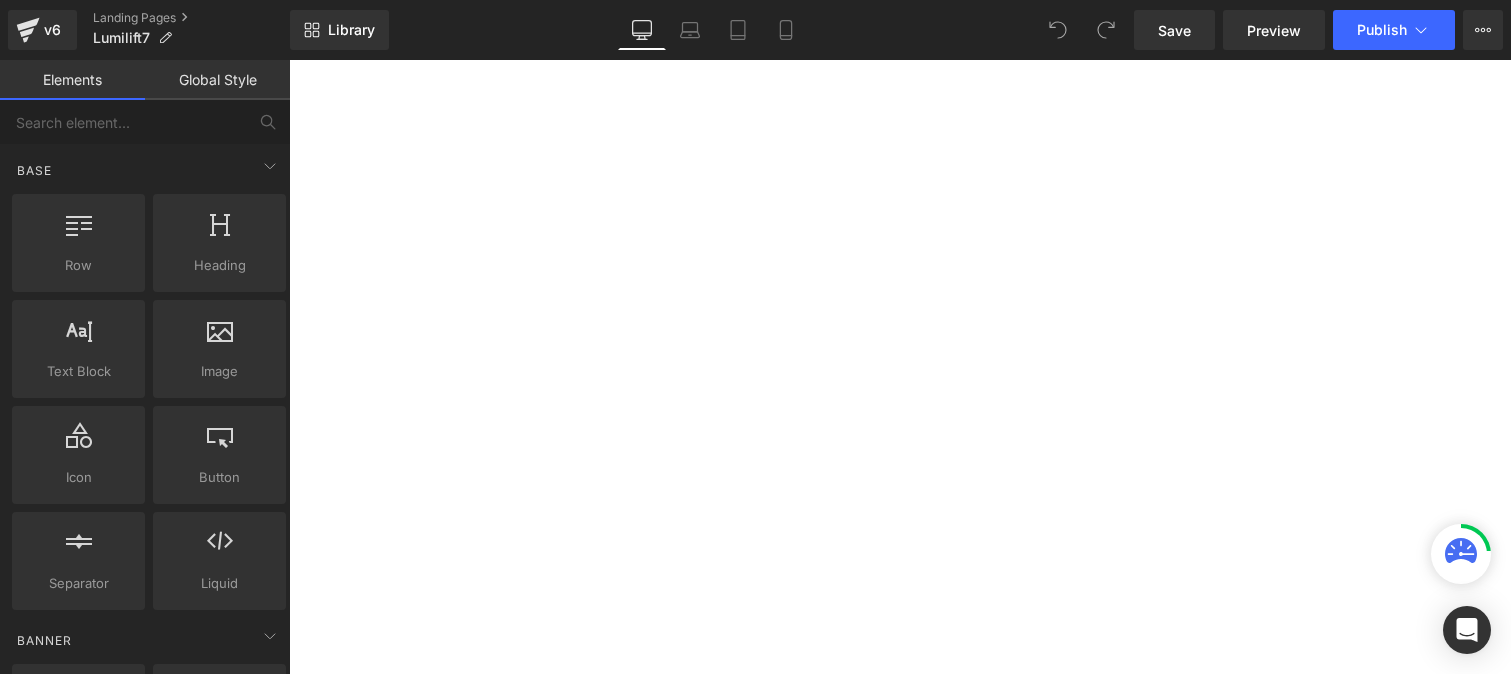 scroll, scrollTop: 0, scrollLeft: 0, axis: both 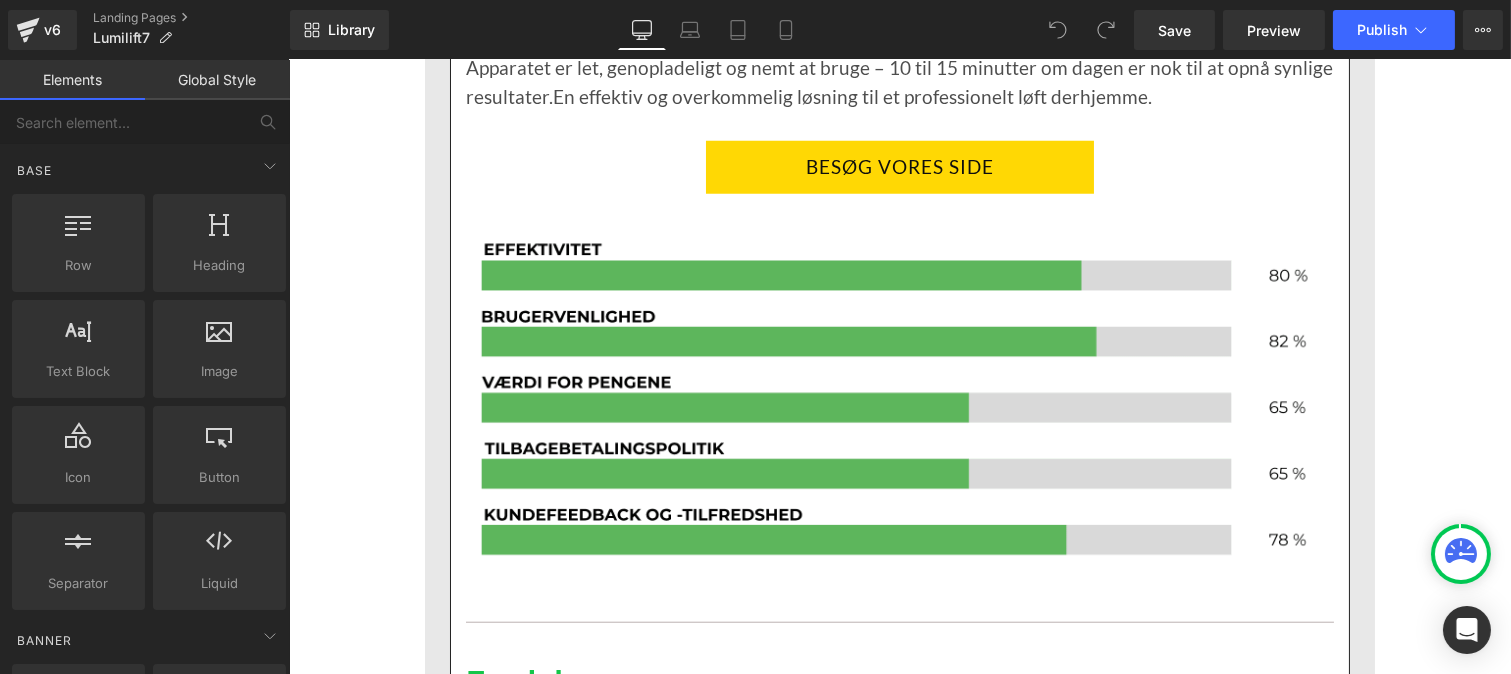 click at bounding box center [899, 388] 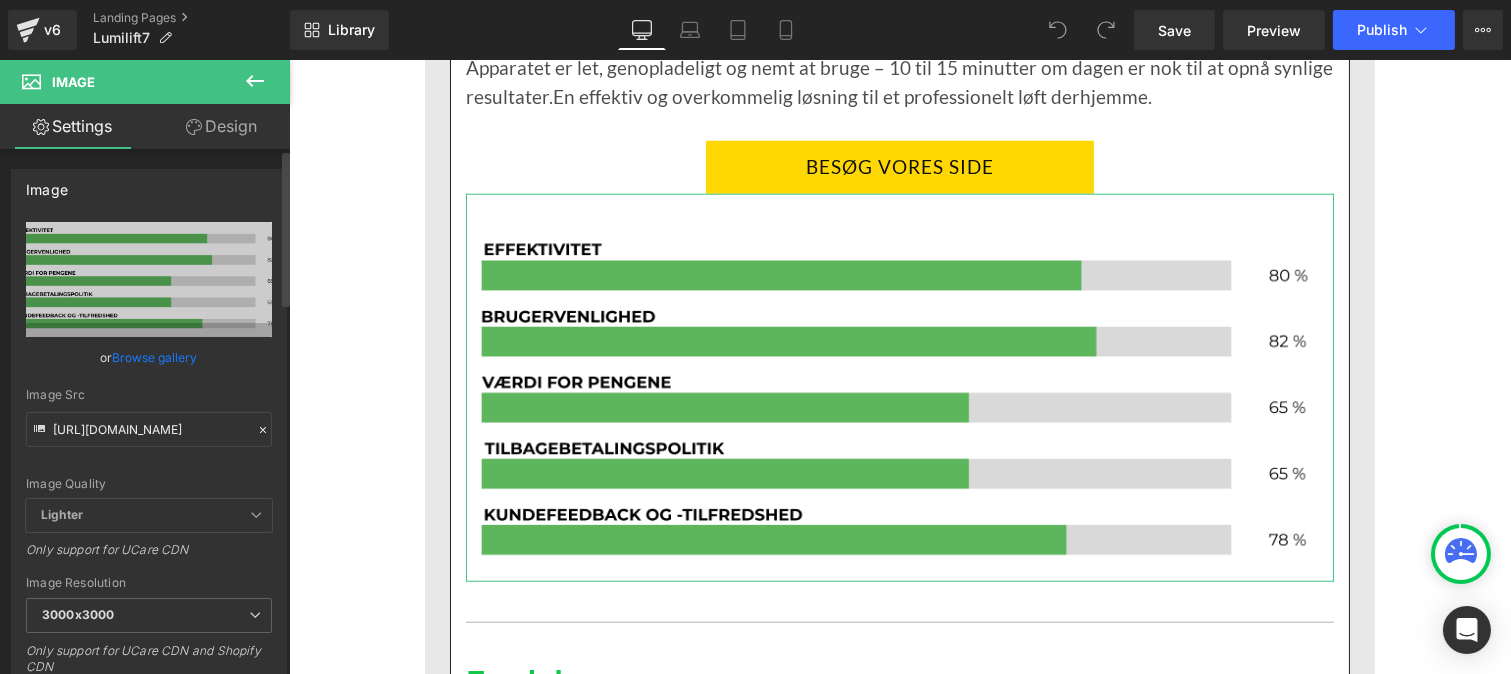 click 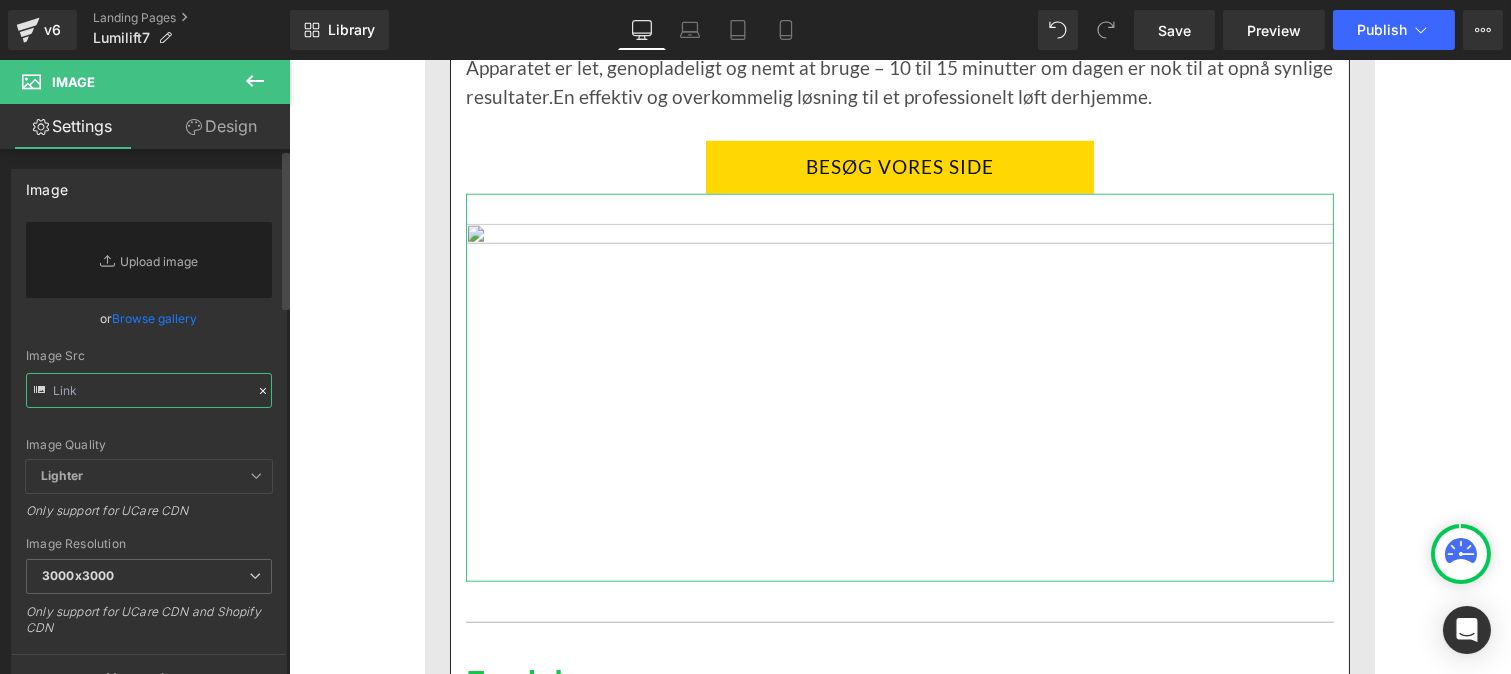 click at bounding box center [149, 390] 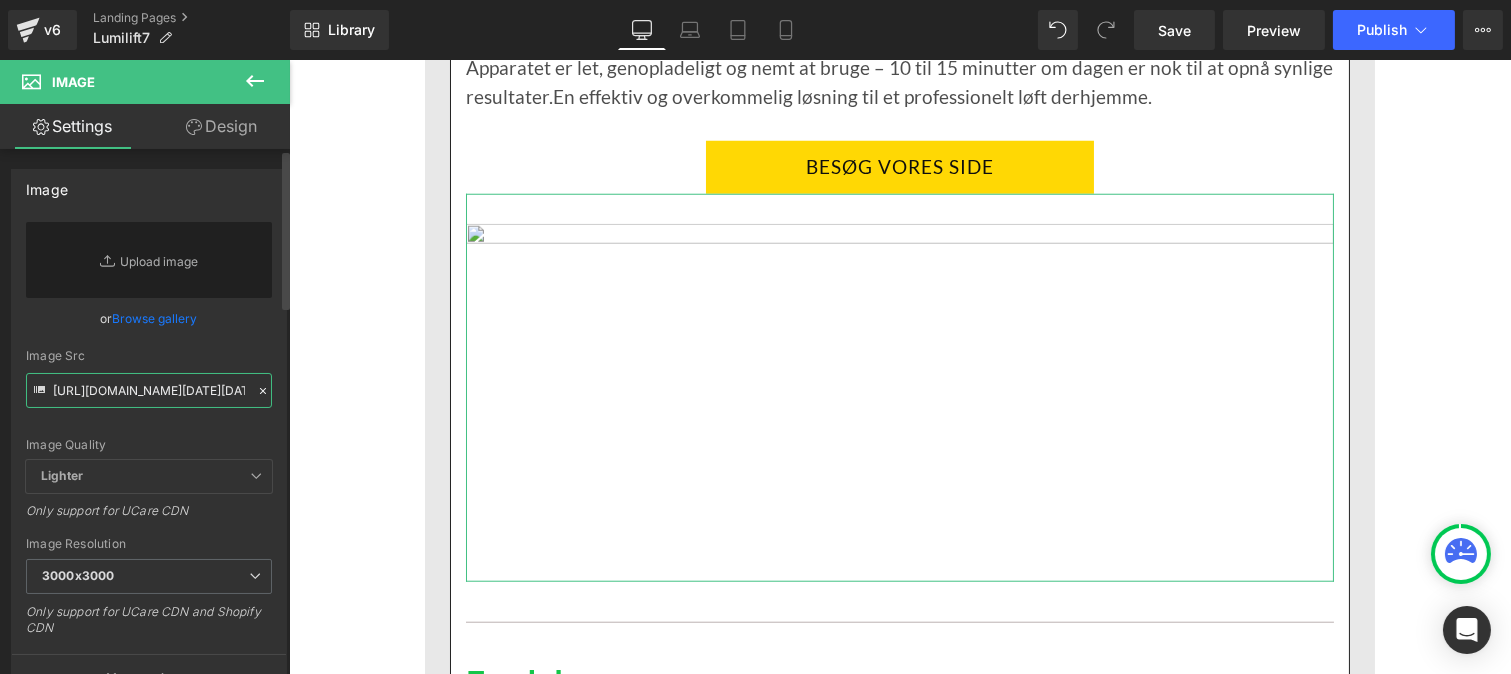 scroll, scrollTop: 0, scrollLeft: 540, axis: horizontal 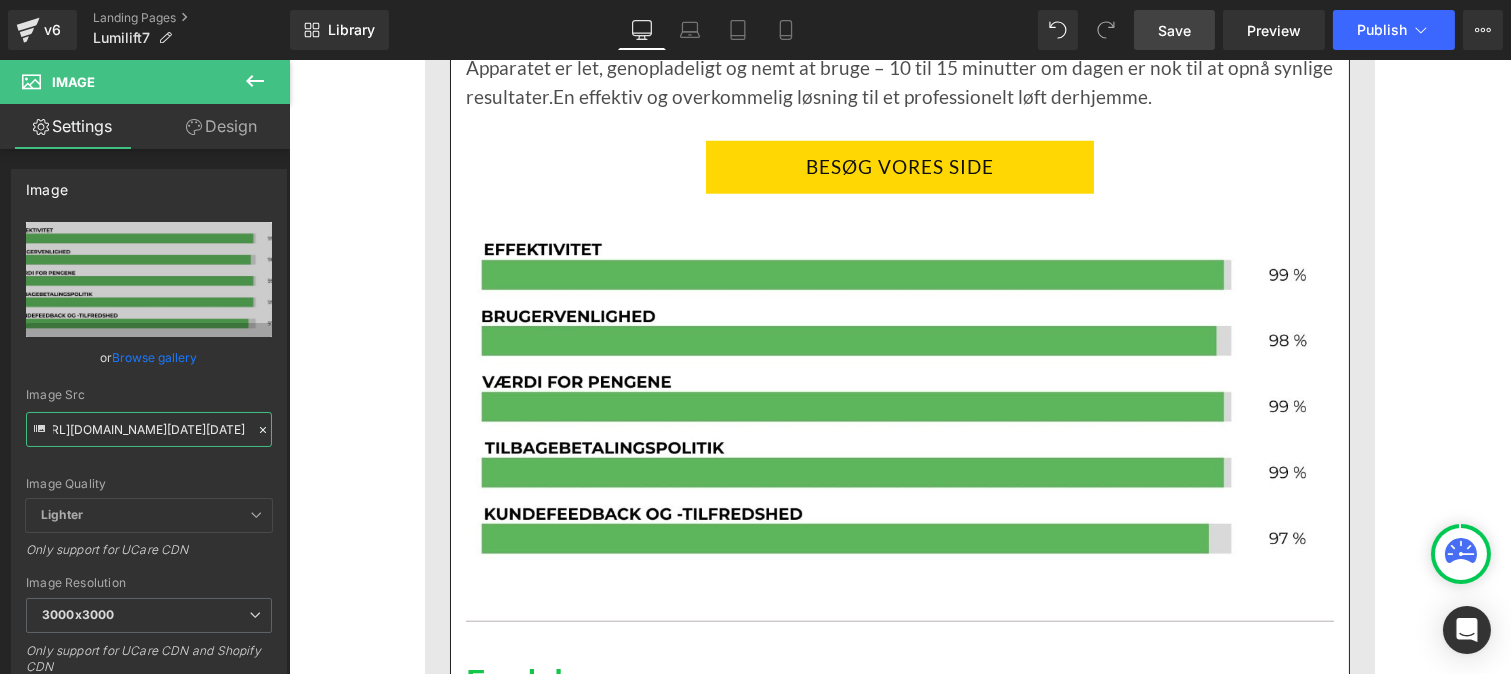 type on "[URL][DOMAIN_NAME][DATE][DATE]" 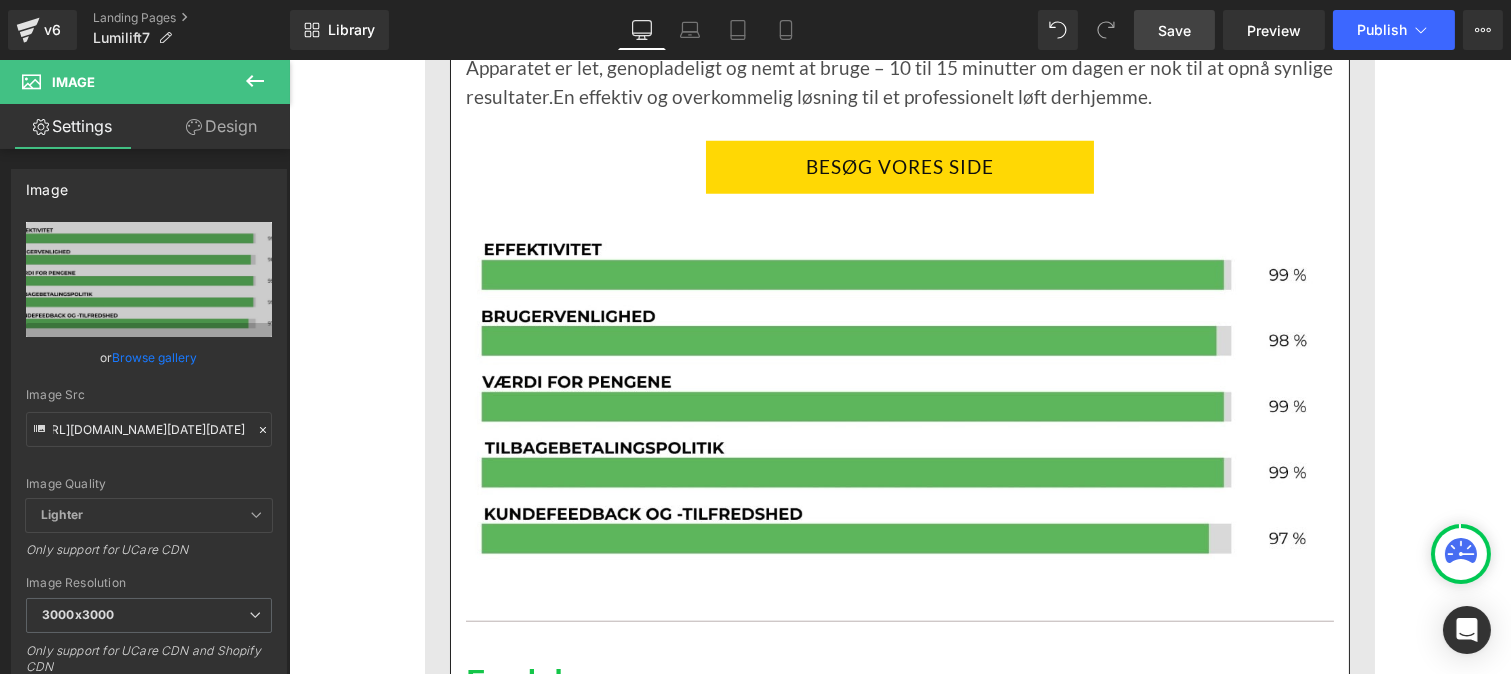 scroll, scrollTop: 0, scrollLeft: 0, axis: both 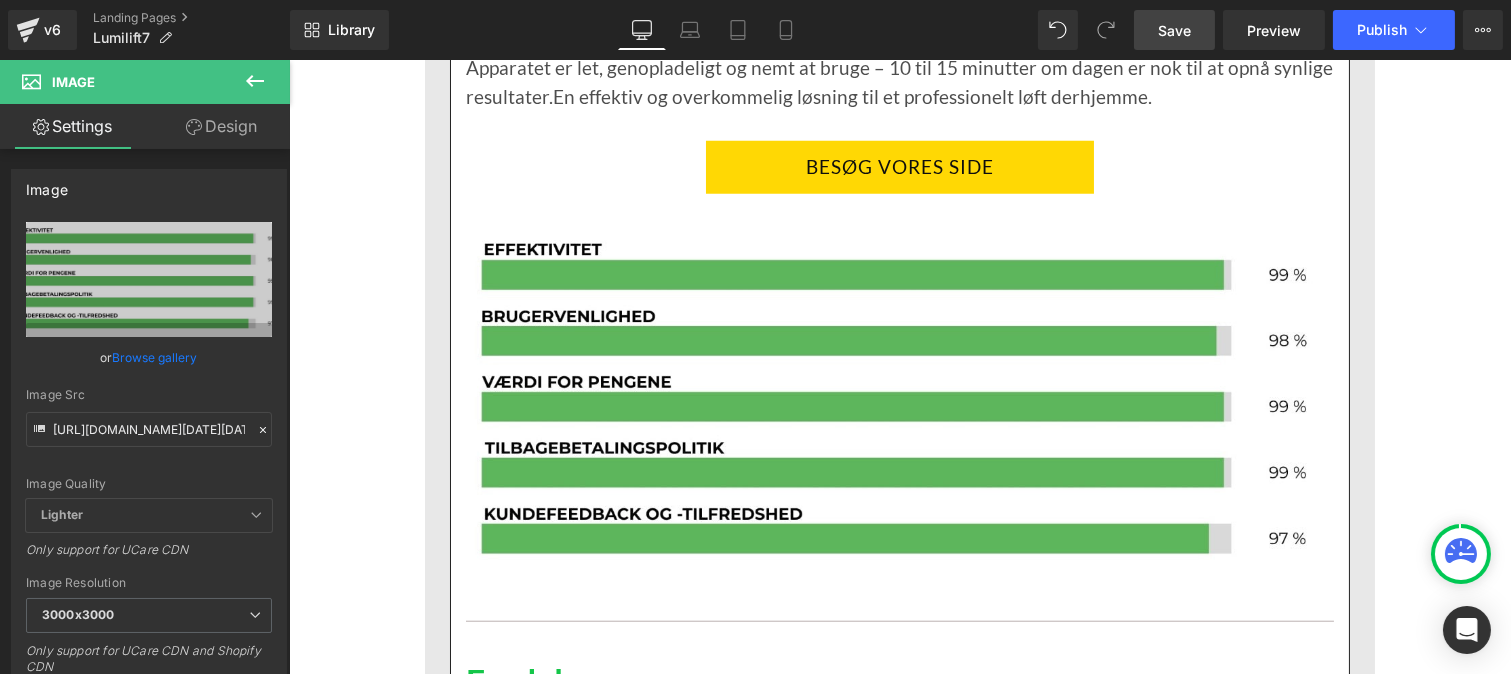 click on "Save" at bounding box center (1174, 30) 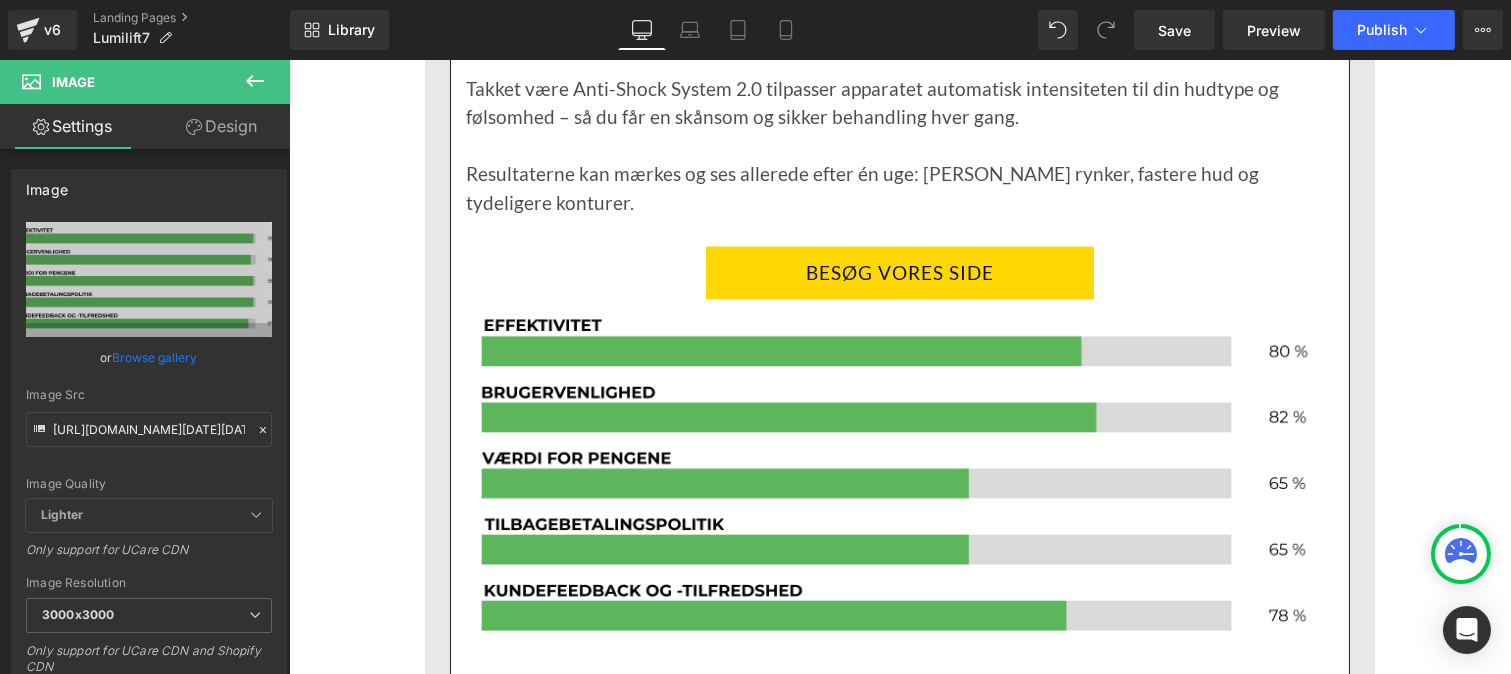 scroll, scrollTop: 5750, scrollLeft: 0, axis: vertical 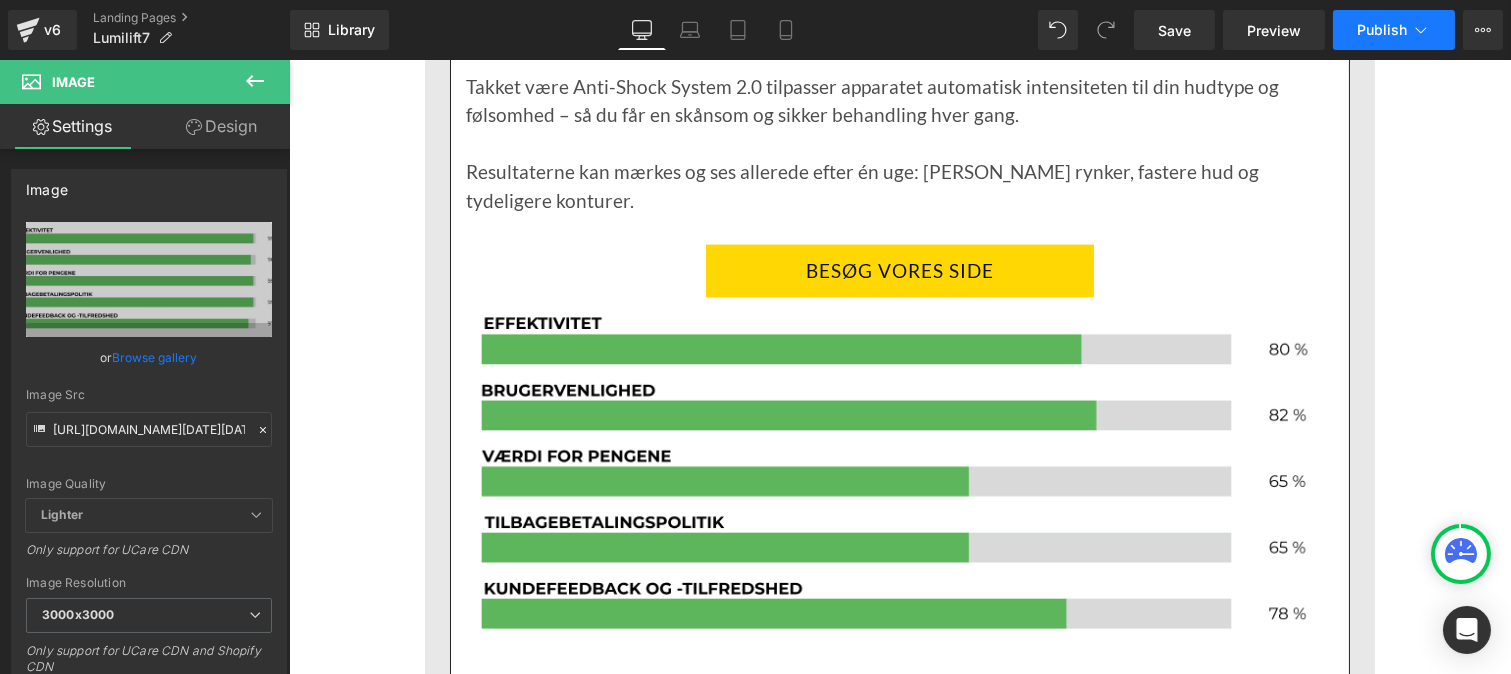 click on "Publish" at bounding box center [1382, 30] 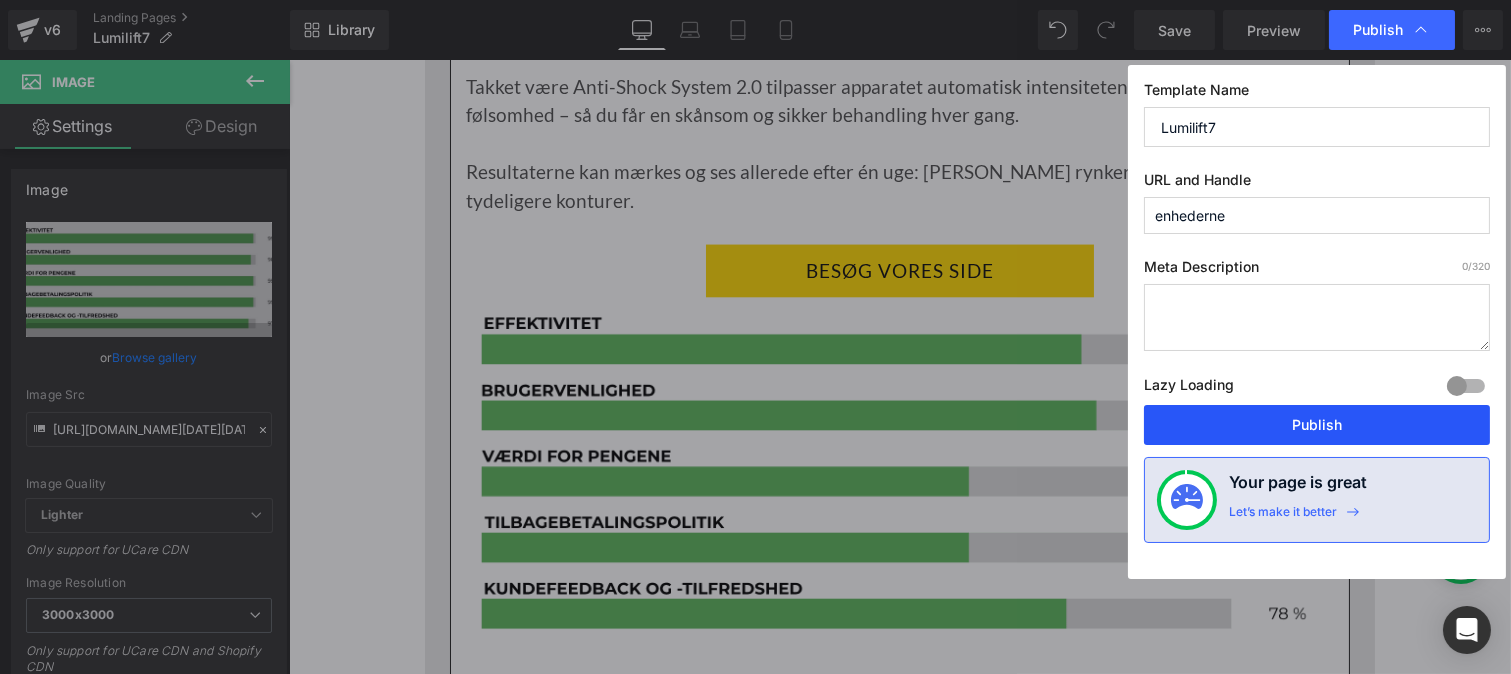 click on "Publish" at bounding box center [1317, 425] 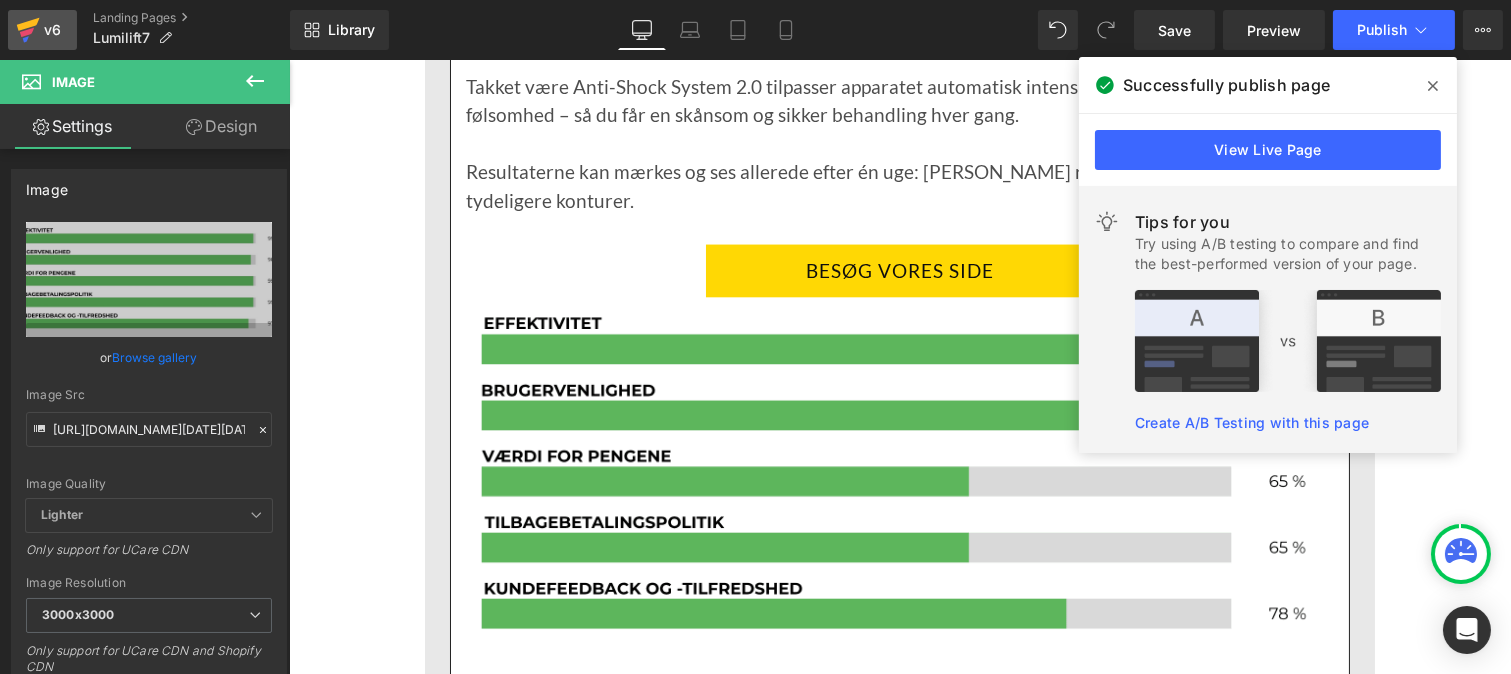 click on "v6" at bounding box center [52, 30] 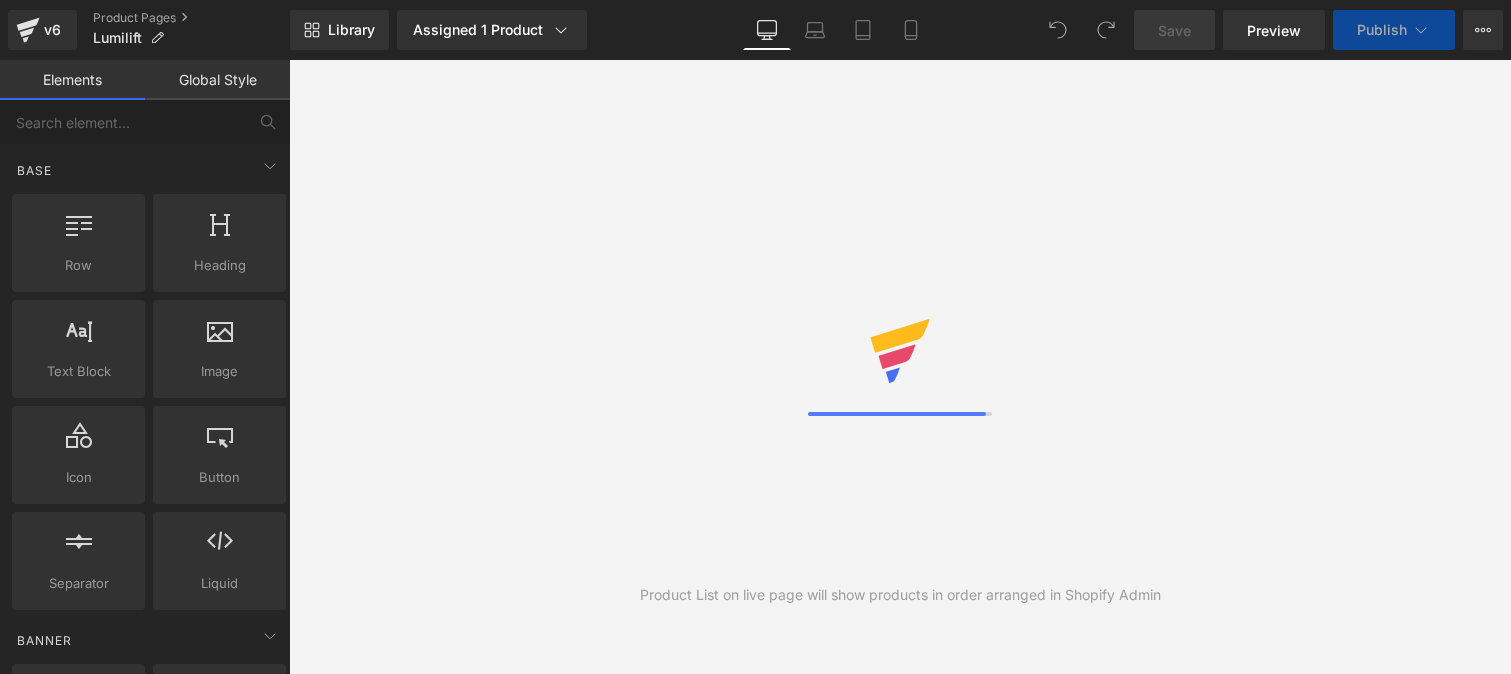 scroll, scrollTop: 0, scrollLeft: 0, axis: both 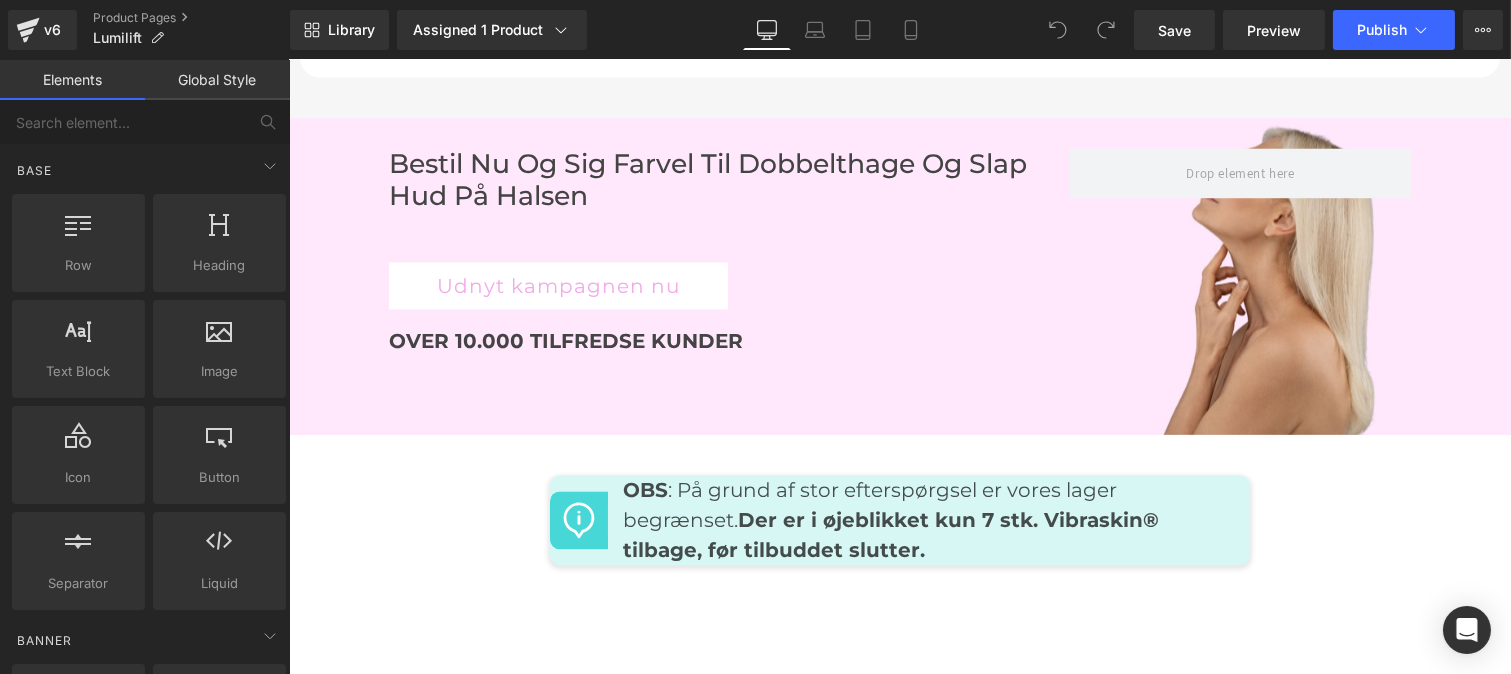click on "Udnyt kampagnen nu" at bounding box center (557, 285) 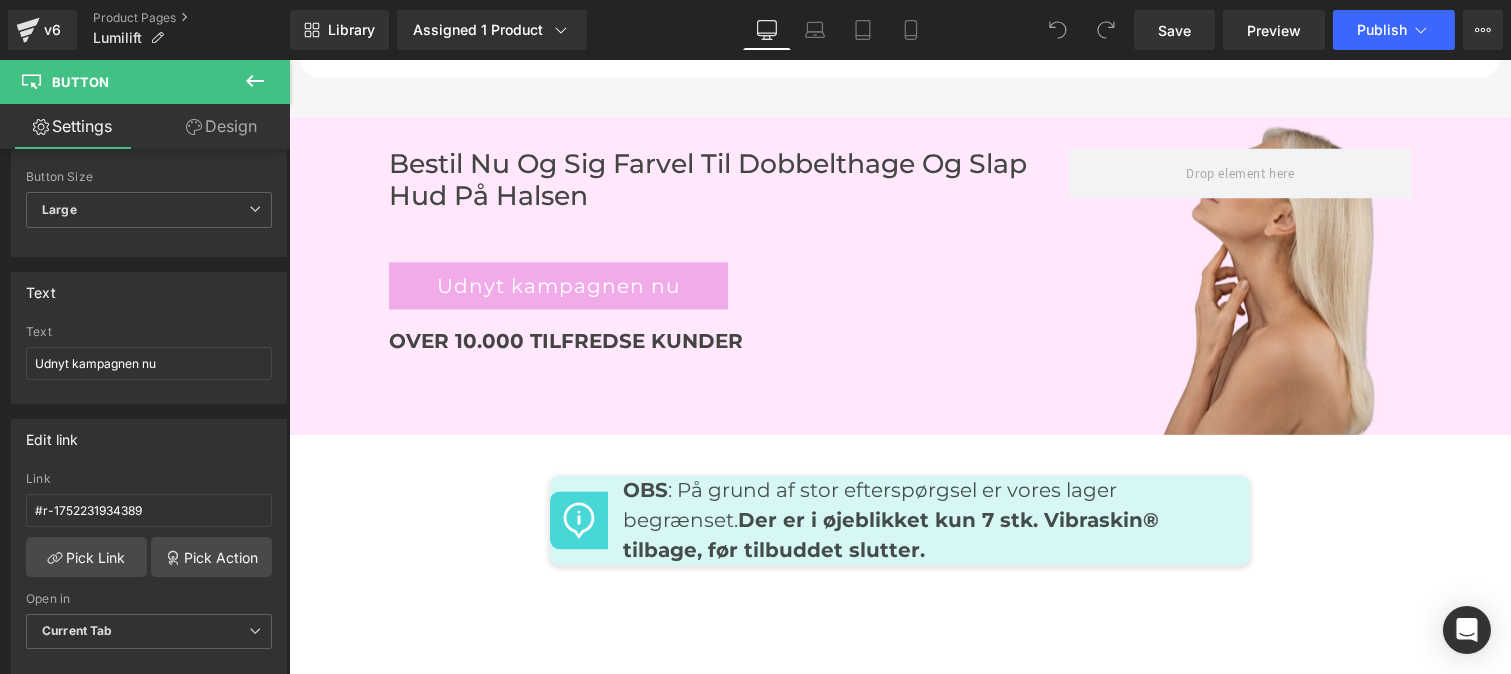 scroll, scrollTop: 0, scrollLeft: 0, axis: both 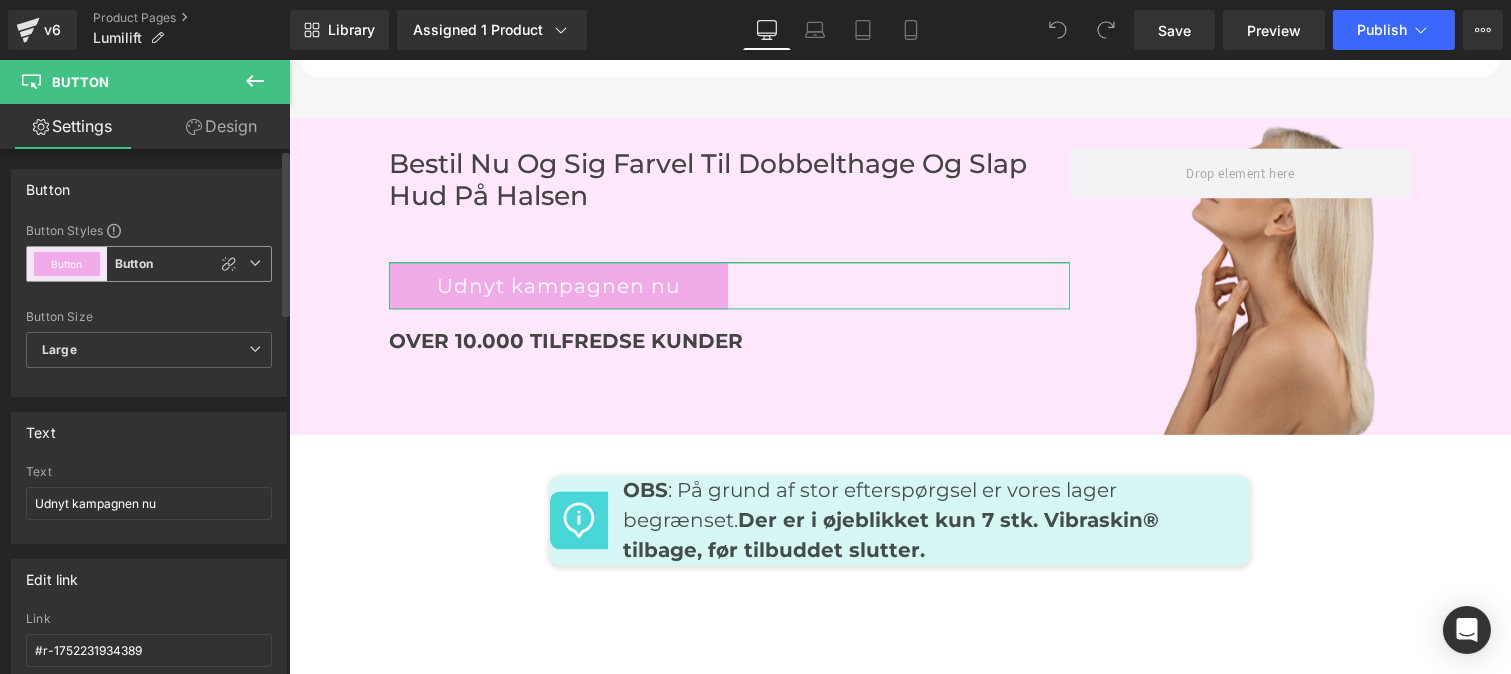 click on "Button
Button" at bounding box center (149, 264) 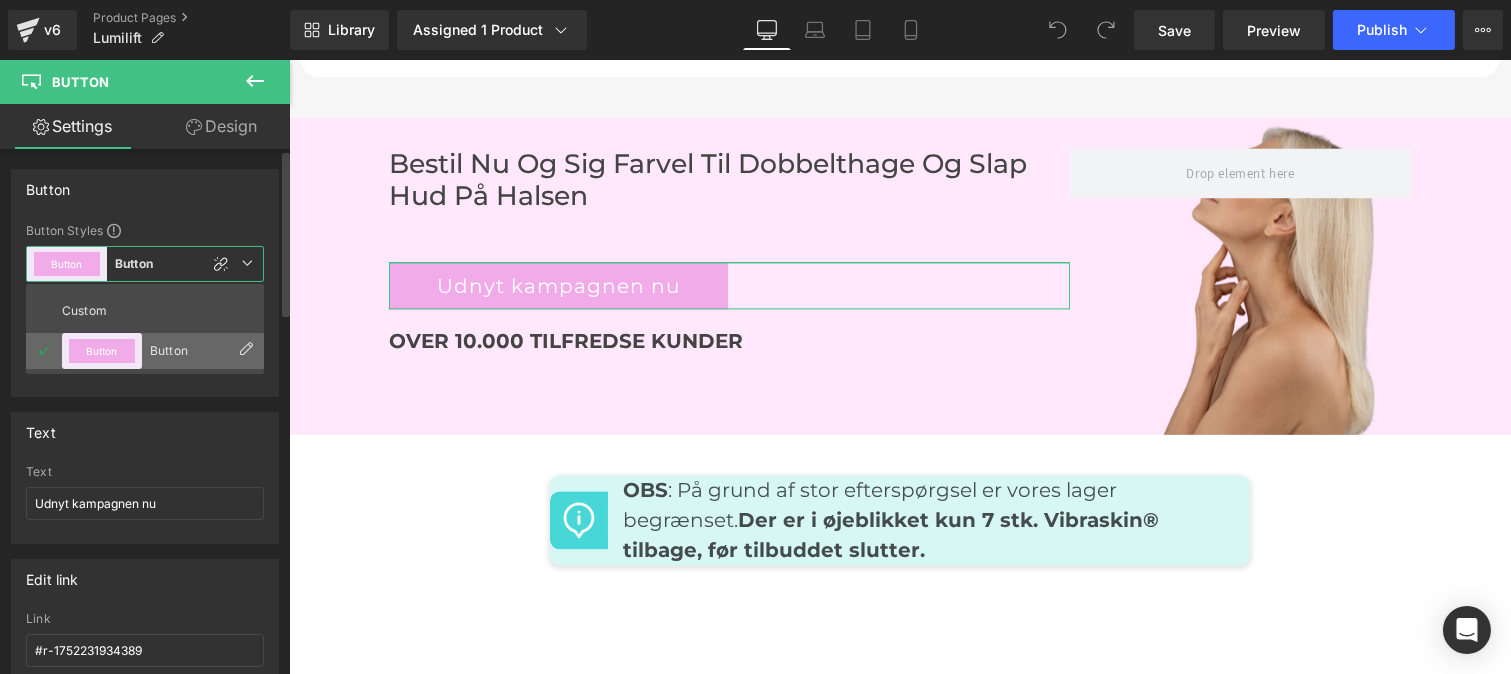 click on "Button
Button" at bounding box center [145, 351] 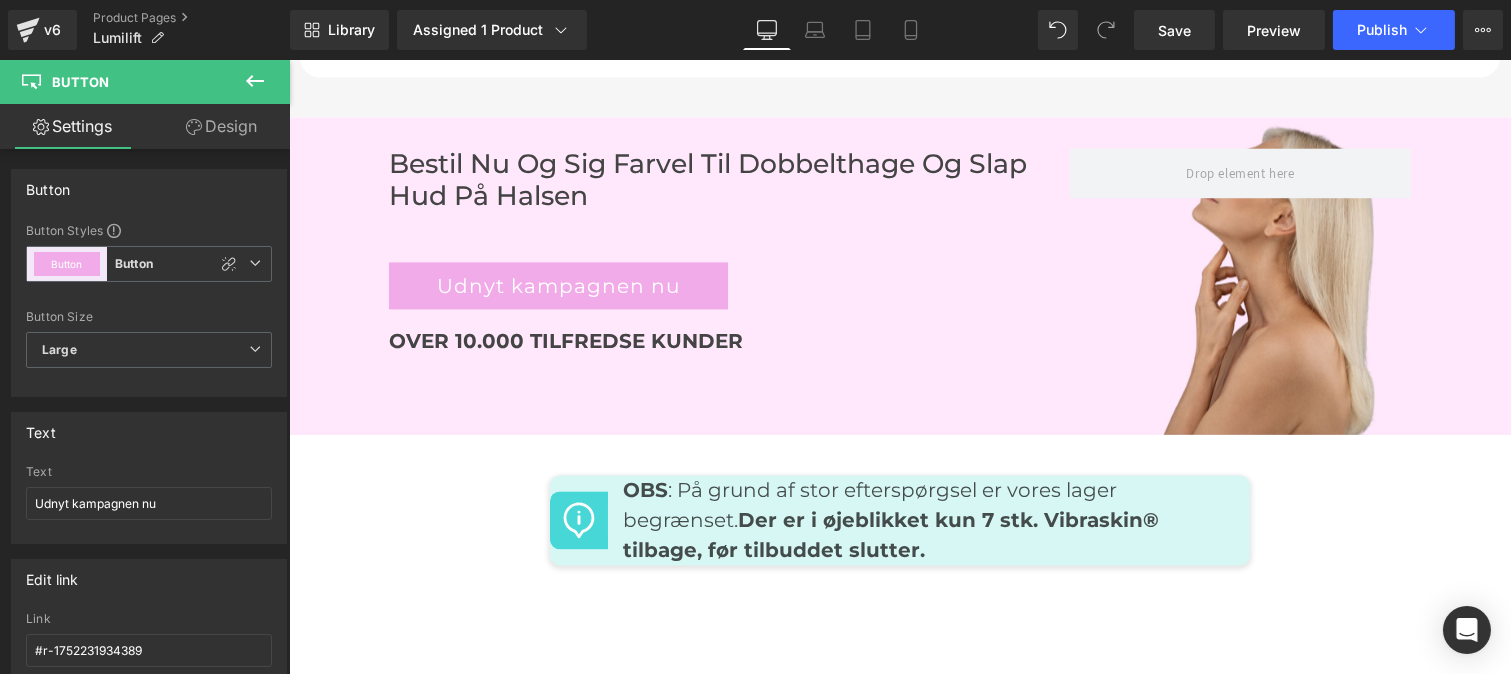click 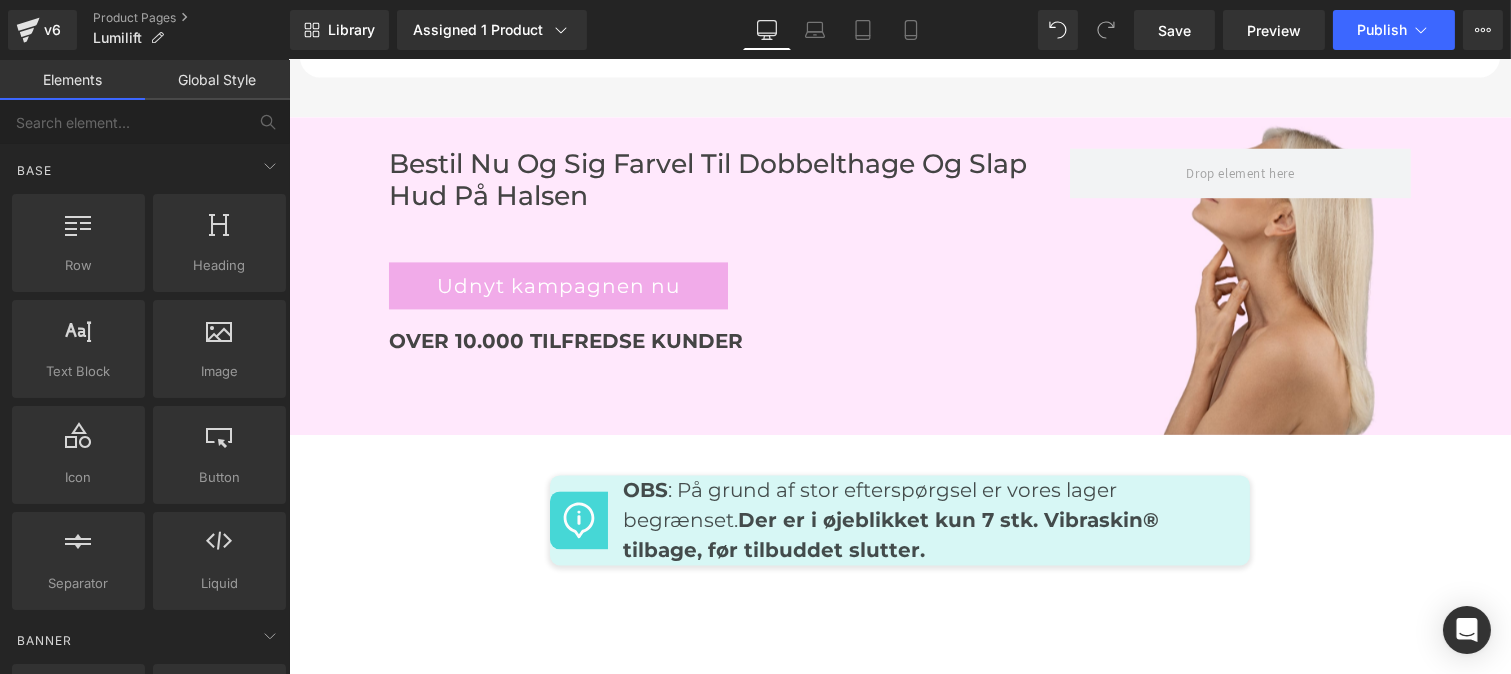 click on "Global Style" at bounding box center (217, 80) 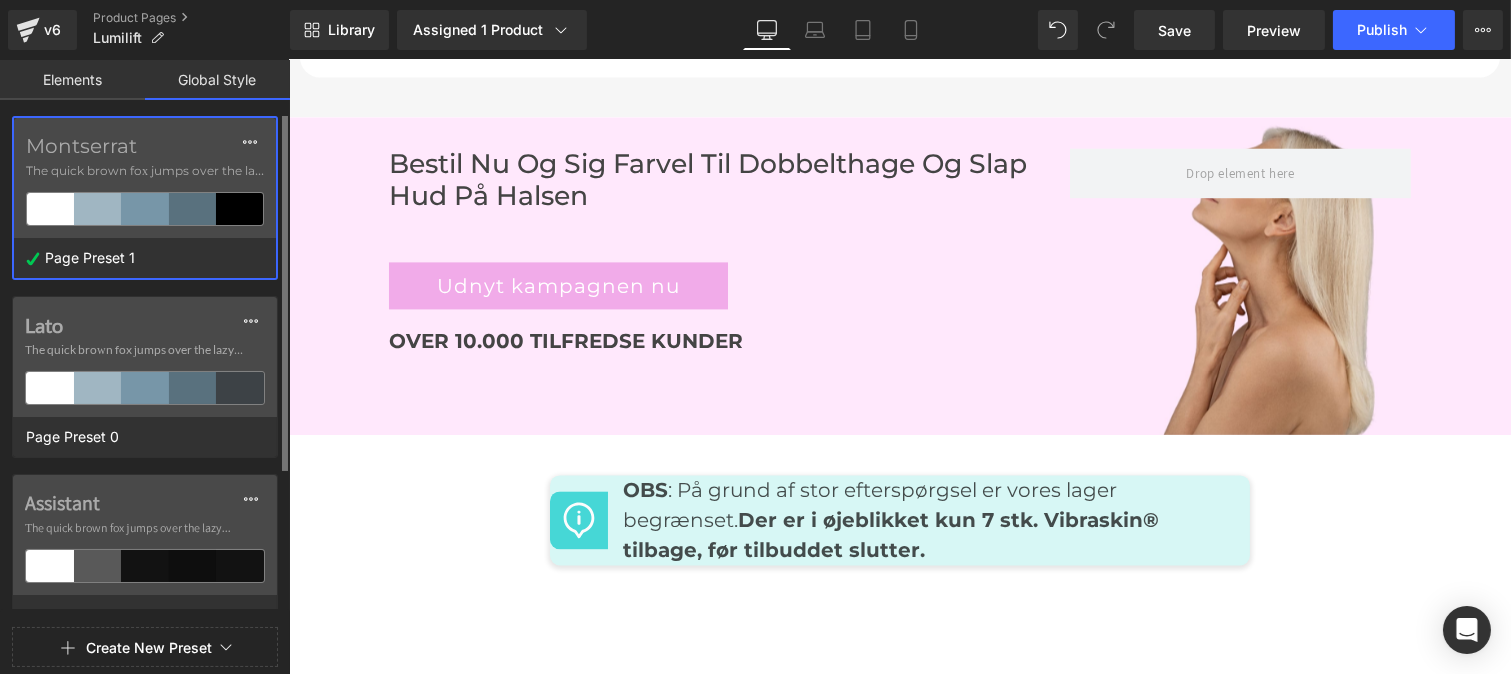 click on "Montserrat  The quick brown fox jumps over the lazy..." at bounding box center (145, 178) 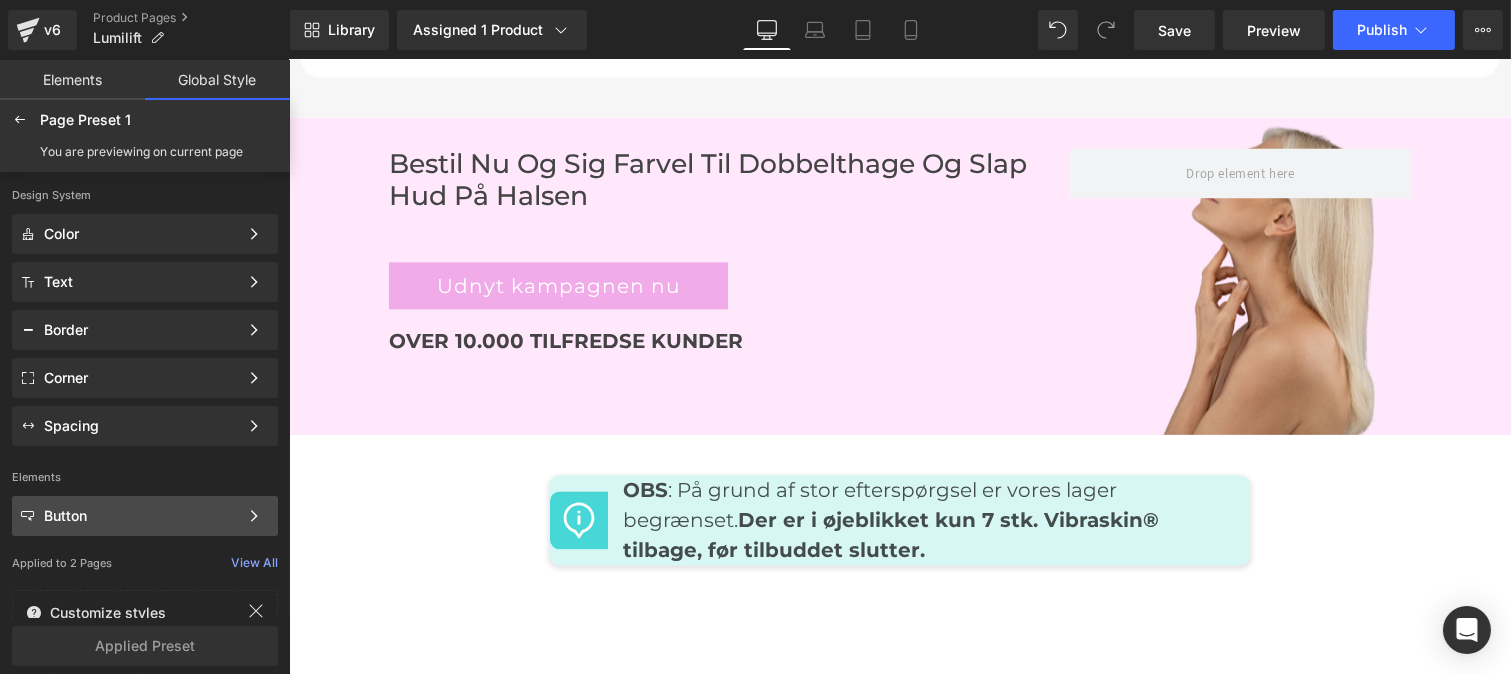 click on "Button" at bounding box center [141, 516] 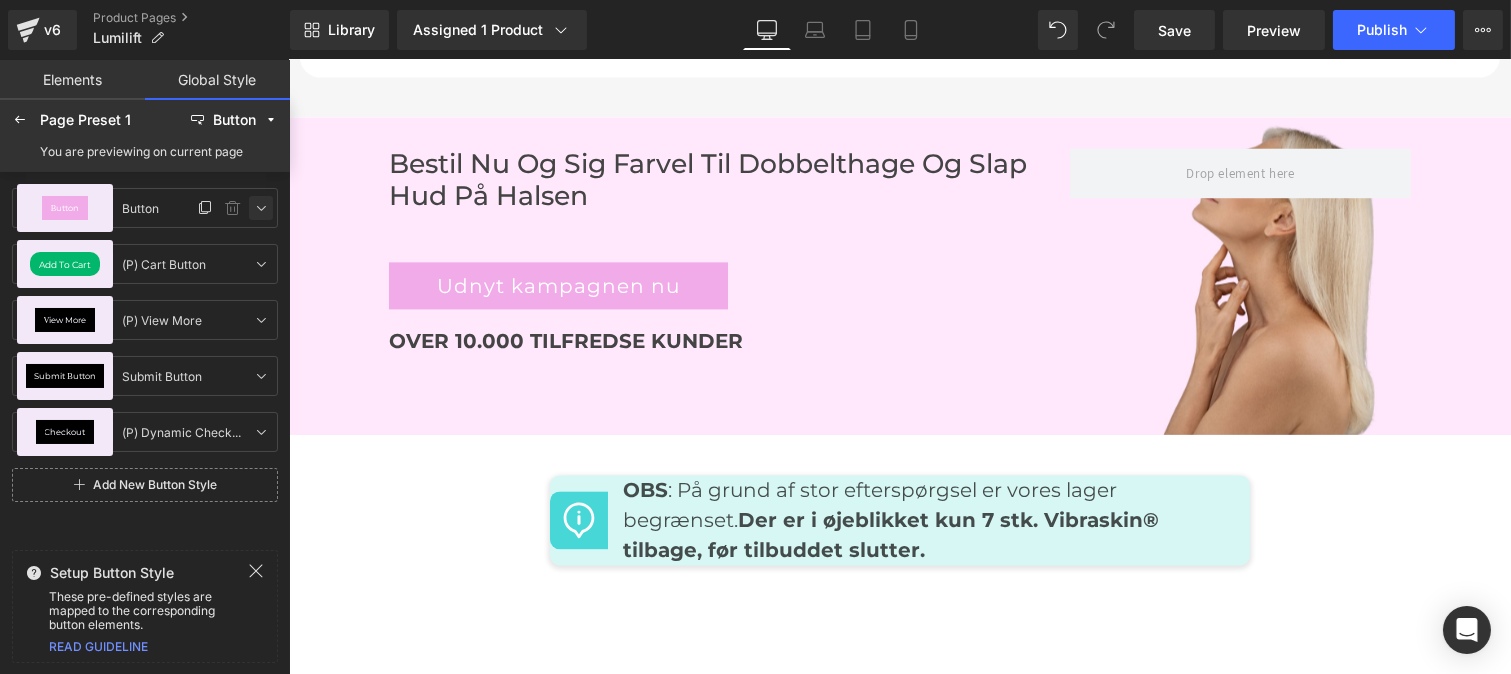 click at bounding box center (261, 208) 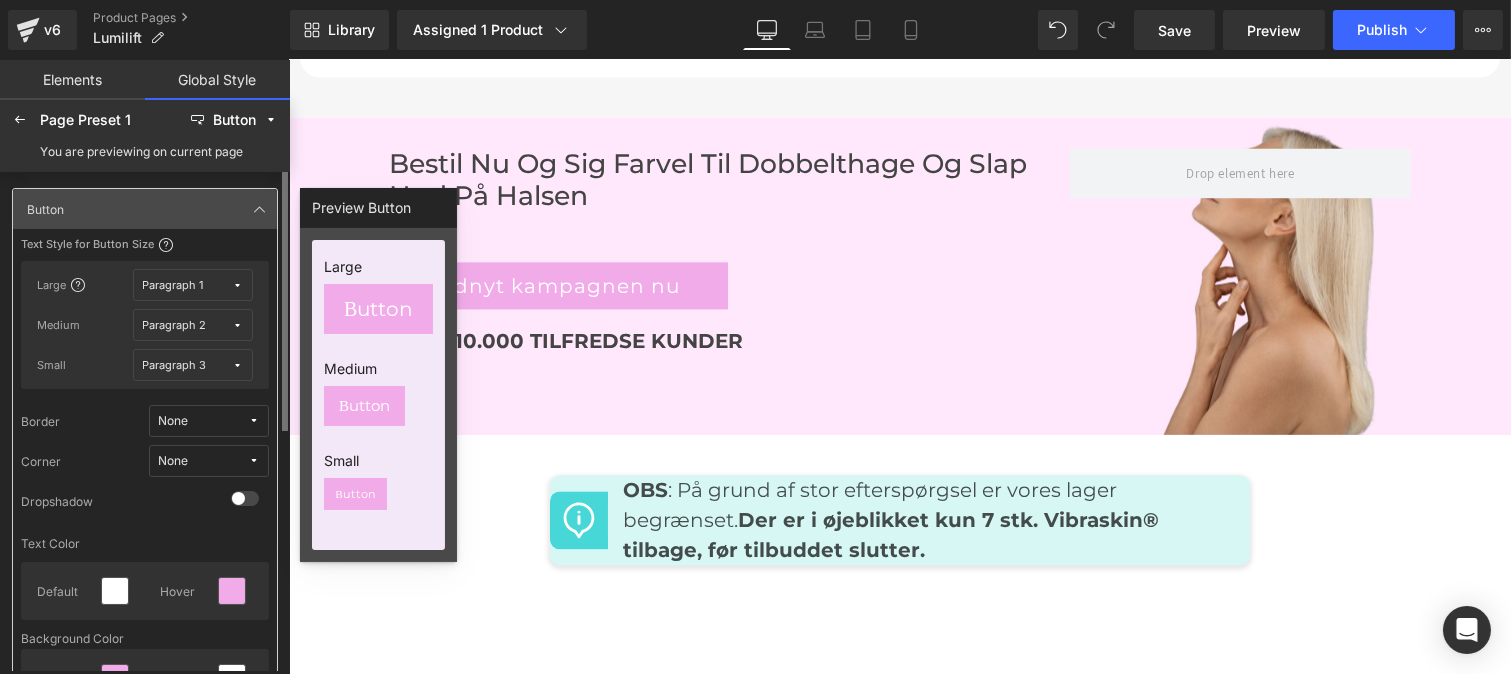 click on "None" at bounding box center (203, 461) 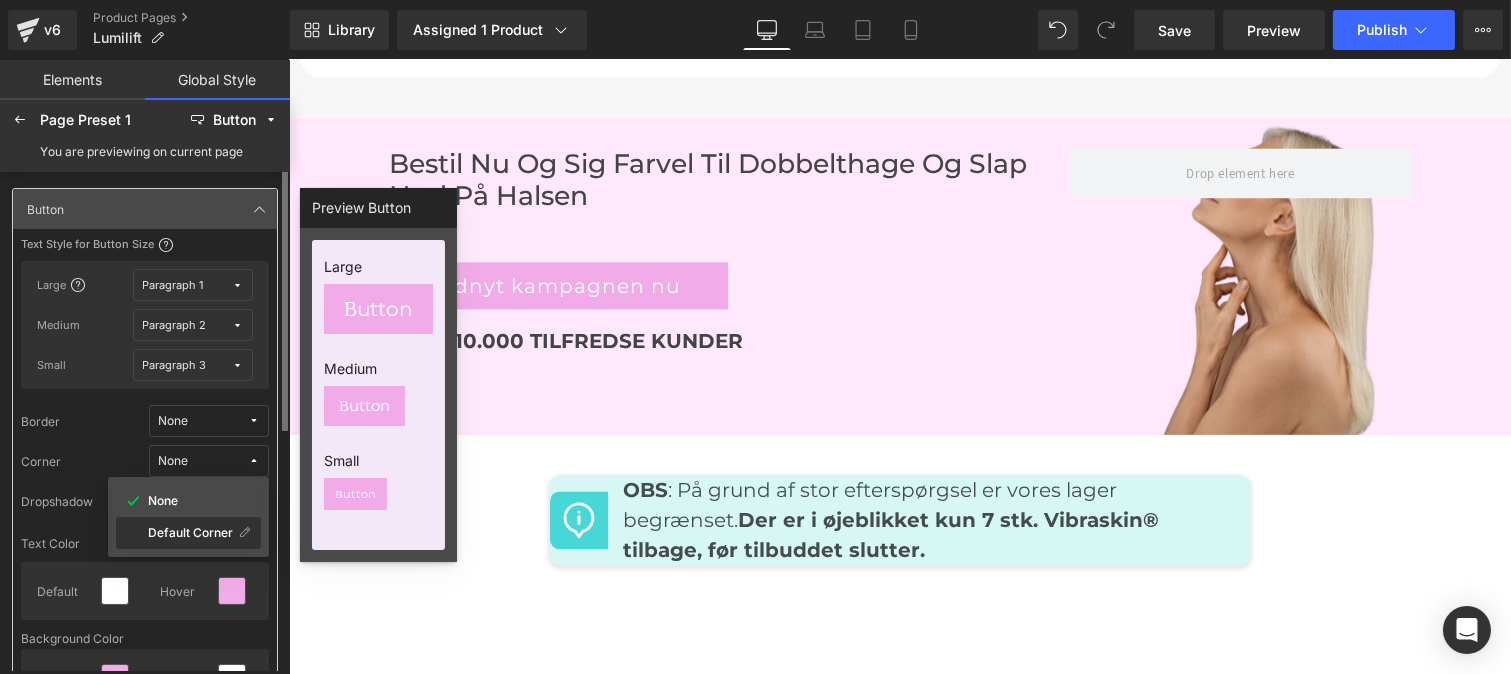 click on "Default Corner" 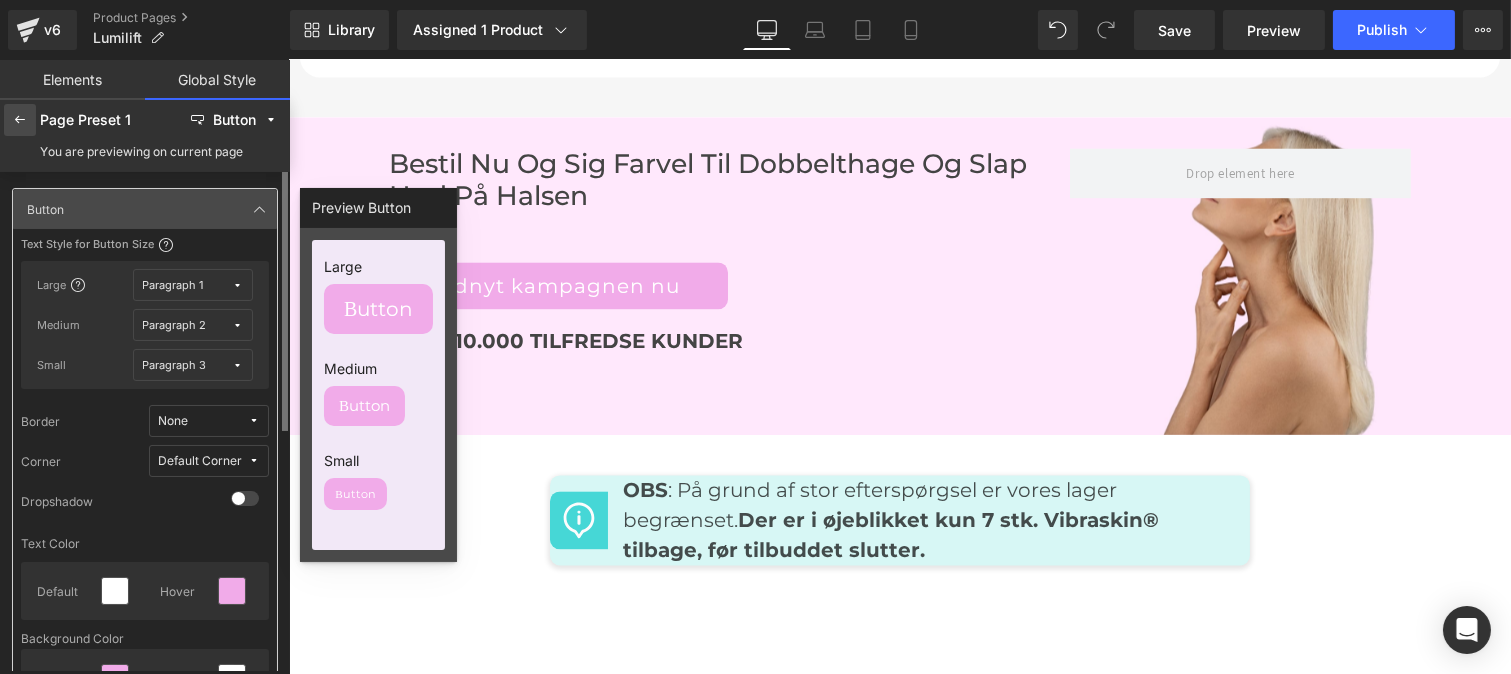 click at bounding box center [20, 120] 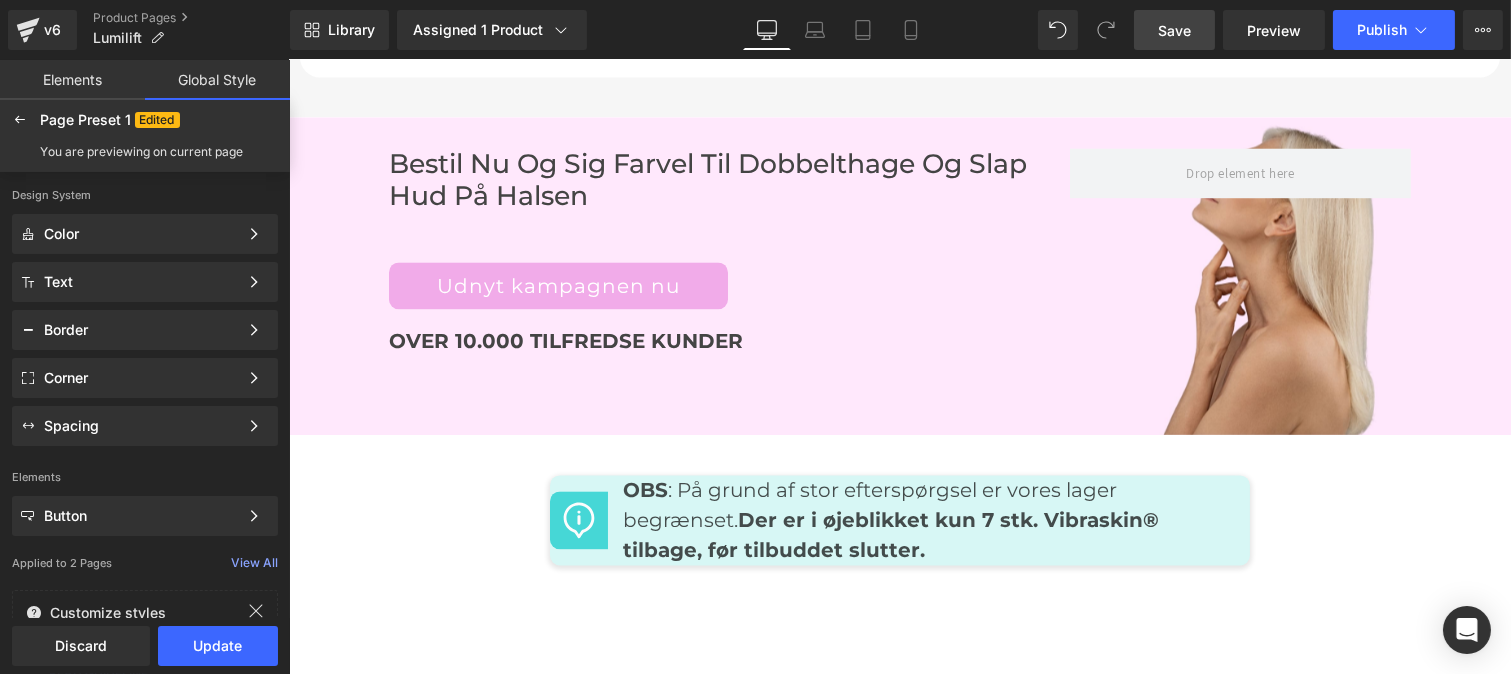 drag, startPoint x: 1171, startPoint y: 36, endPoint x: 617, endPoint y: 320, distance: 622.5528 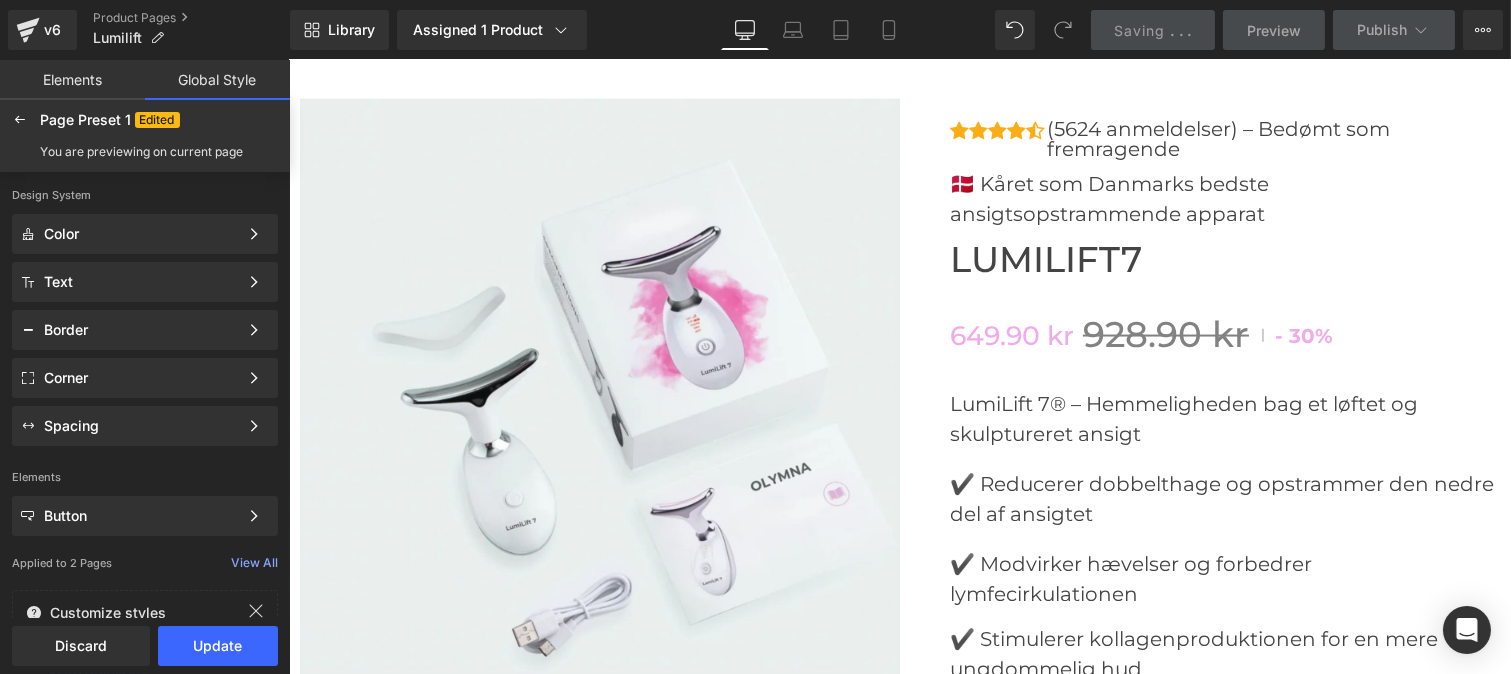 scroll, scrollTop: 5848, scrollLeft: 0, axis: vertical 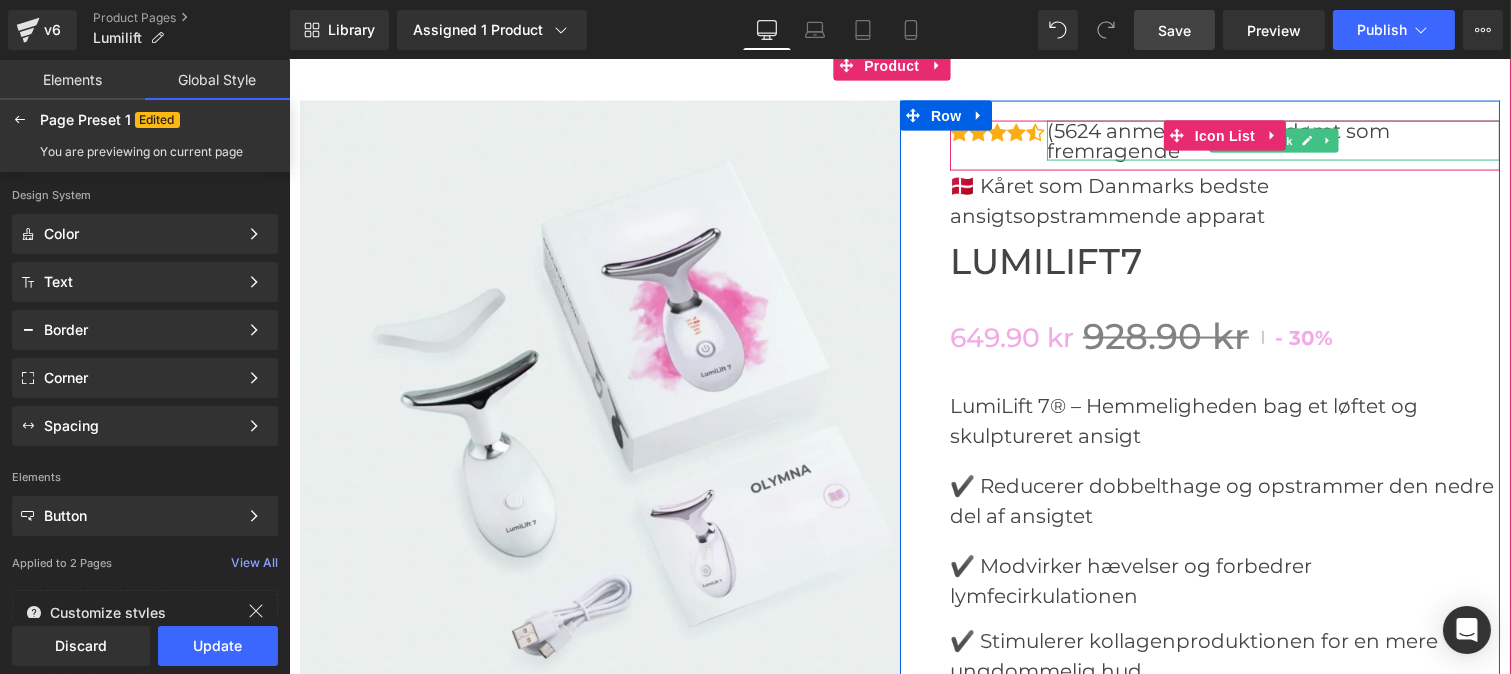 click on "(5624 anmeldelser) – Bedømt som fremragende" at bounding box center (1272, 141) 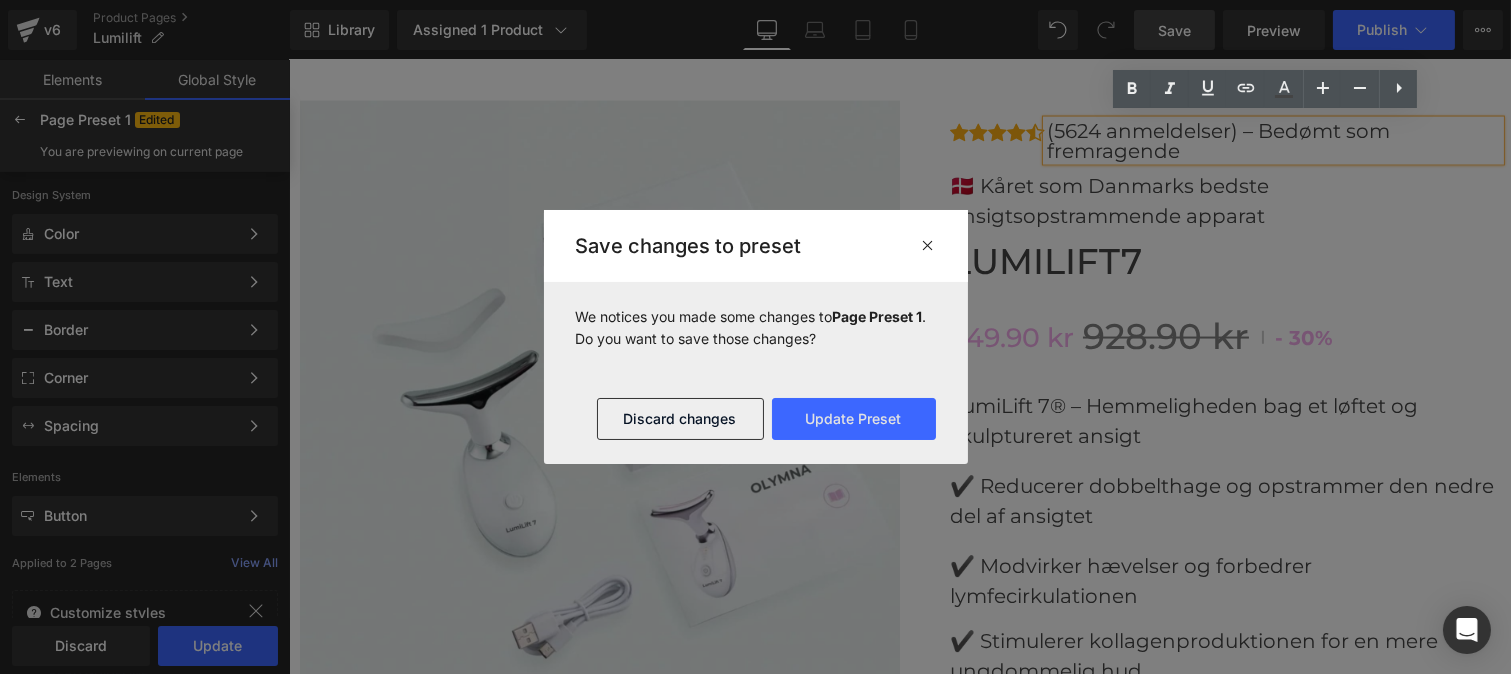 click at bounding box center (755, 337) 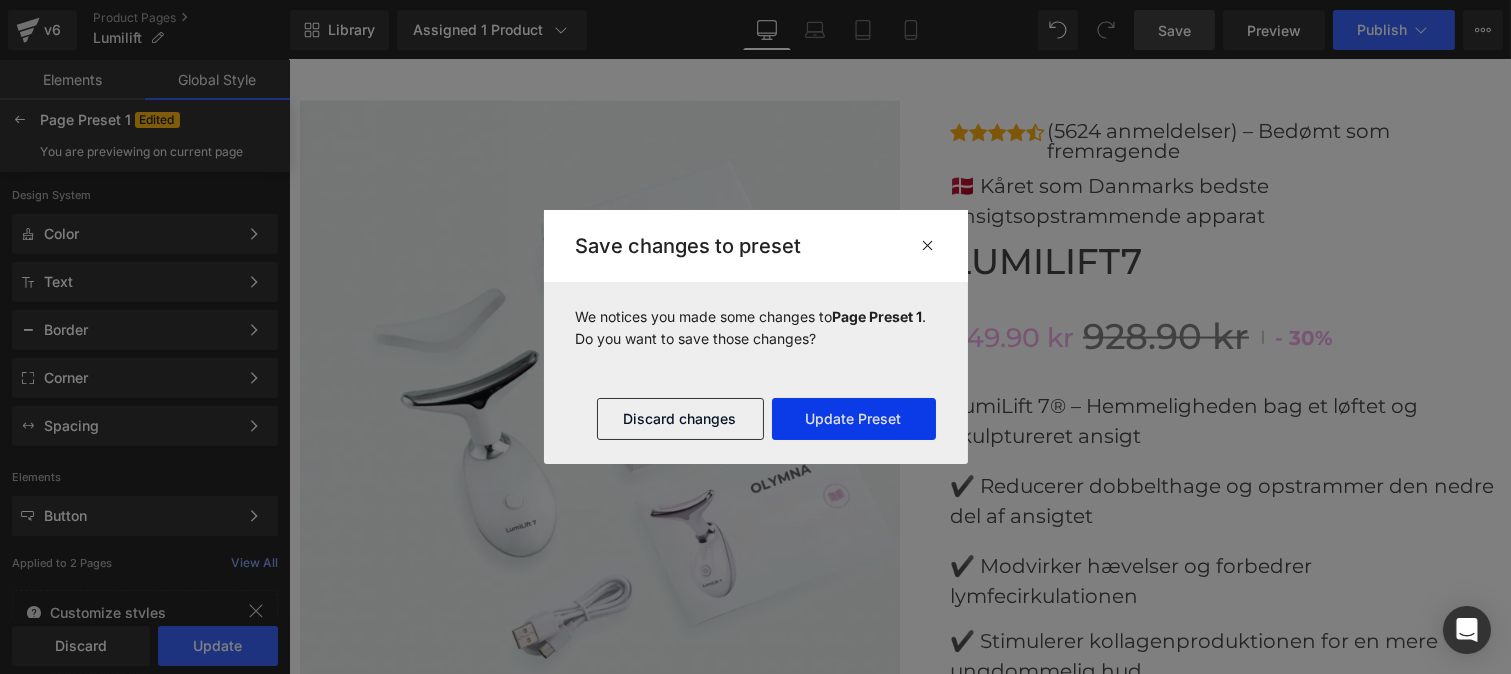 click on "Update Preset" at bounding box center [854, 419] 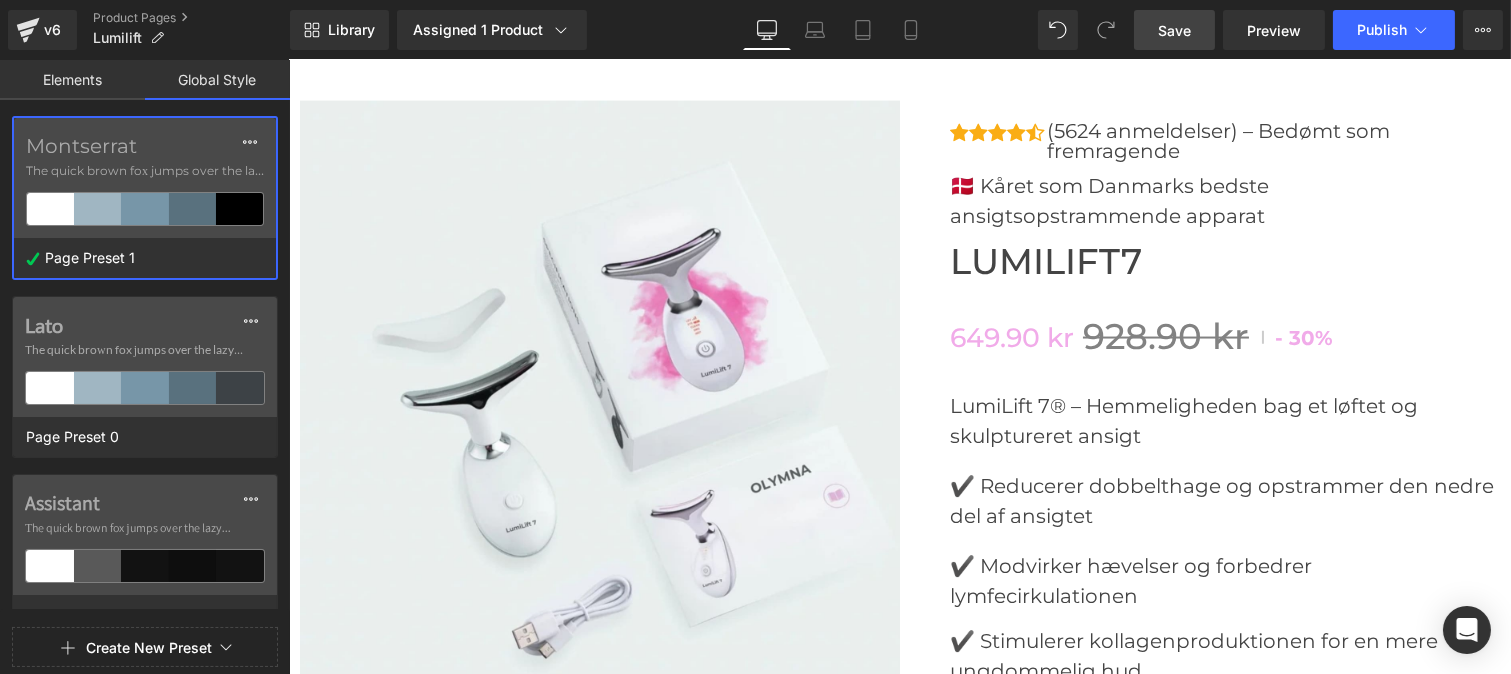 click on "Elements" at bounding box center (72, 80) 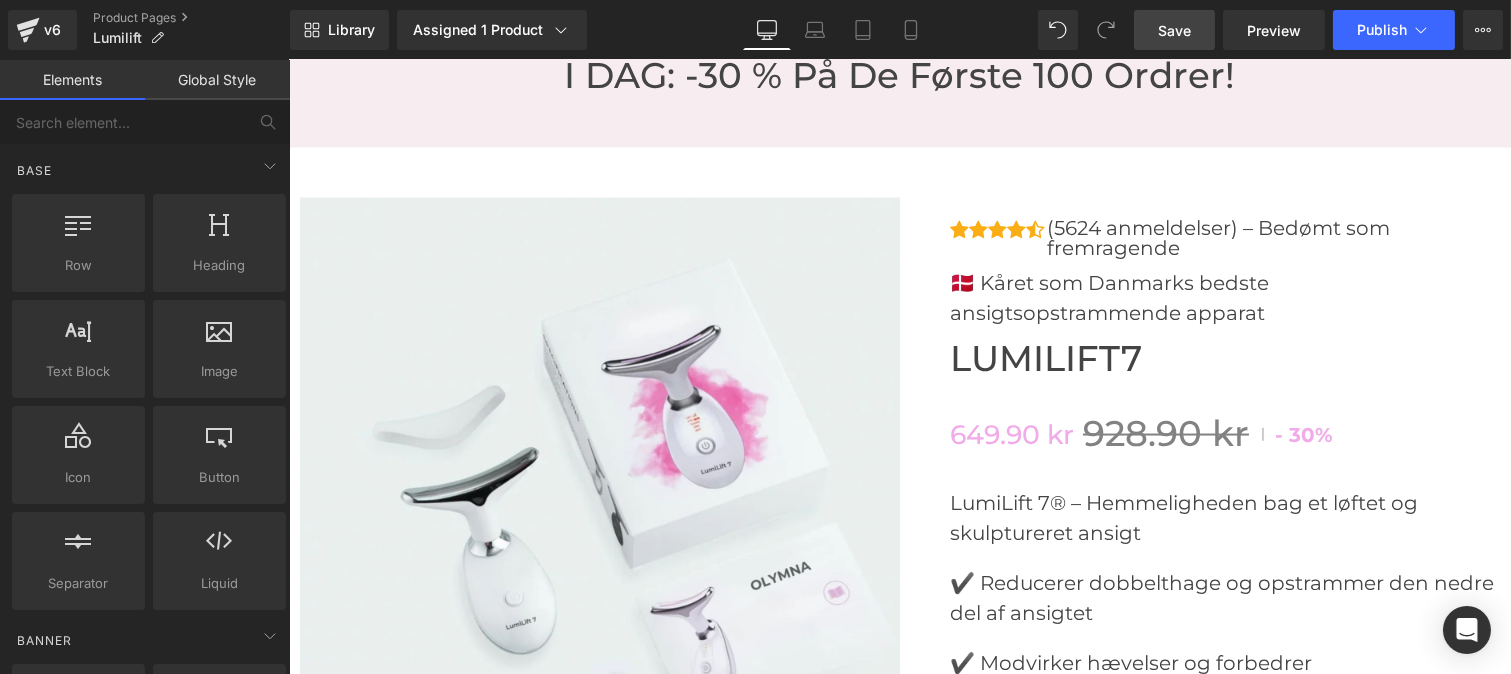 scroll, scrollTop: 5747, scrollLeft: 0, axis: vertical 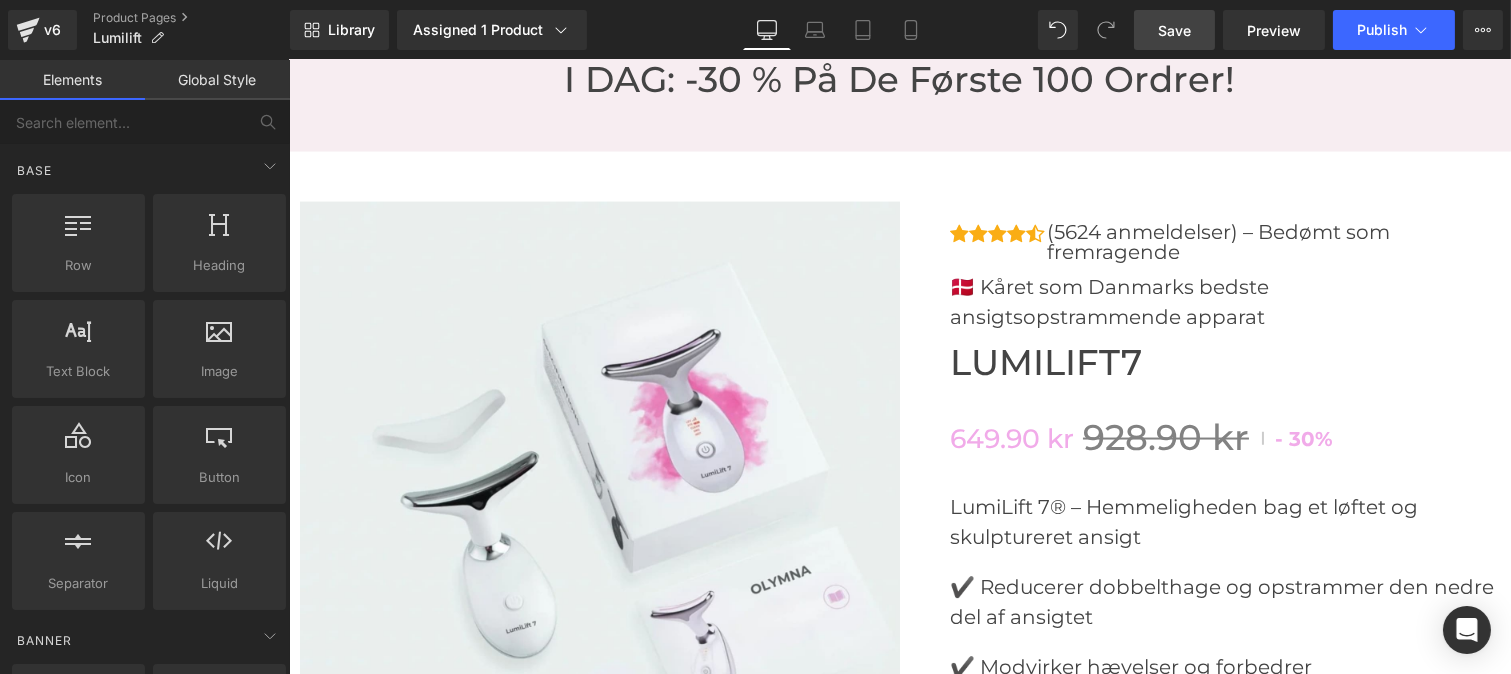 click on "🇩🇰 Kåret som Danmarks bedste ansigtsopstrammende apparat" at bounding box center (1224, 302) 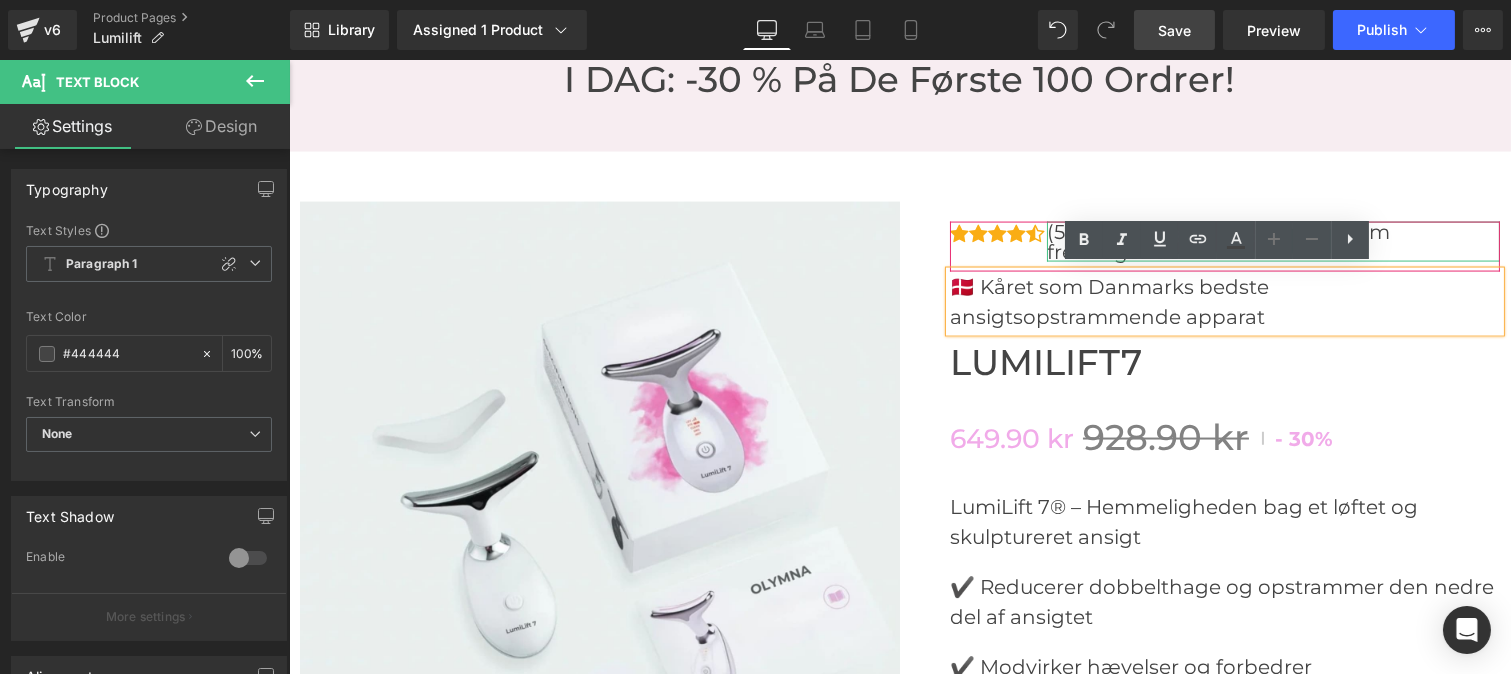 click on "(5624 anmeldelser) – Bedømt som fremragende" at bounding box center (1272, 242) 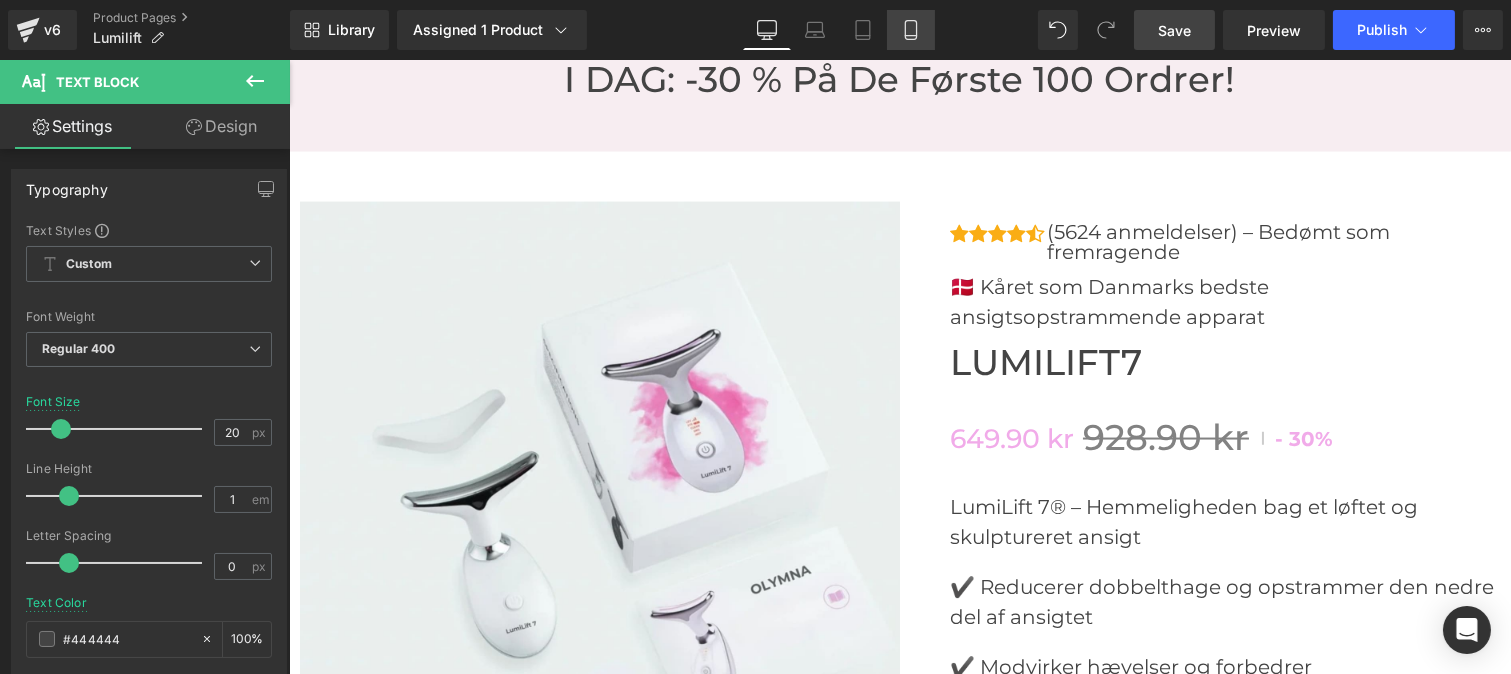 click 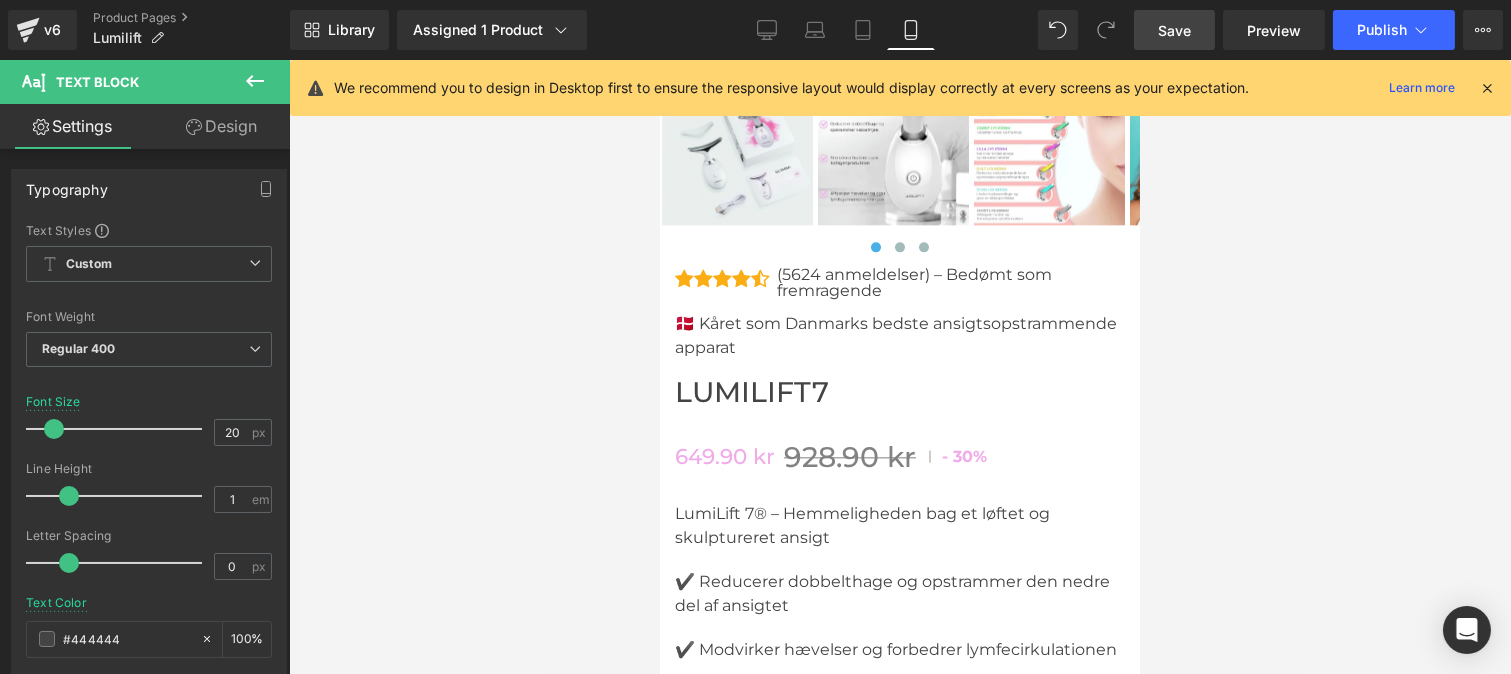 scroll, scrollTop: 8404, scrollLeft: 0, axis: vertical 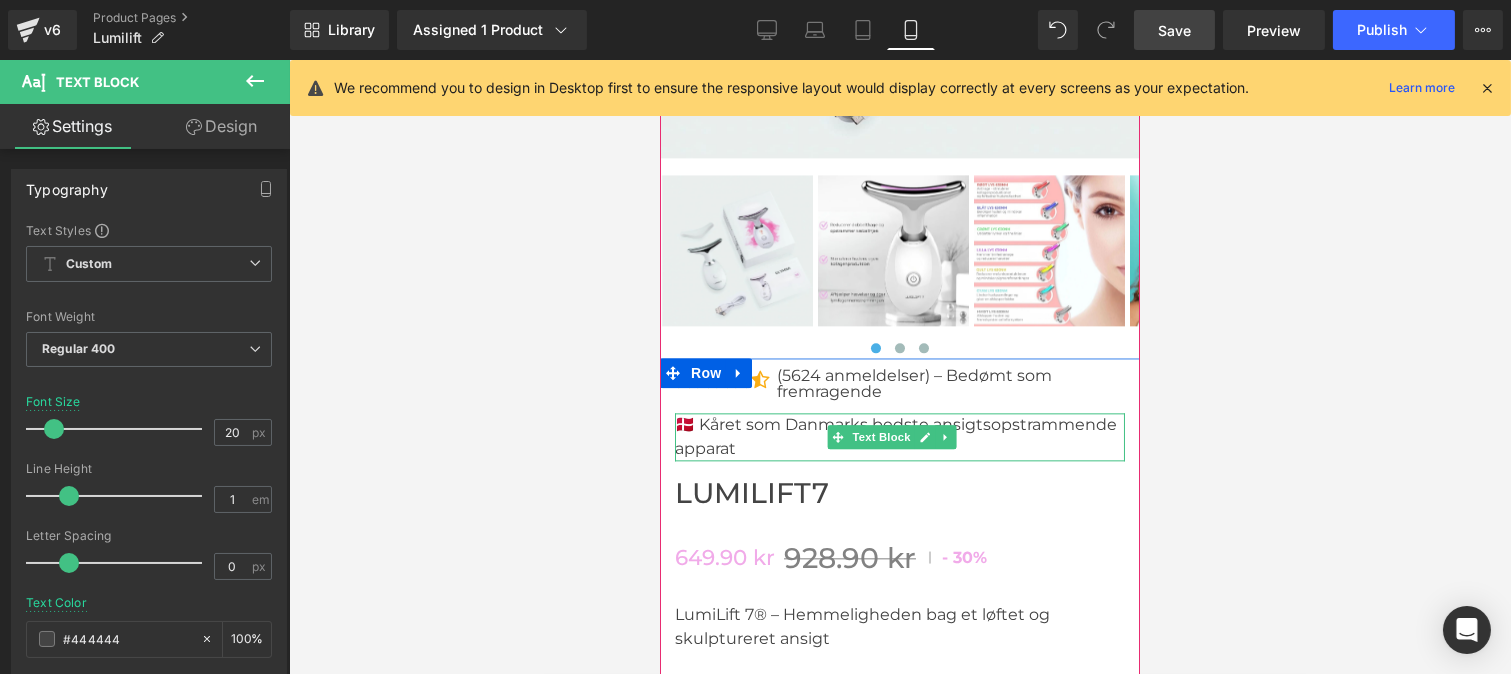 click on "🇩🇰 Kåret som Danmarks bedste ansigtsopstrammende apparat" at bounding box center [899, 437] 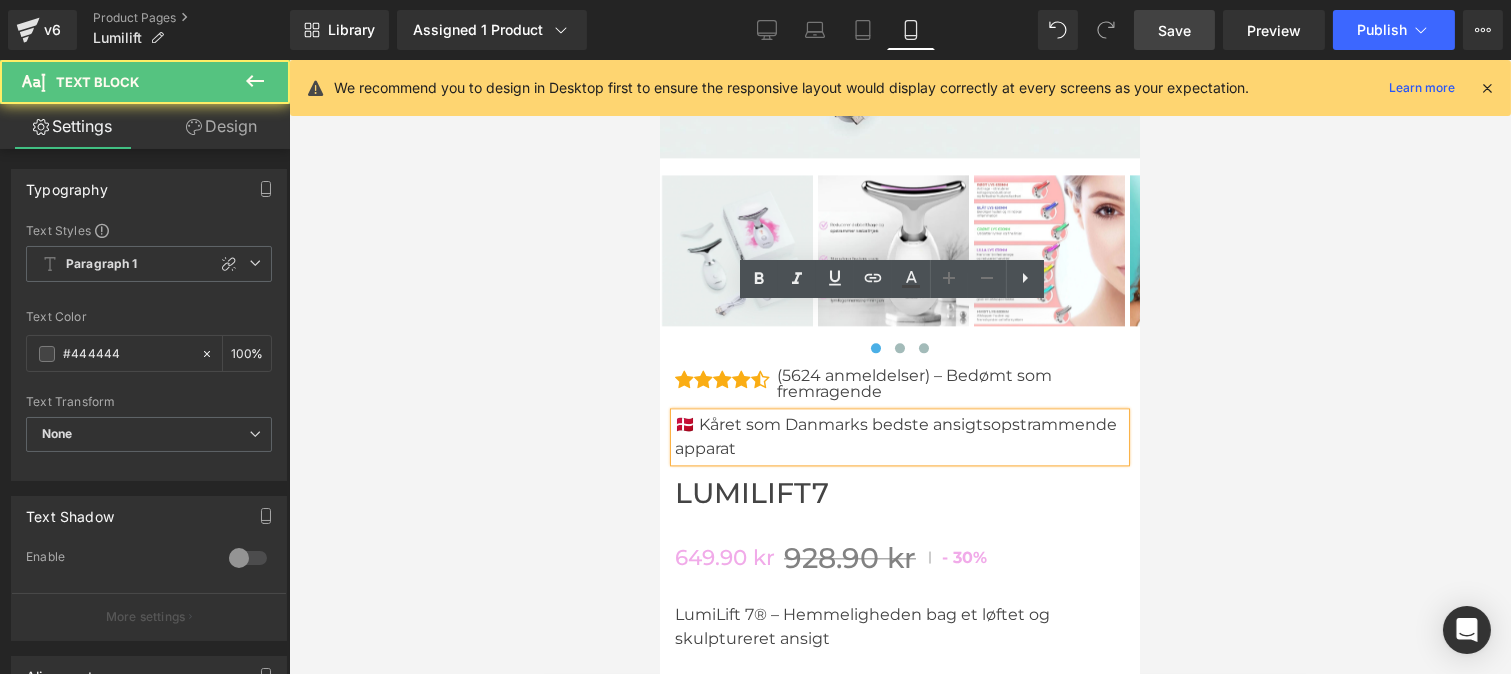click on "🇩🇰 Kåret som Danmarks bedste ansigtsopstrammende apparat" at bounding box center (899, 437) 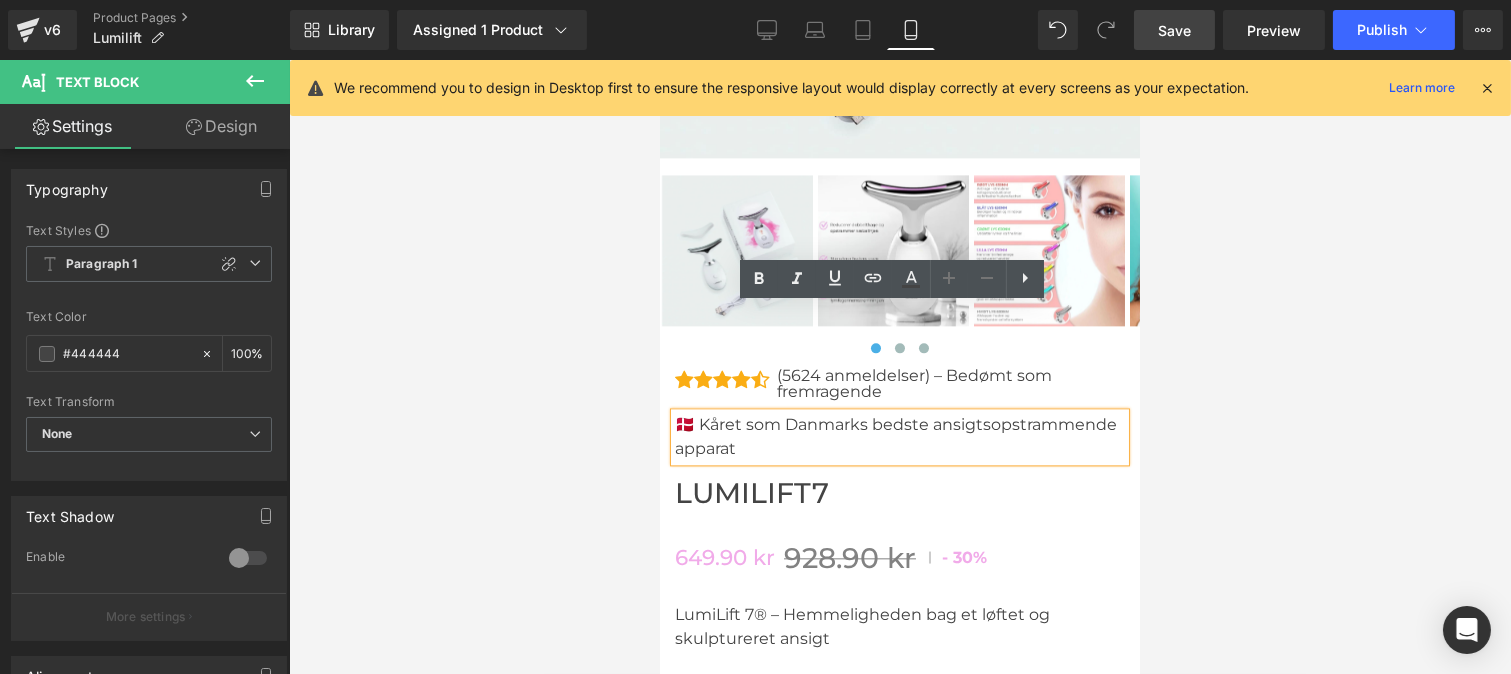 type 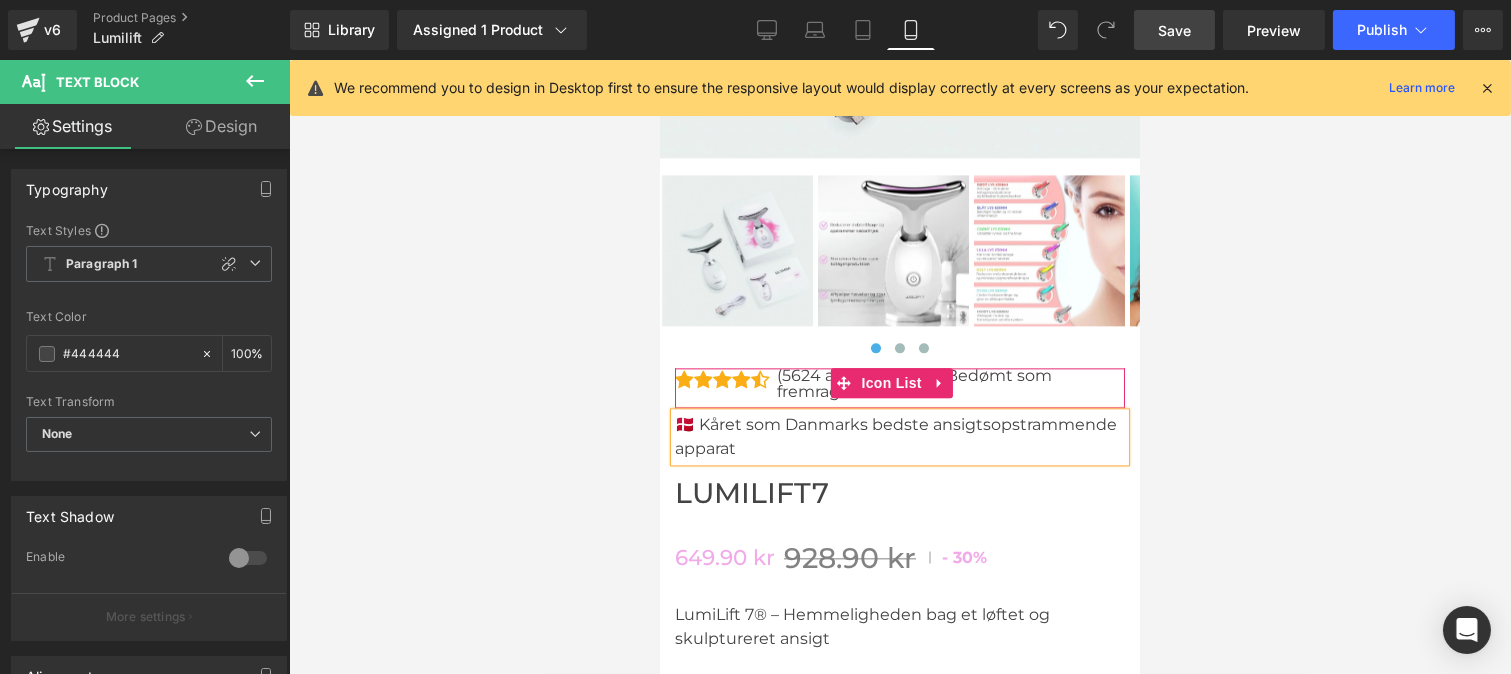 click on "Icon
Icon         Icon         Icon         Icon
Icon List Hoz
(5624 anmeldelser) – Bedømt som fremragende
Text Block
Icon List" at bounding box center [899, 388] 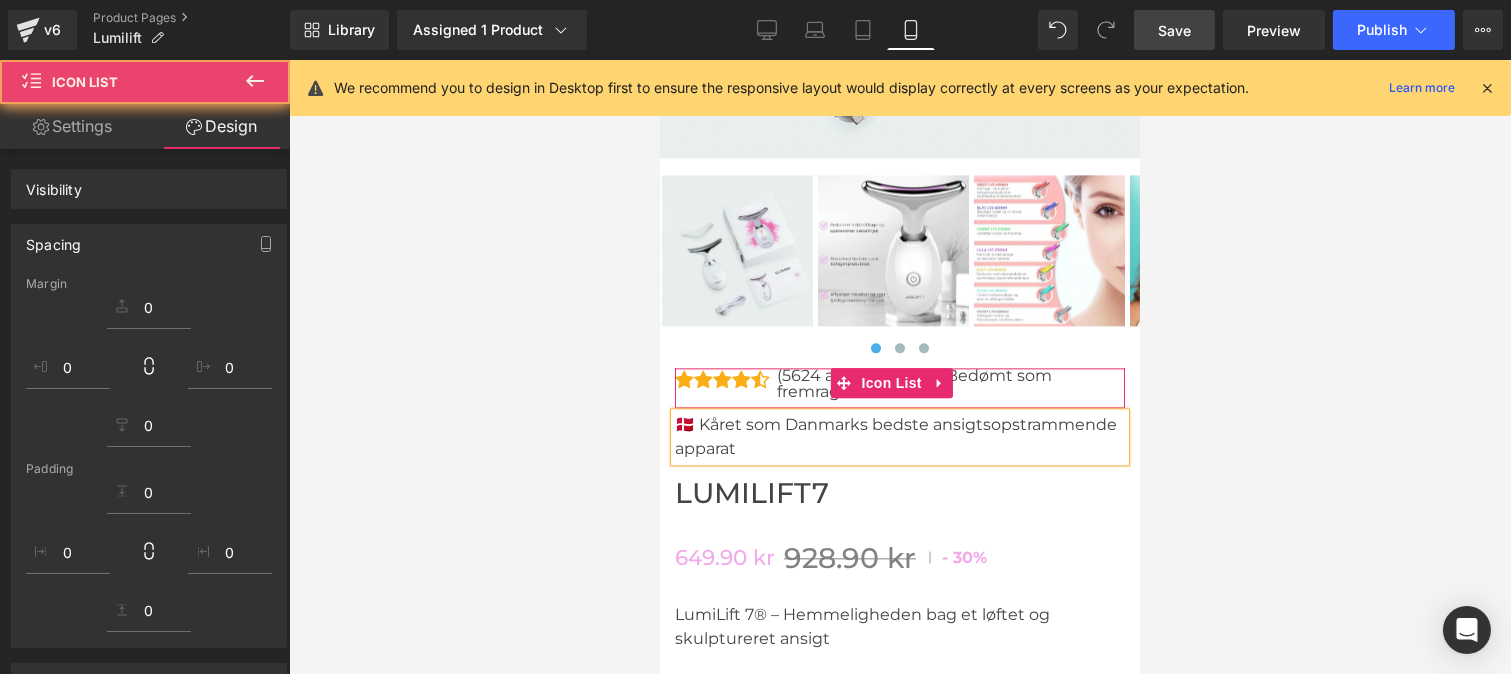 click on "(5624 anmeldelser) – Bedømt som fremragende" at bounding box center [950, 384] 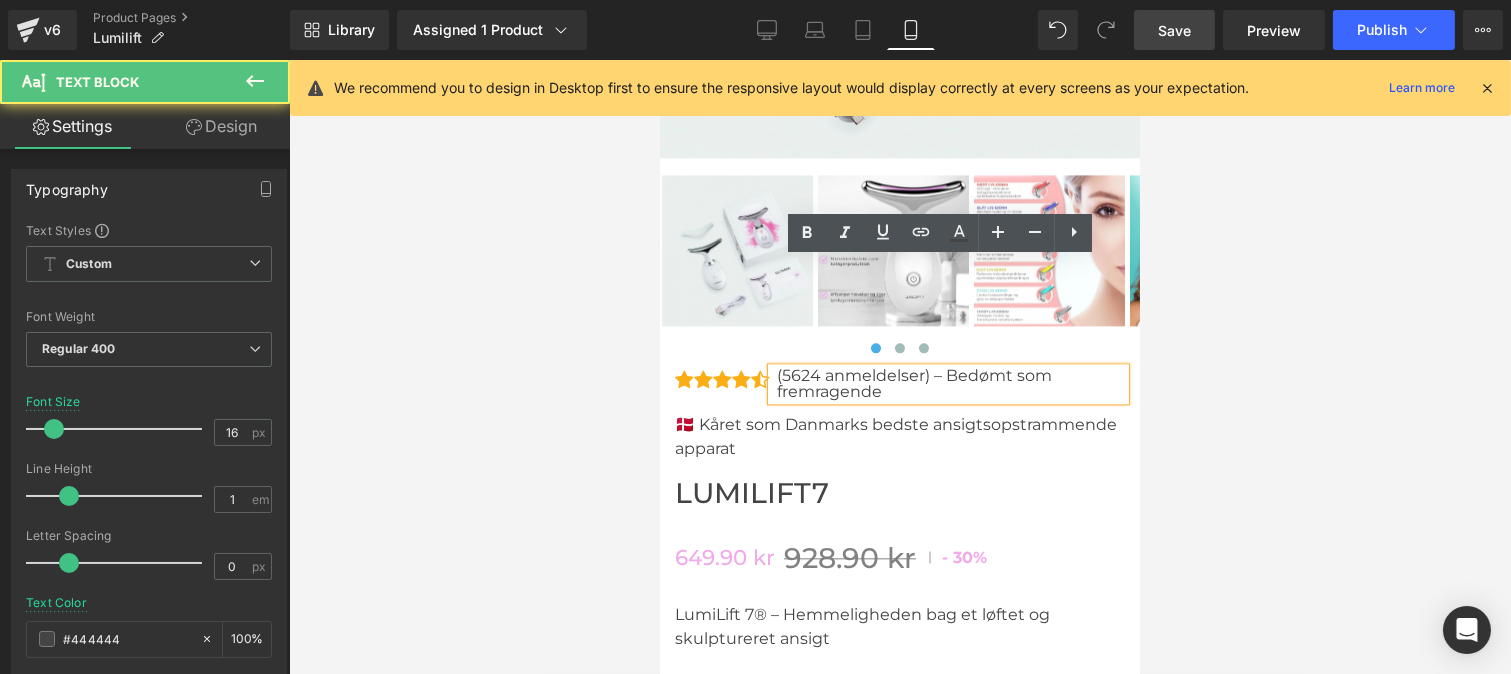 click on "(5624 anmeldelser) – Bedømt som fremragende" at bounding box center (950, 384) 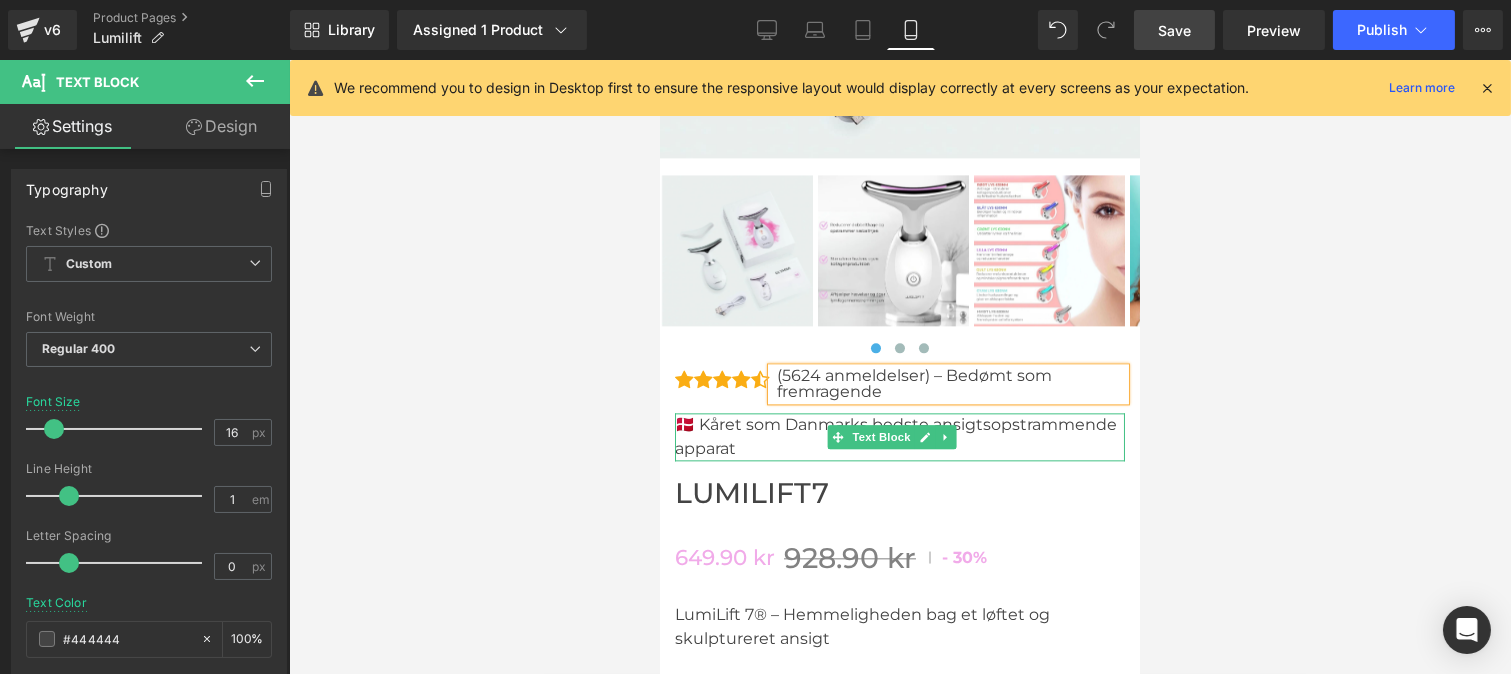 click on "🇩🇰 Kåret som Danmarks bedste ansigtsopstrammende apparat" at bounding box center (899, 437) 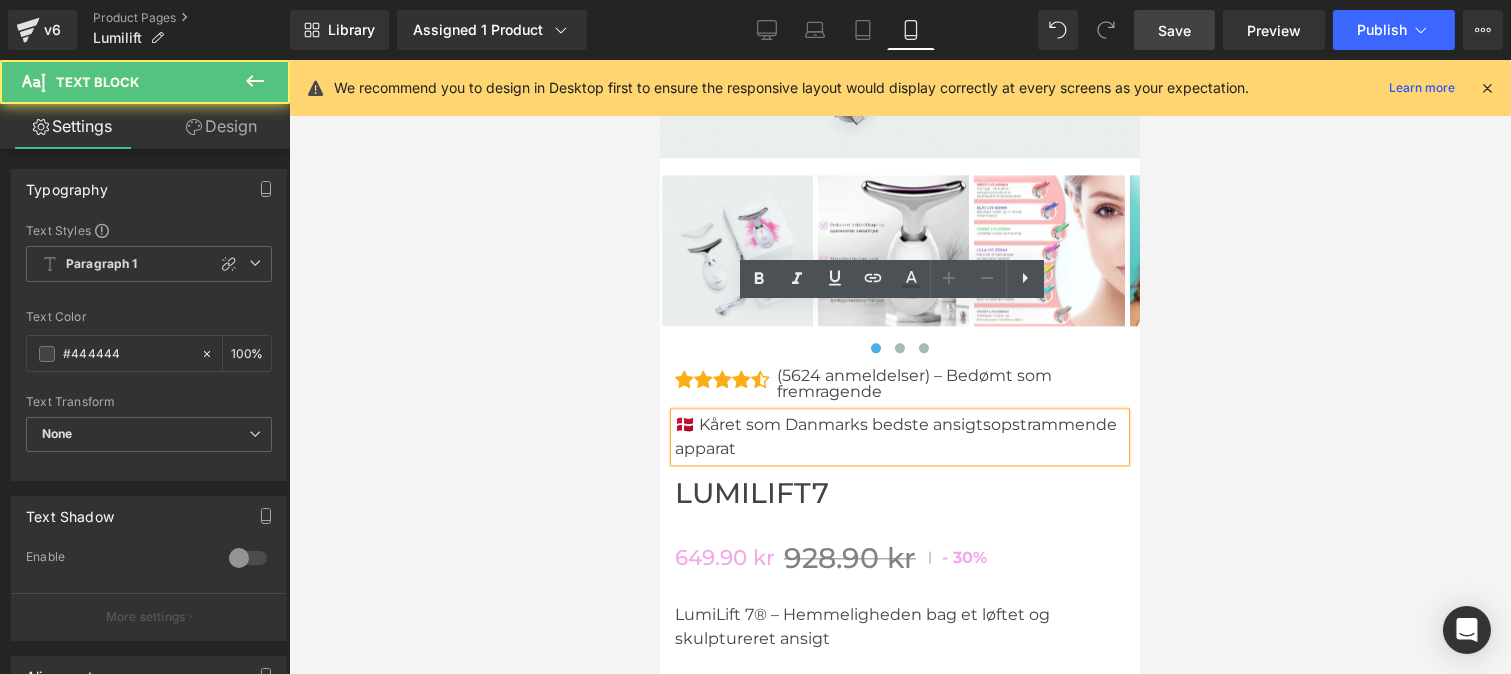 click on "🇩🇰 Kåret som Danmarks bedste ansigtsopstrammende apparat" at bounding box center (899, 437) 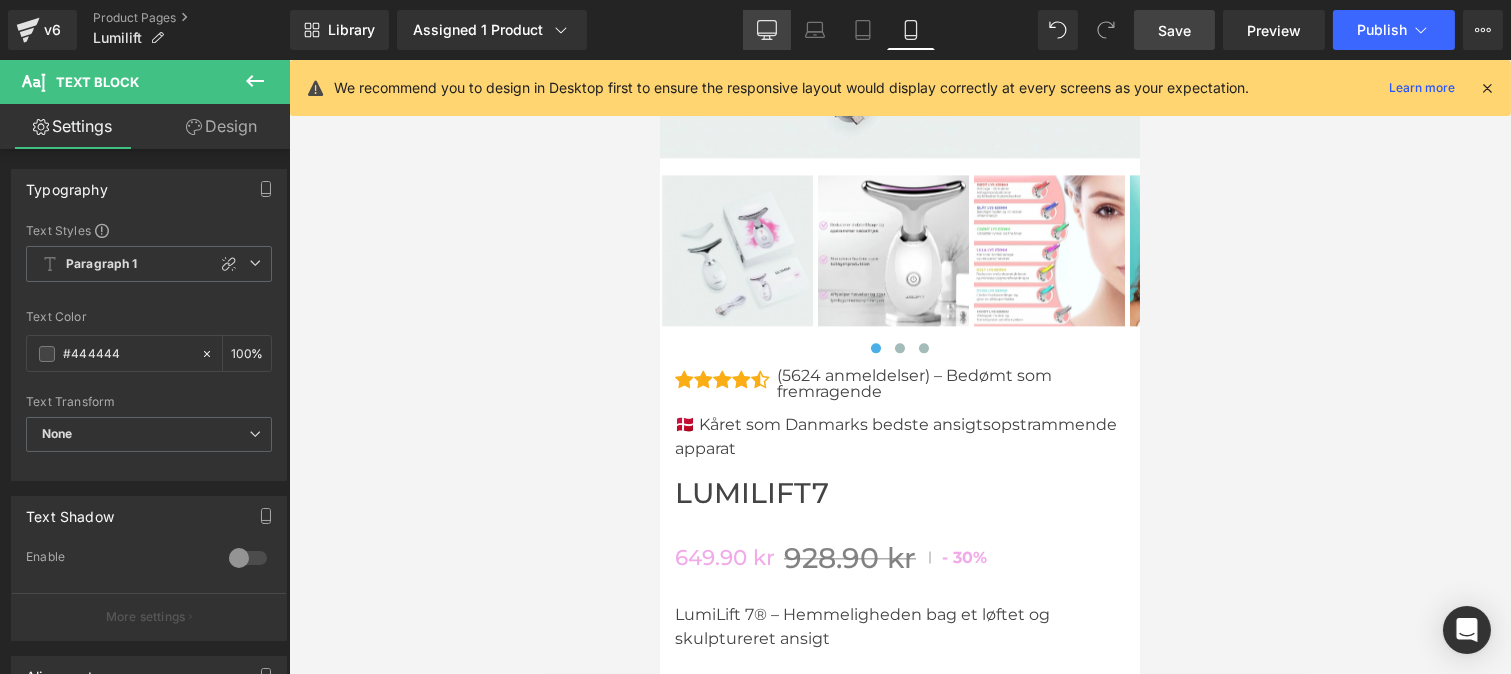 click on "Desktop" at bounding box center [767, 30] 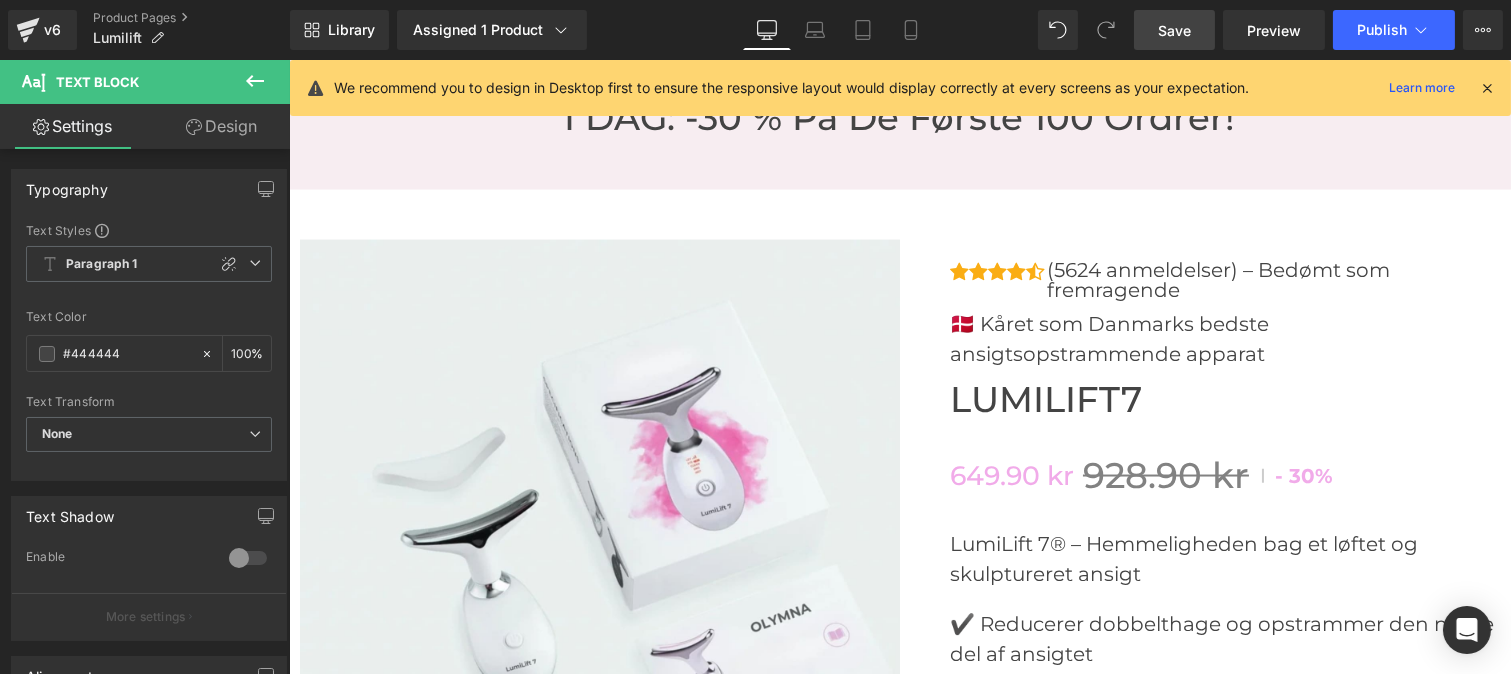scroll, scrollTop: 5690, scrollLeft: 0, axis: vertical 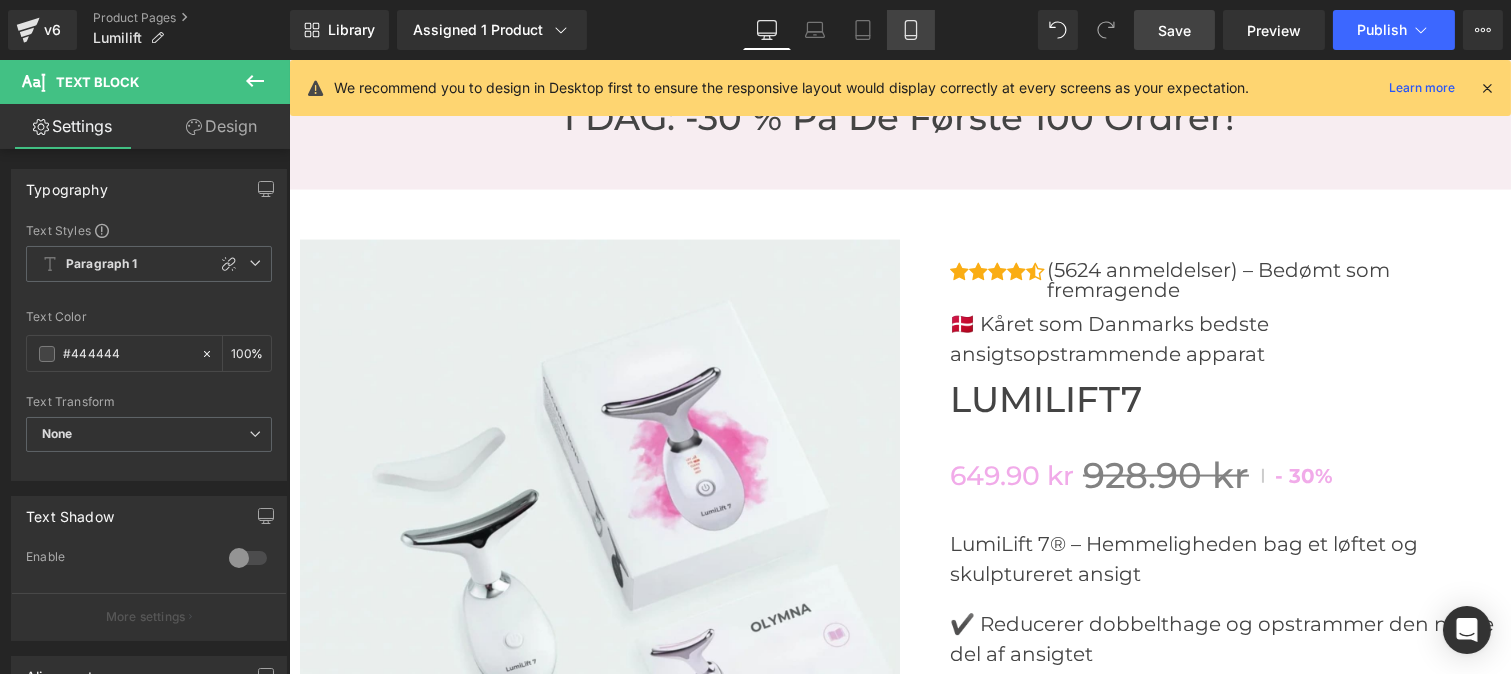 click on "Mobile" at bounding box center [911, 30] 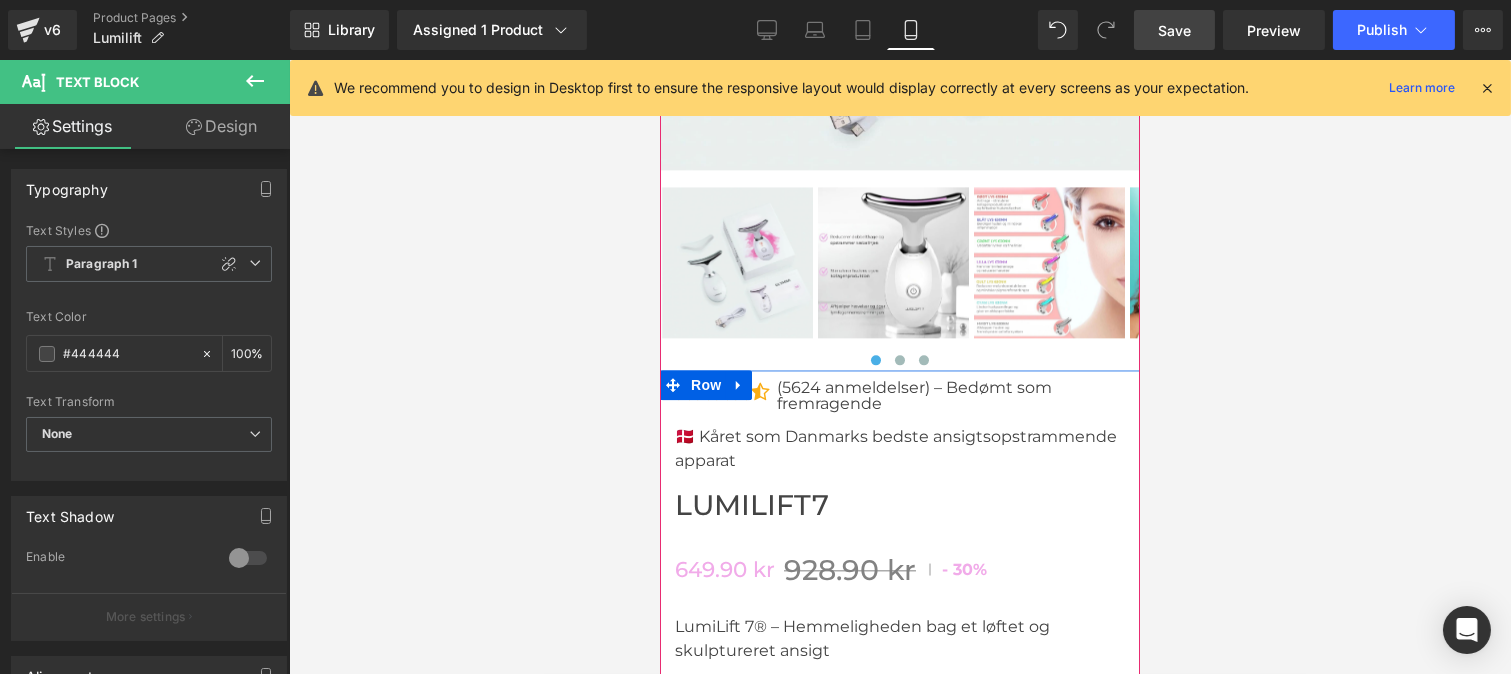 scroll, scrollTop: 8374, scrollLeft: 0, axis: vertical 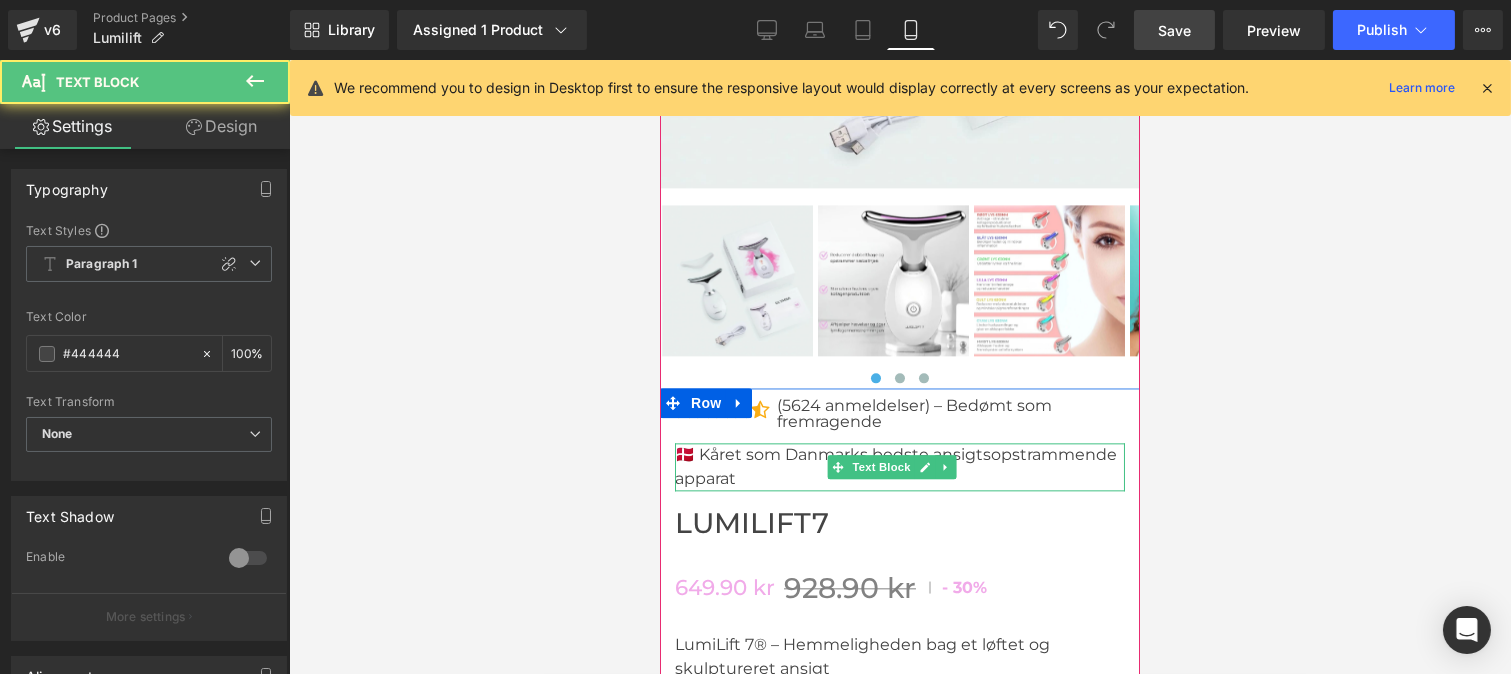 click on "🇩🇰 Kåret som Danmarks bedste ansigtsopstrammende apparat" at bounding box center [899, 467] 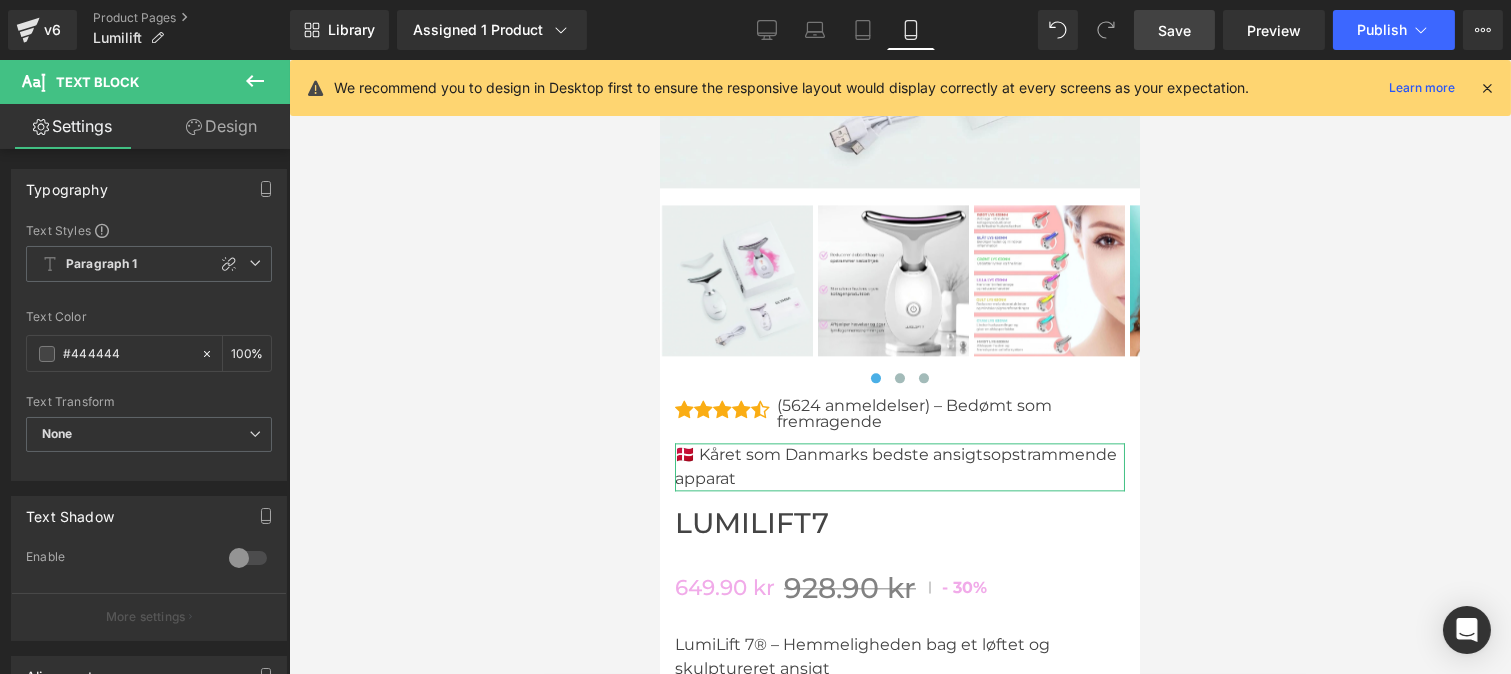 click on "Design" at bounding box center [221, 126] 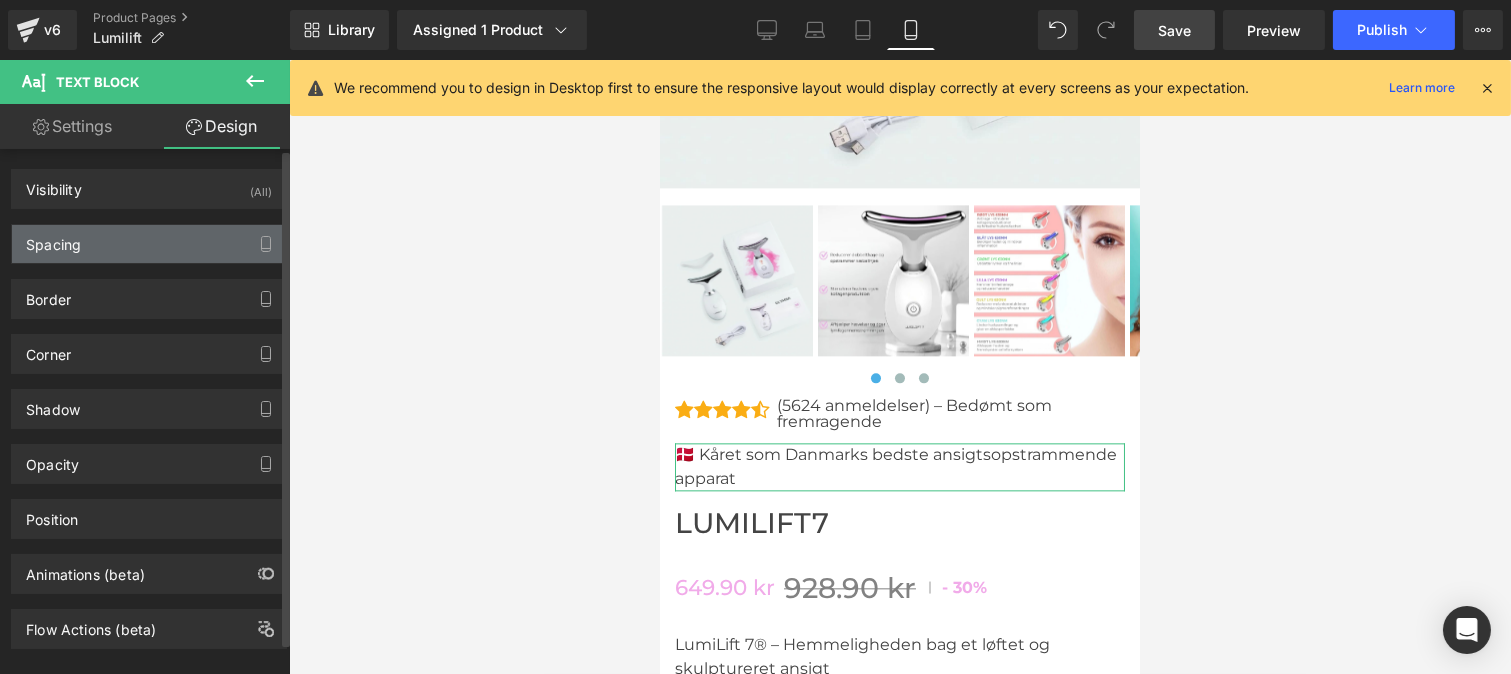 click on "Spacing" at bounding box center (149, 244) 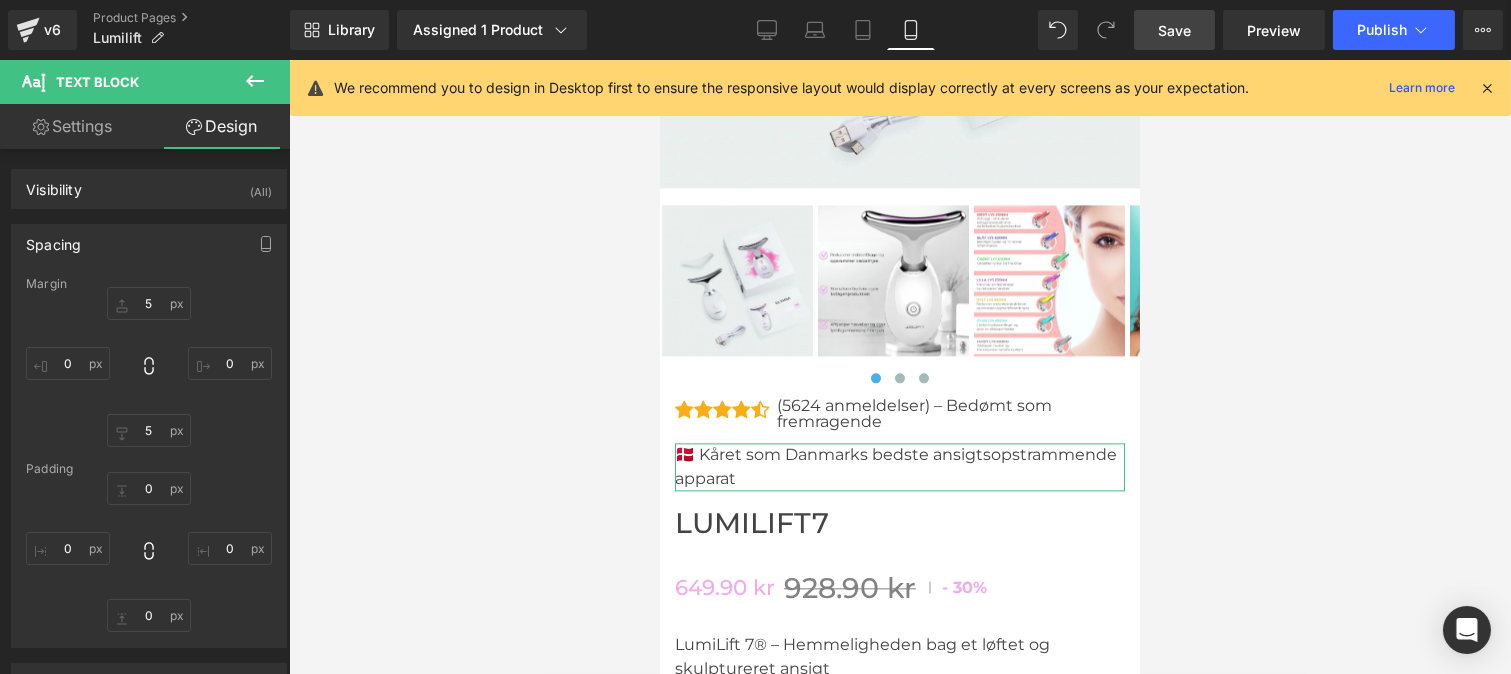 click on "Settings" at bounding box center (72, 126) 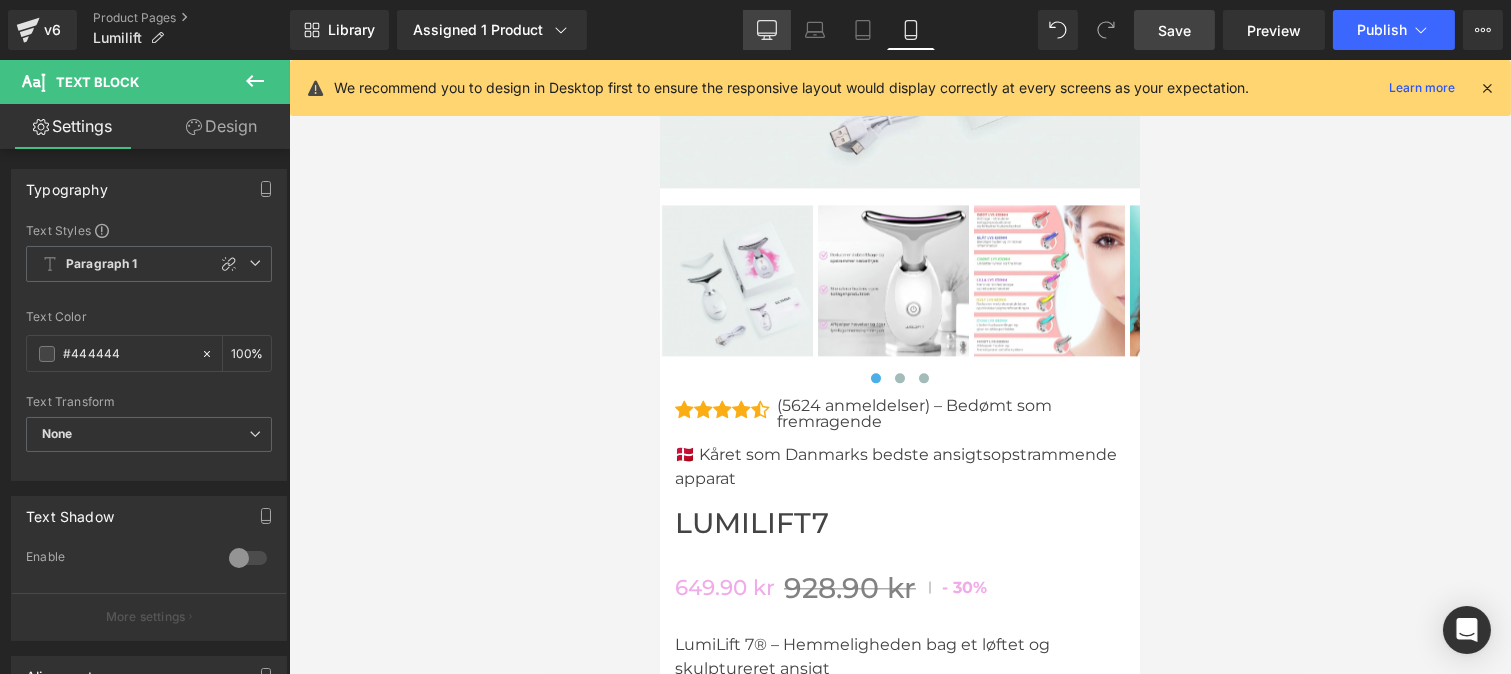 click on "Desktop" at bounding box center (767, 30) 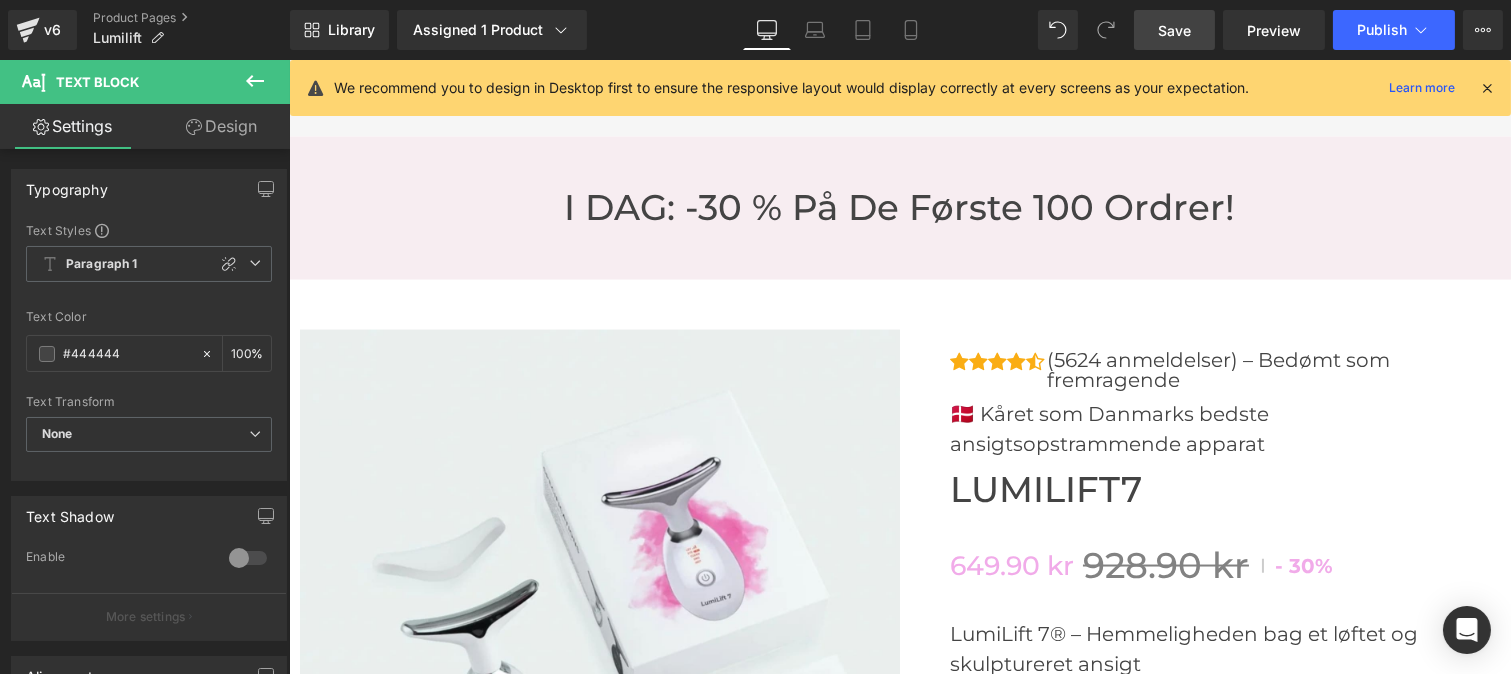 scroll, scrollTop: 5650, scrollLeft: 0, axis: vertical 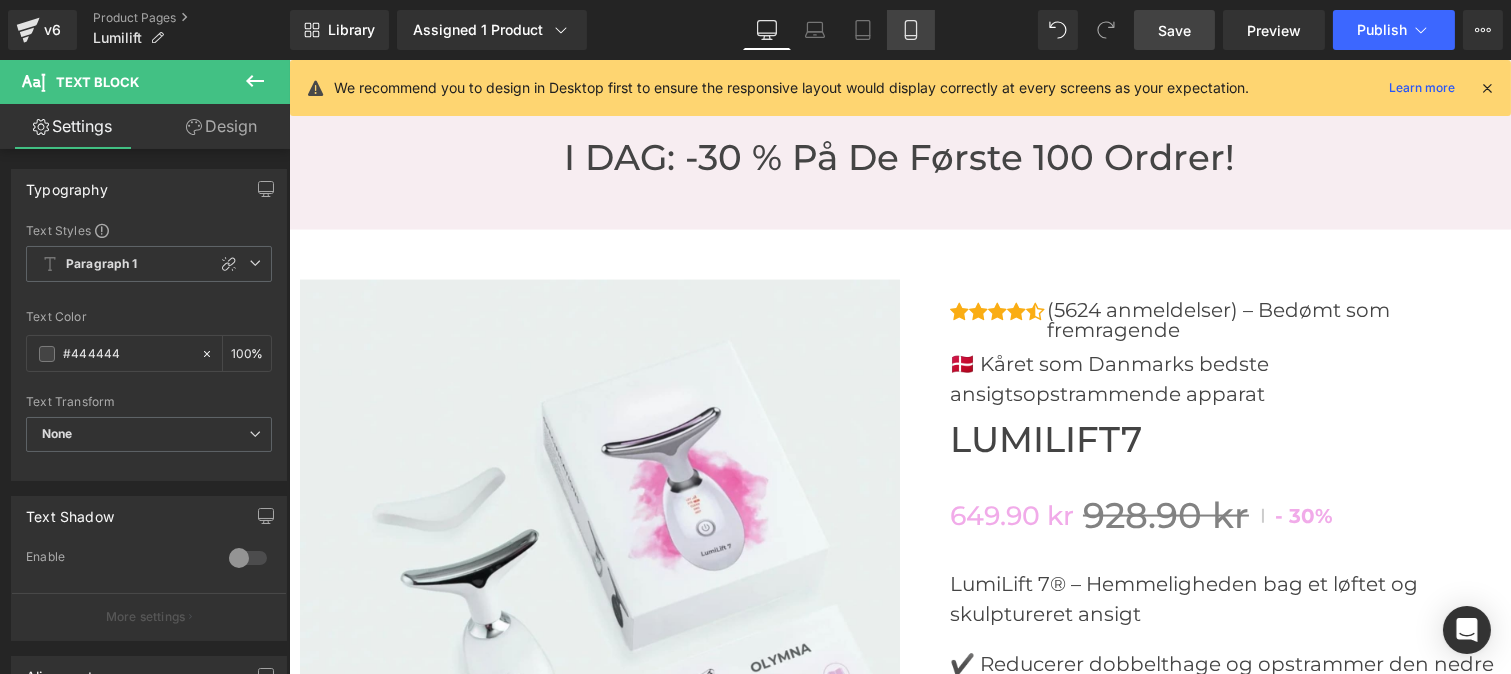click 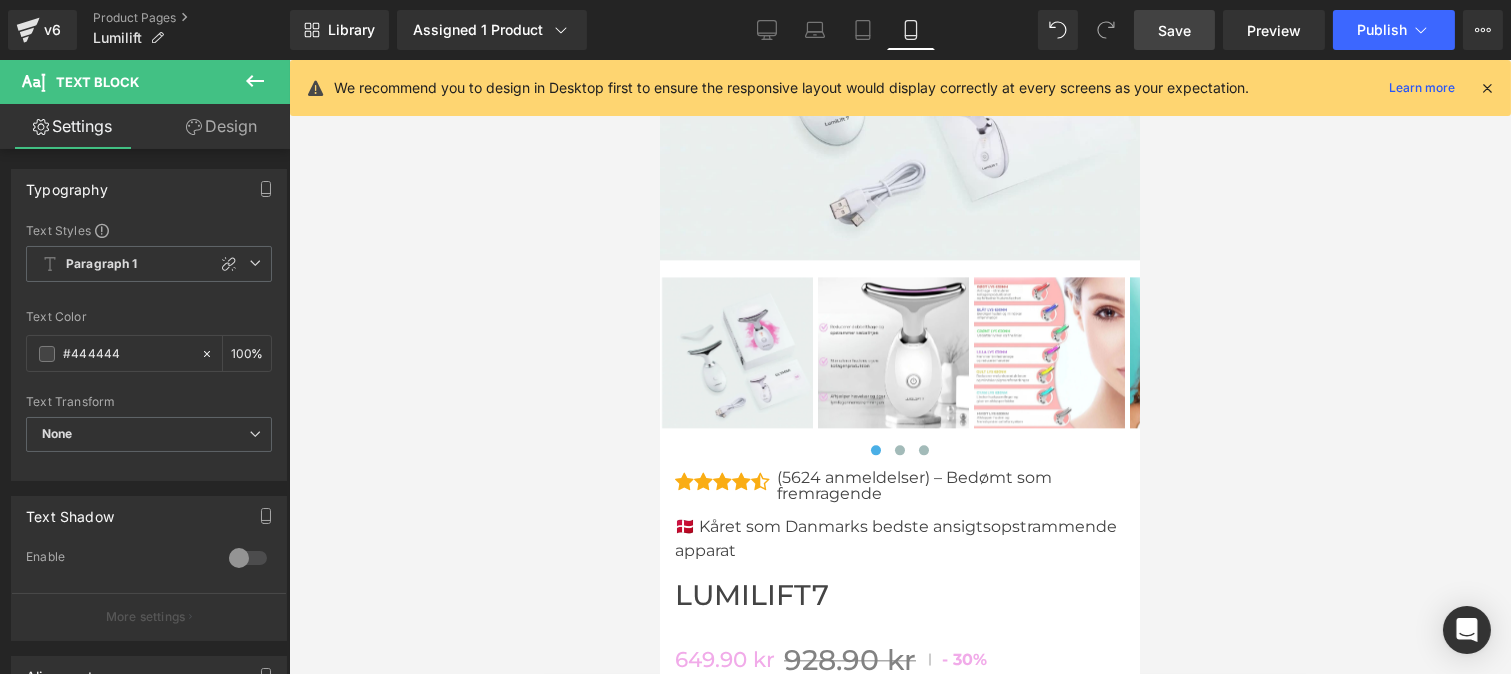scroll, scrollTop: 8485, scrollLeft: 0, axis: vertical 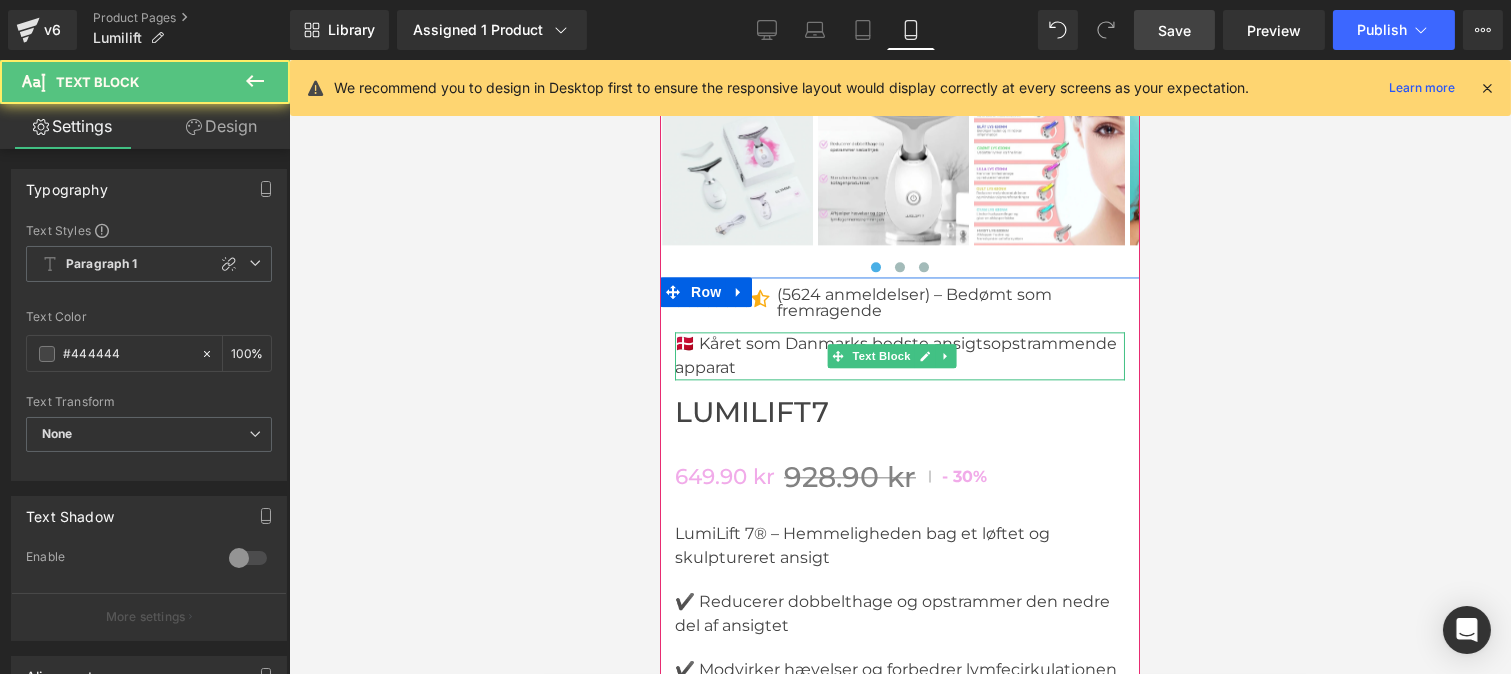 click on "🇩🇰 Kåret som Danmarks bedste ansigtsopstrammende apparat" at bounding box center [899, 356] 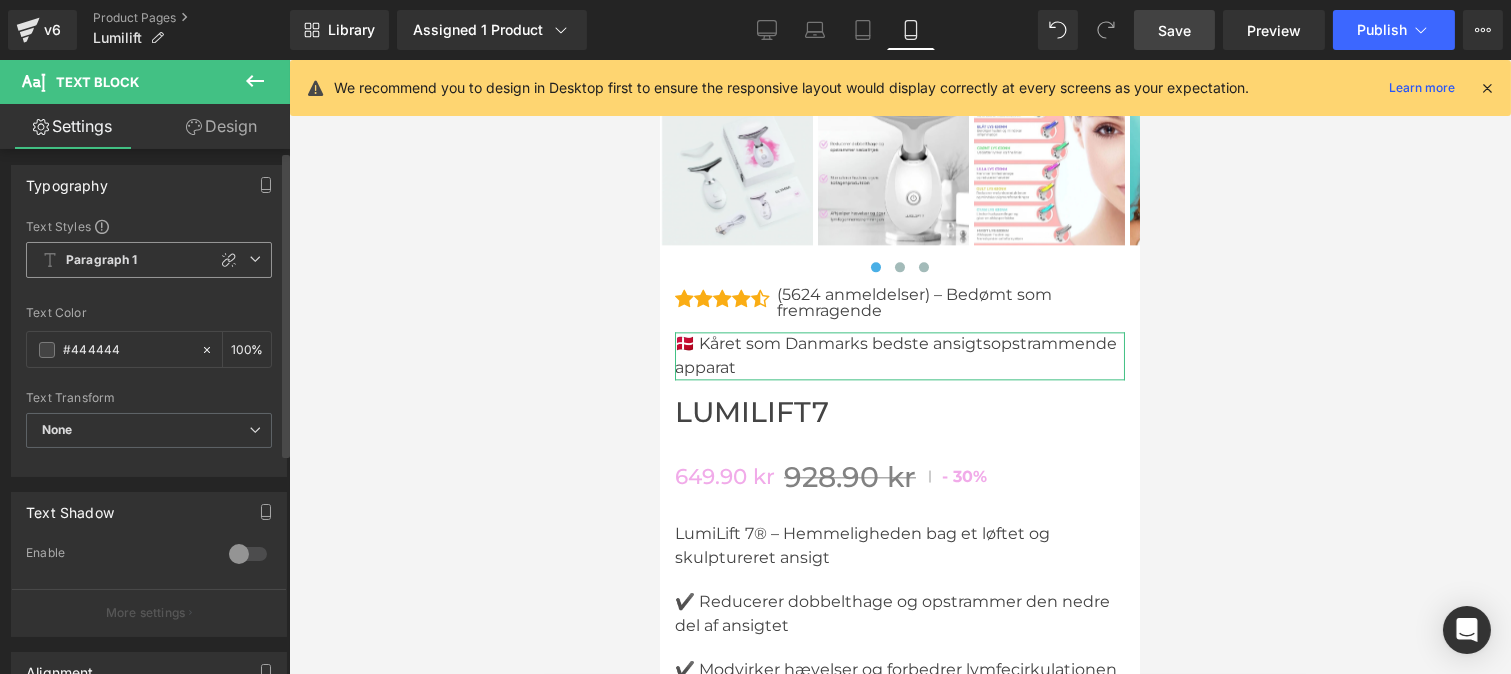 scroll, scrollTop: 3, scrollLeft: 0, axis: vertical 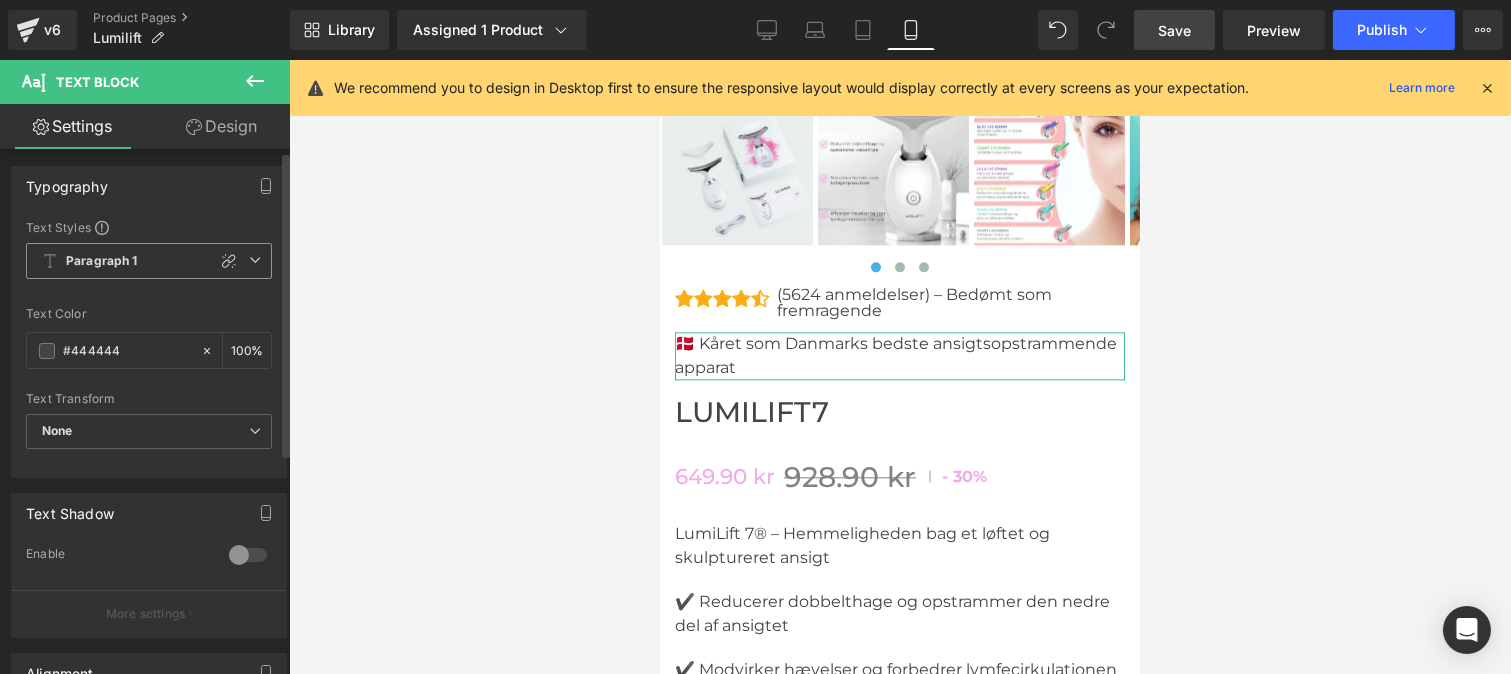 click on "Paragraph 1" at bounding box center (102, 261) 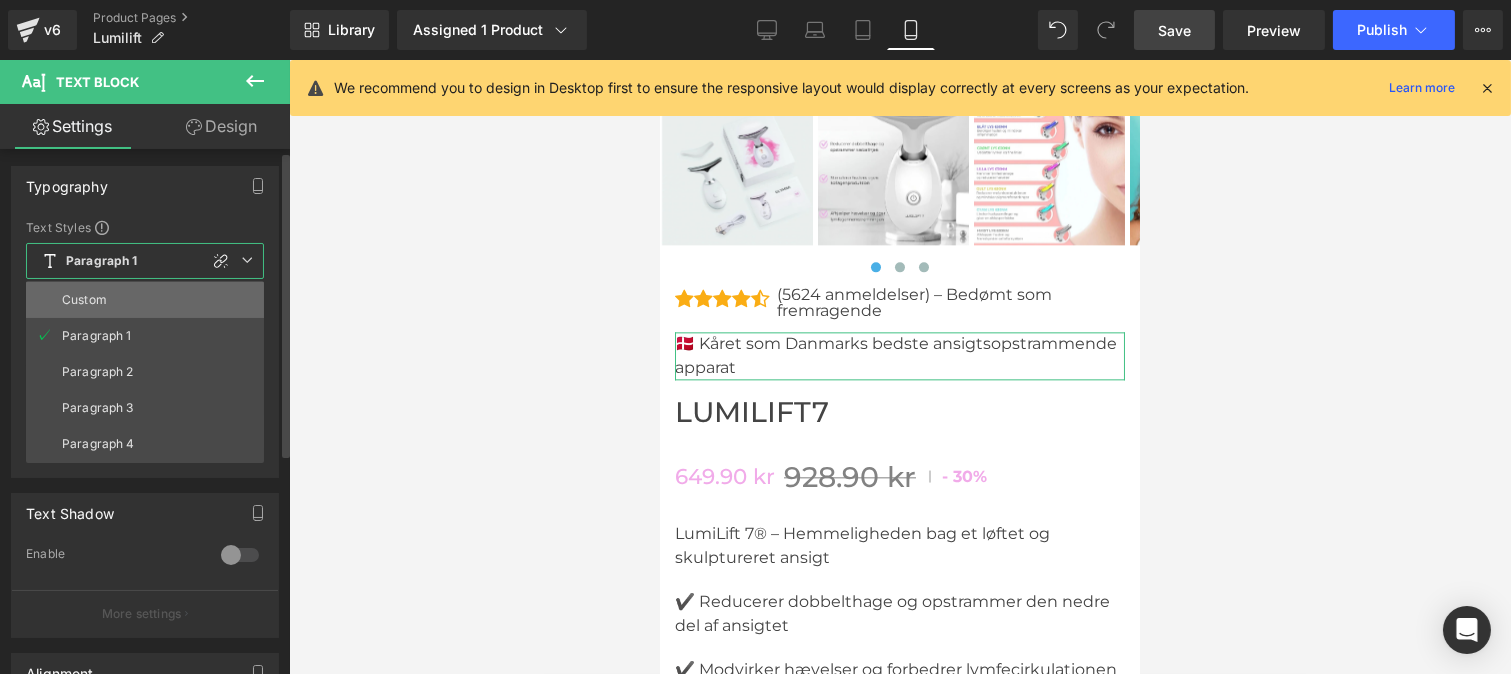 click on "Custom" at bounding box center (84, 300) 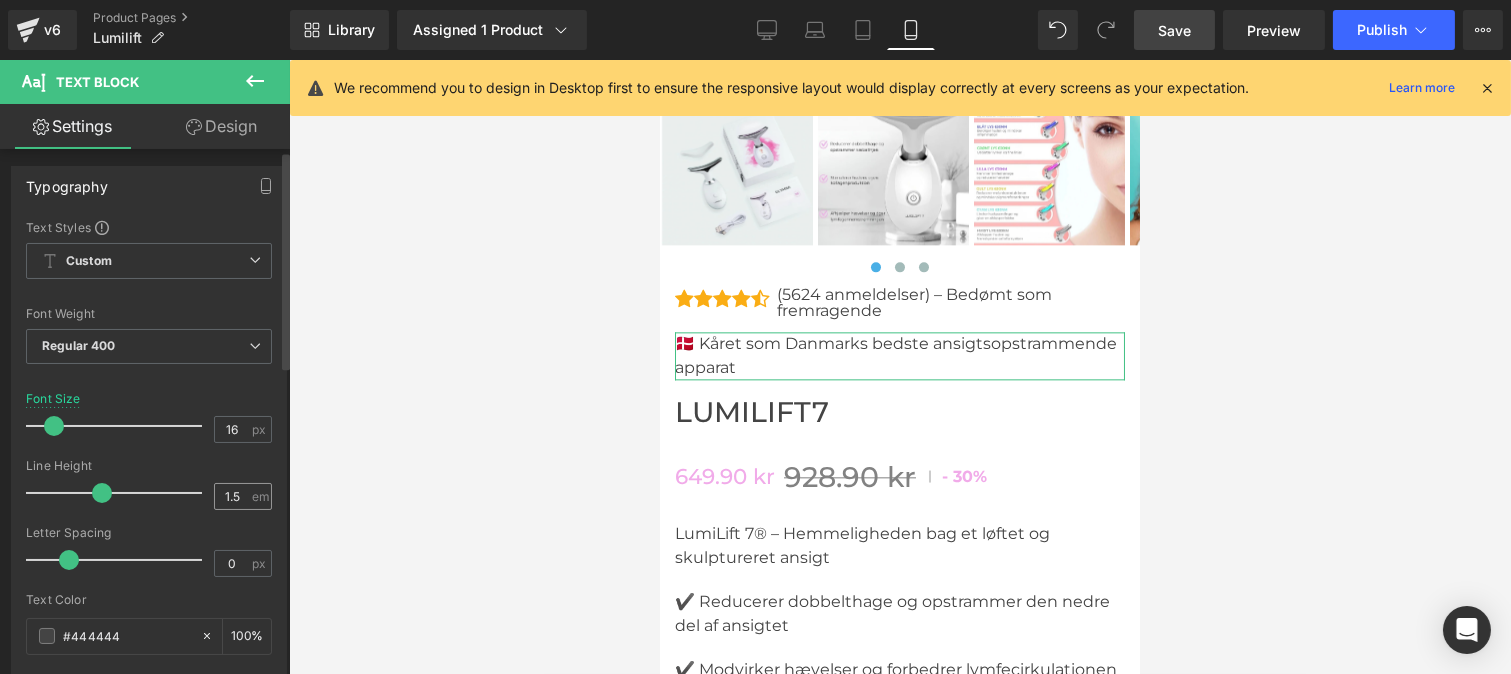 click on "1.5 em" at bounding box center (243, 496) 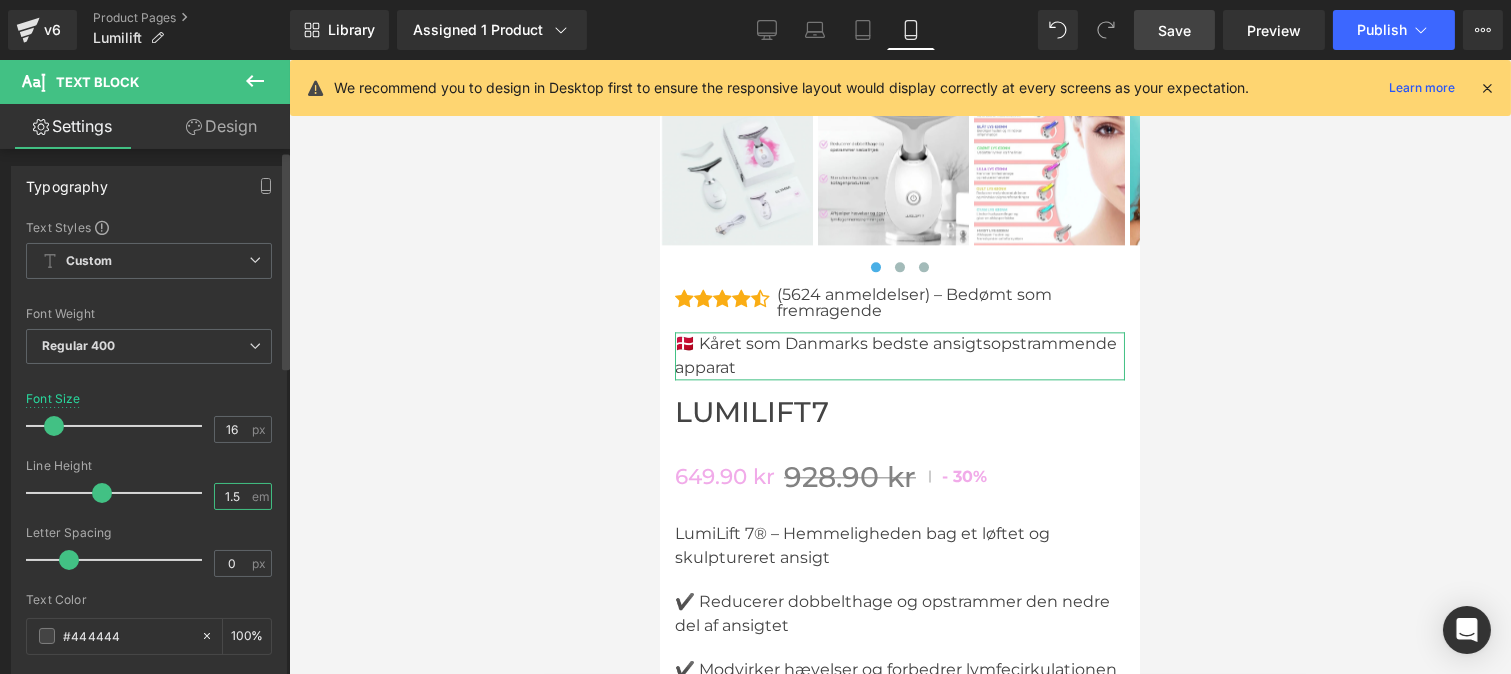 click on "1.5" at bounding box center [232, 496] 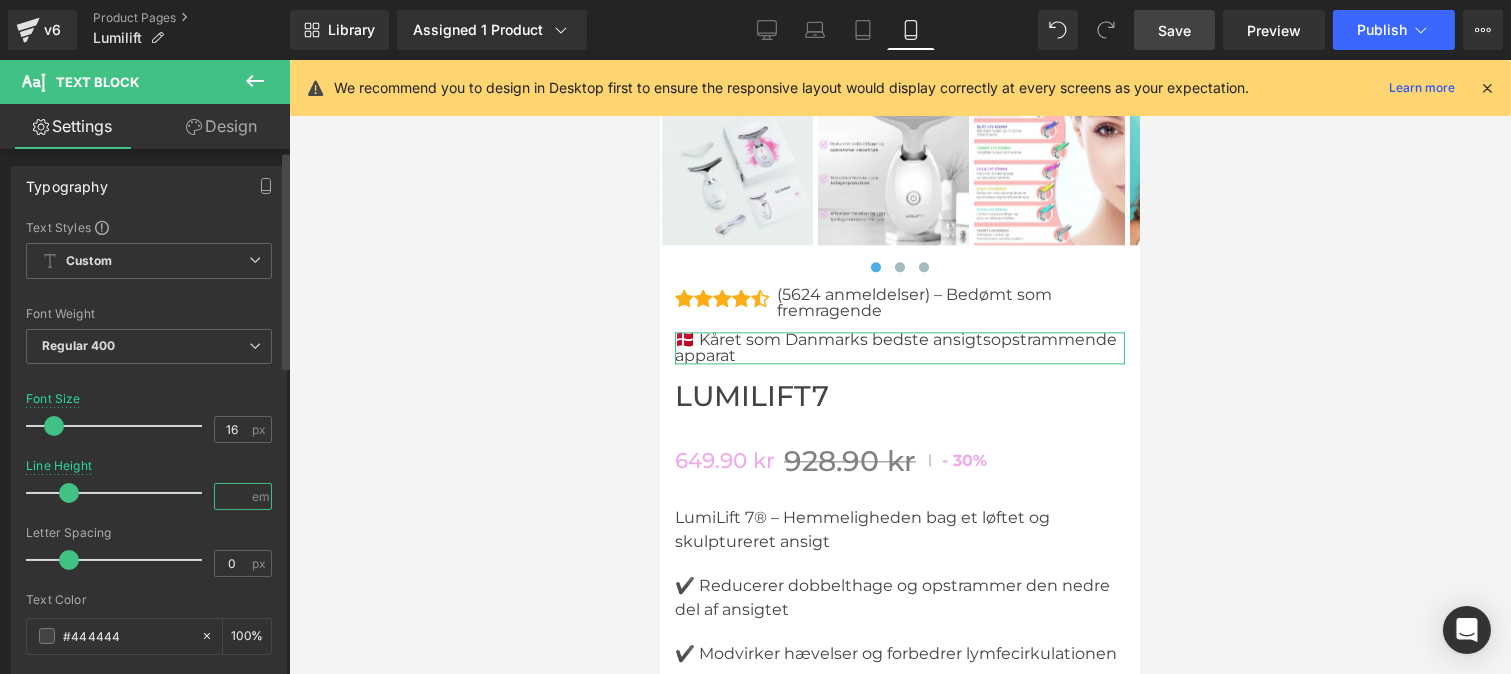 type on "1.5" 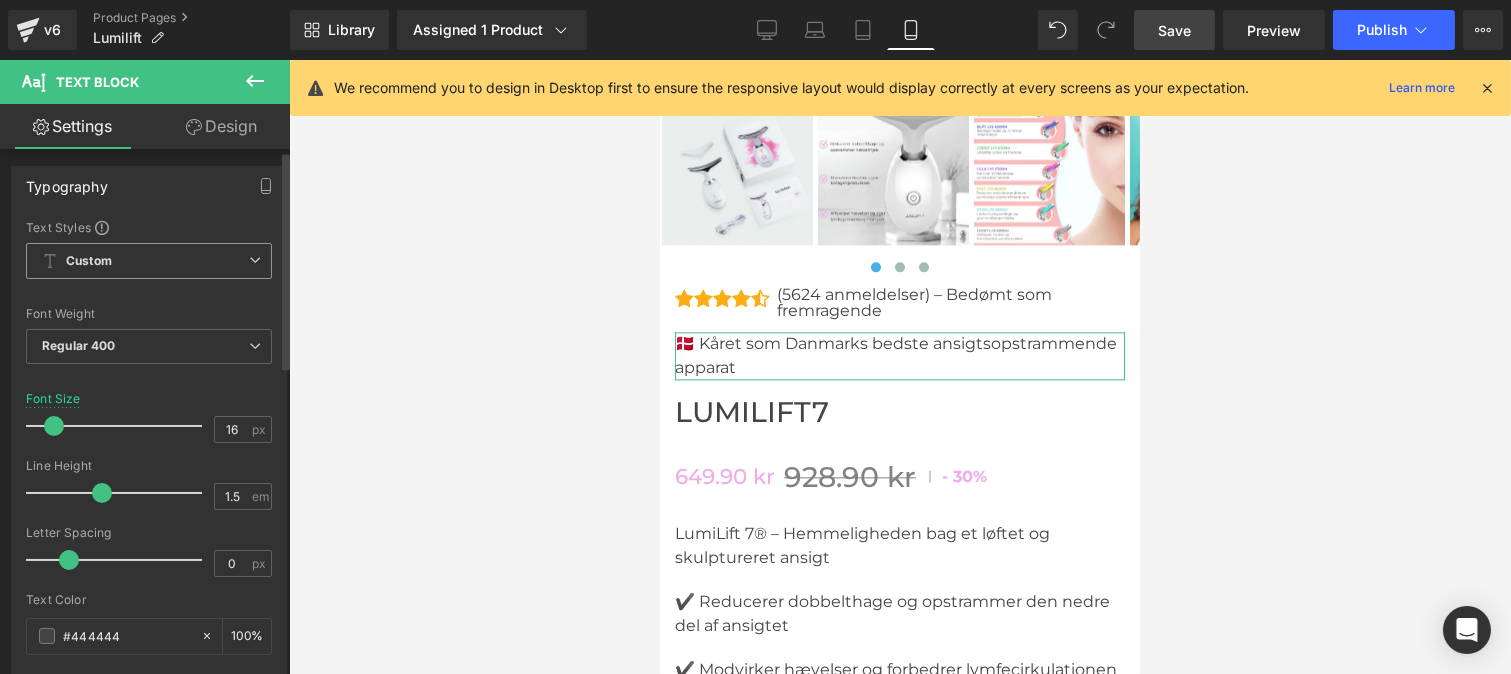 click on "Custom" at bounding box center (149, 261) 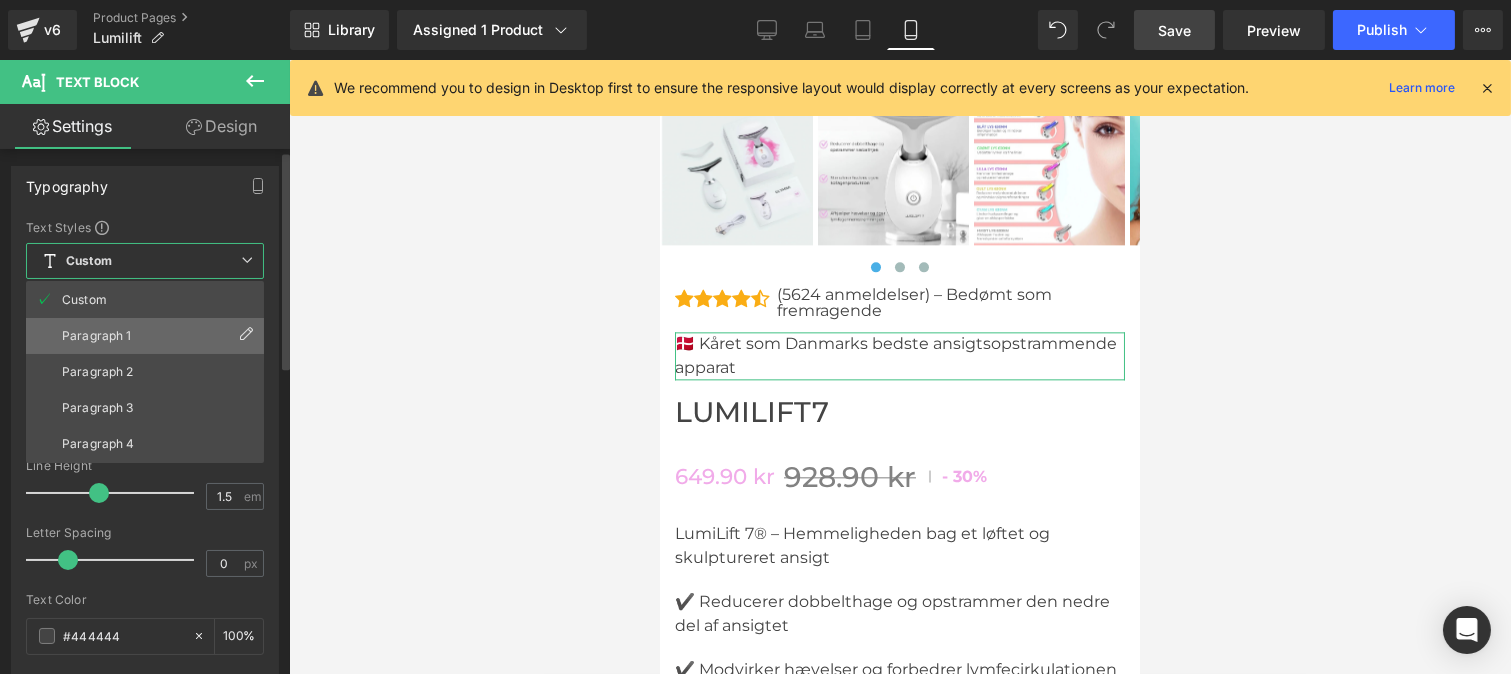 click on "Paragraph 1" at bounding box center (145, 336) 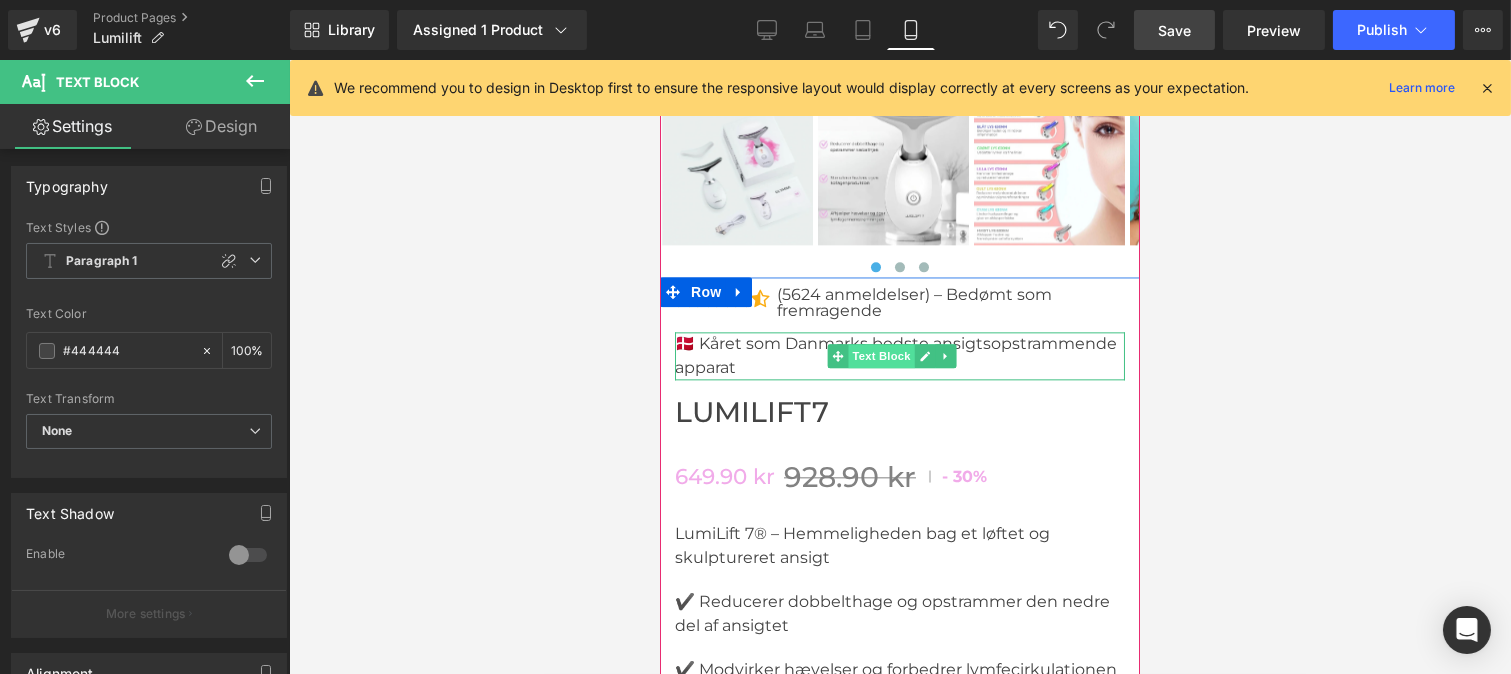 click on "Text Block" at bounding box center (880, 356) 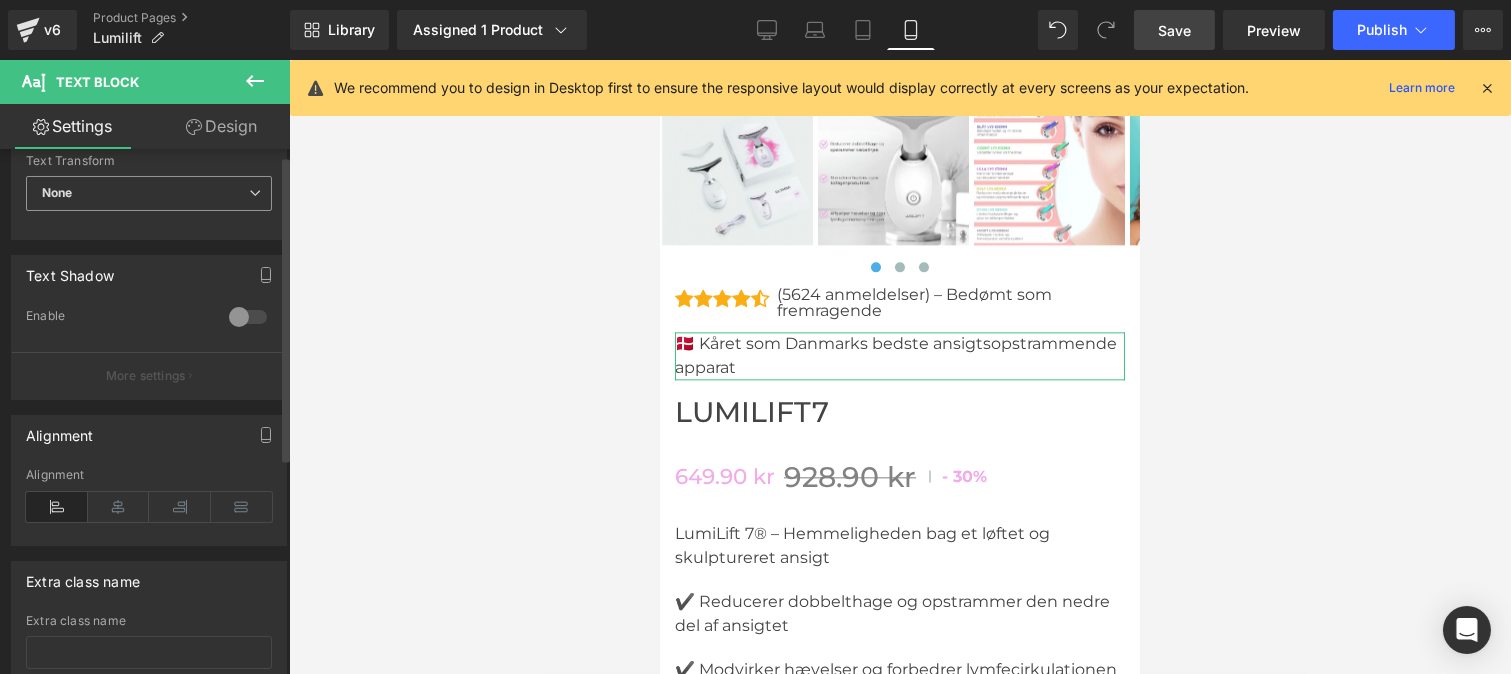 scroll, scrollTop: 0, scrollLeft: 0, axis: both 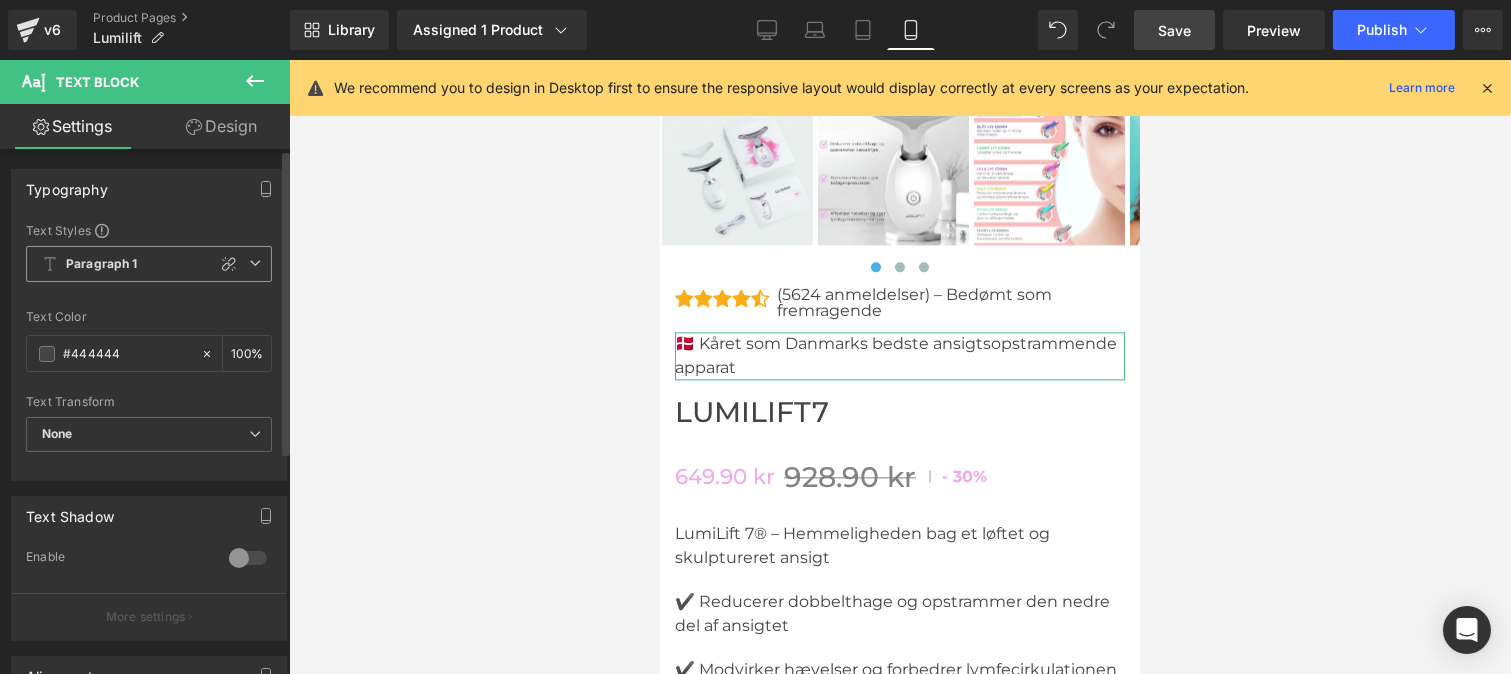 click on "Paragraph 1" at bounding box center [102, 264] 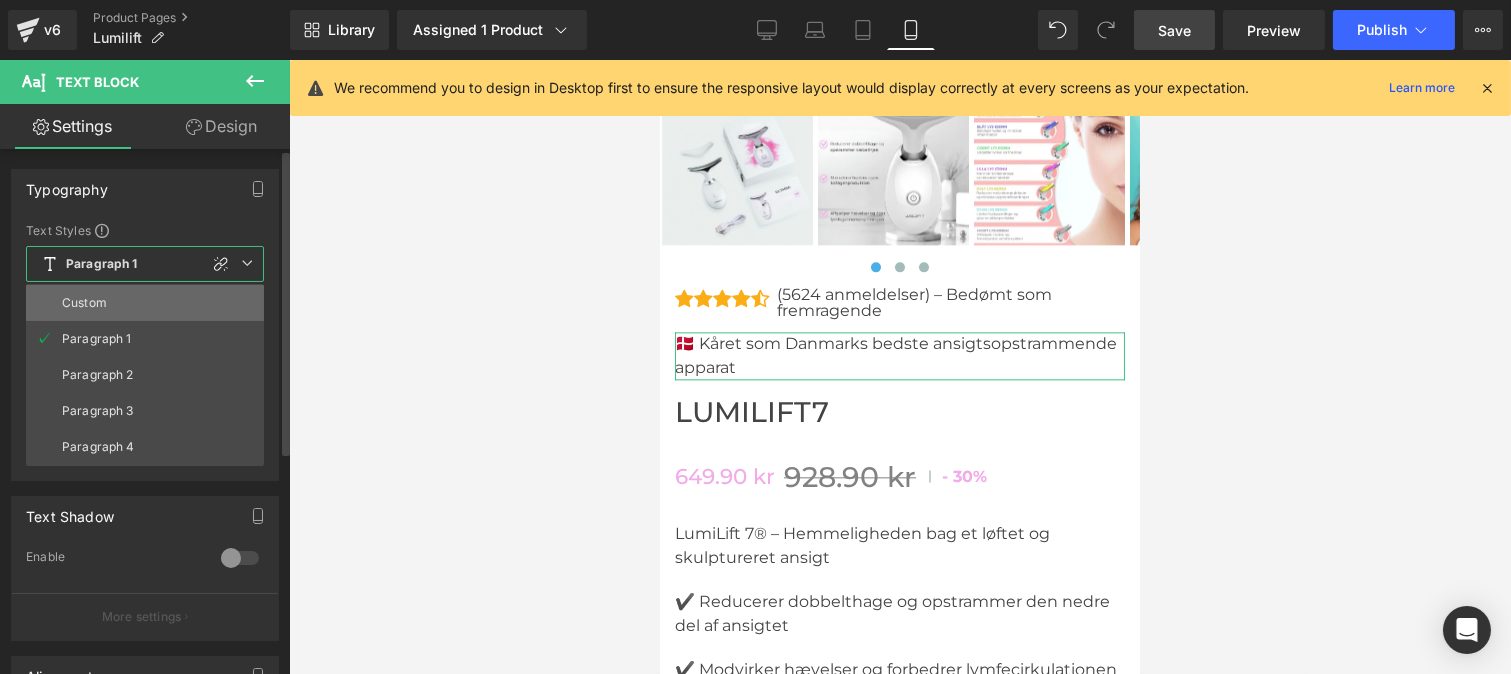 click on "Custom" at bounding box center (145, 303) 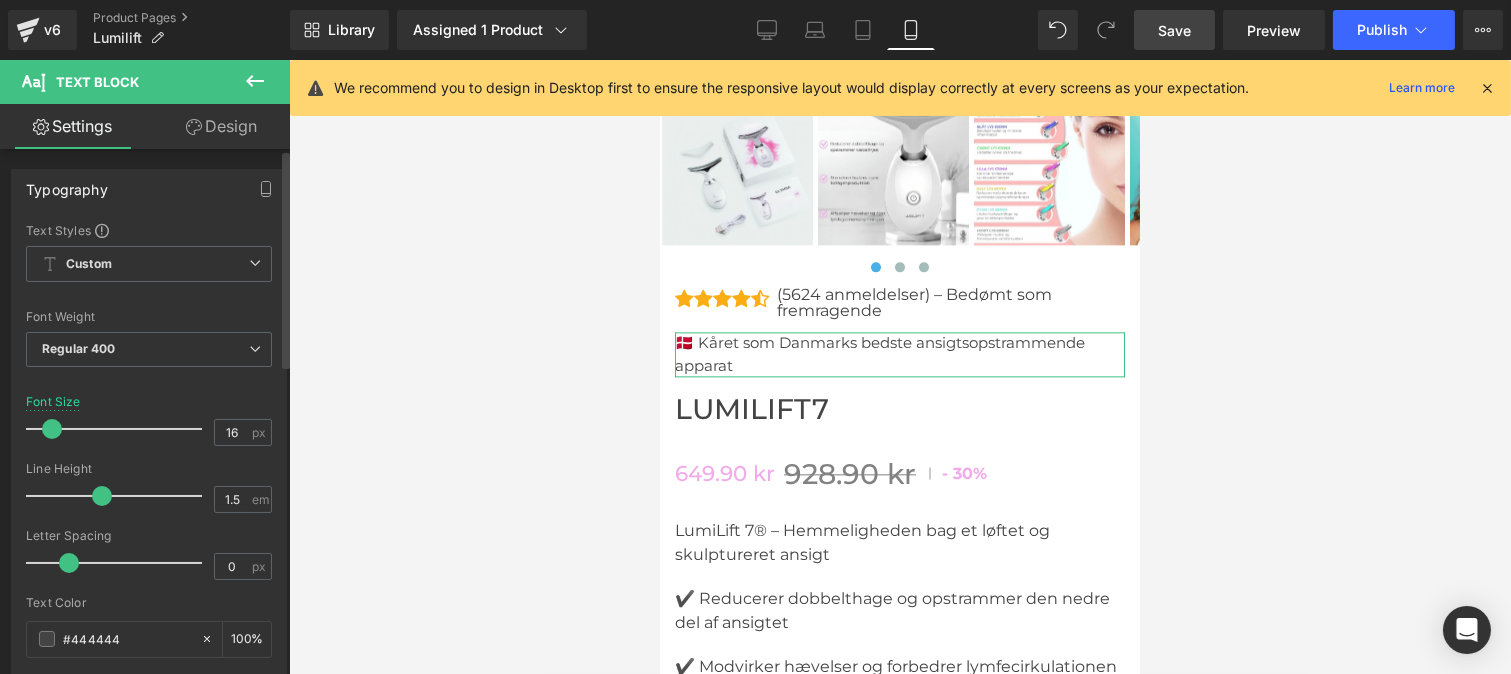 click at bounding box center [52, 429] 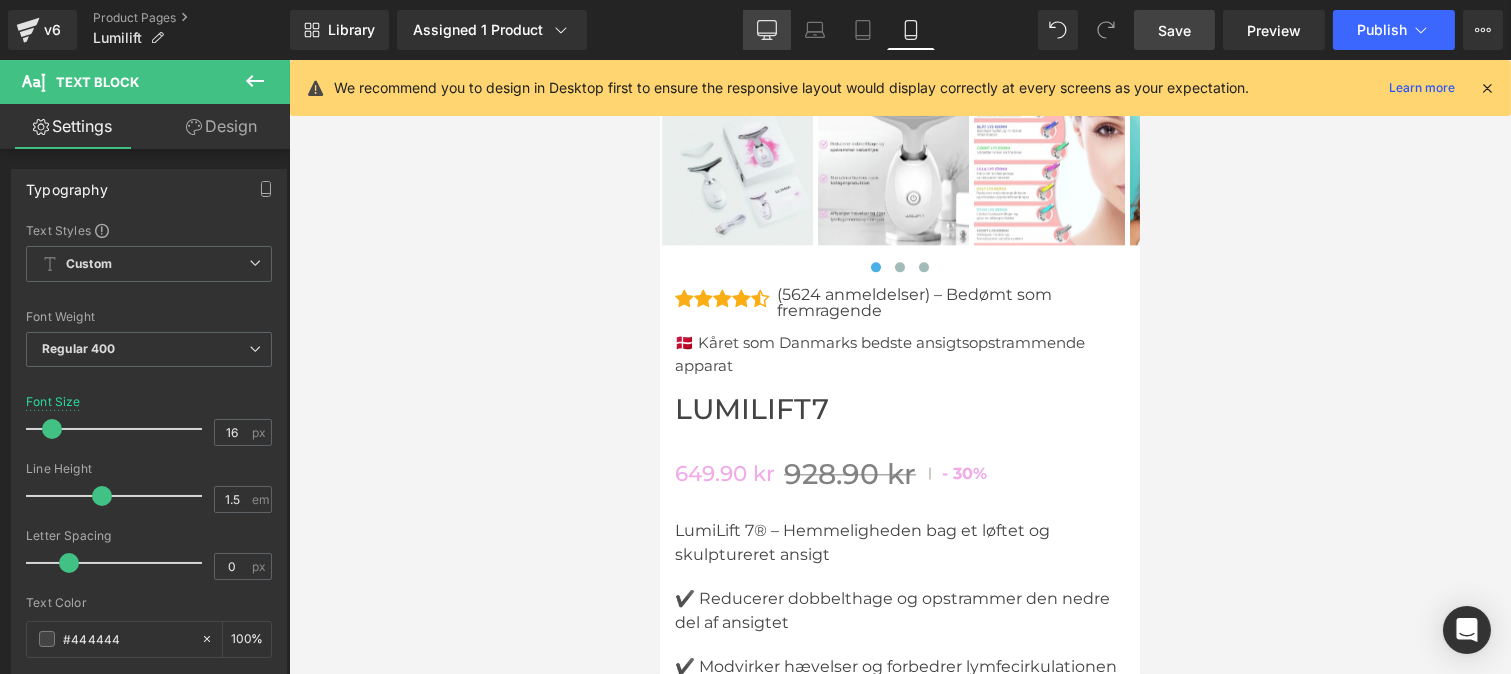 click 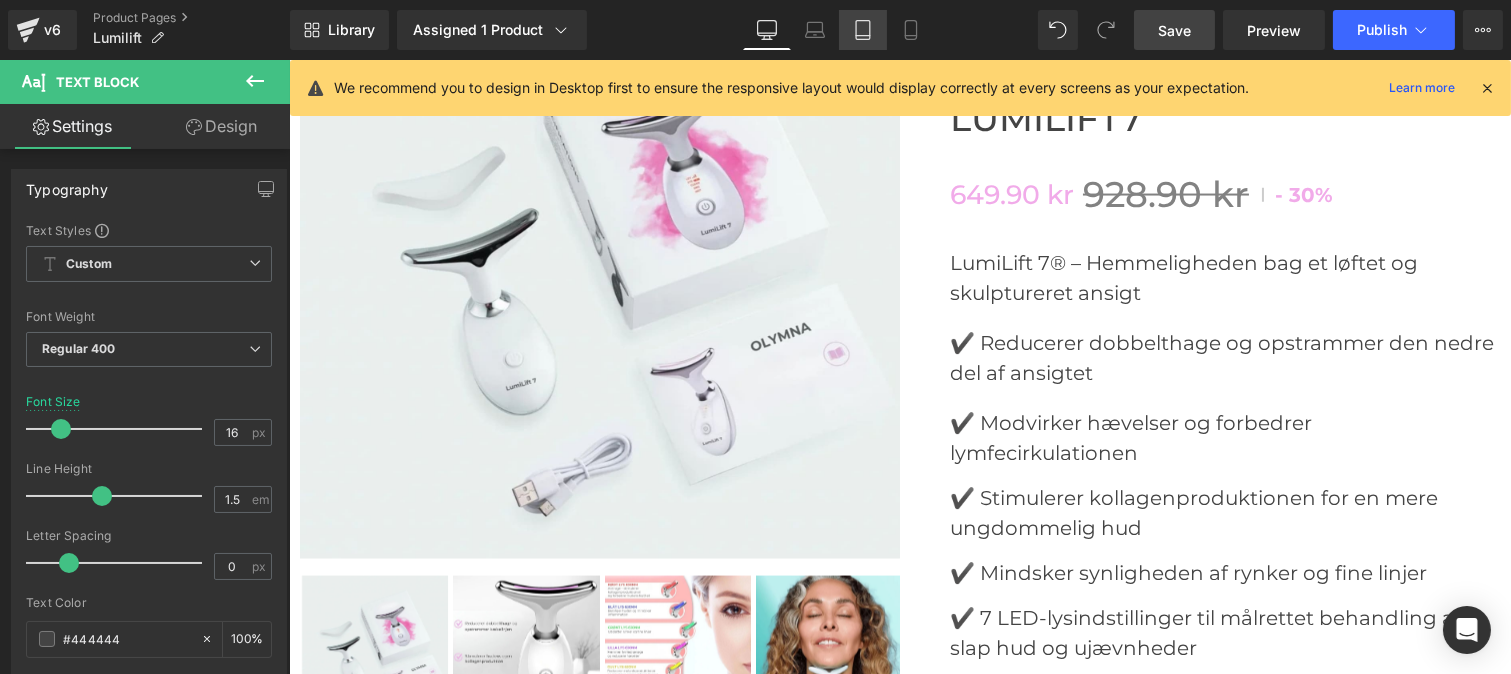 scroll, scrollTop: 5771, scrollLeft: 0, axis: vertical 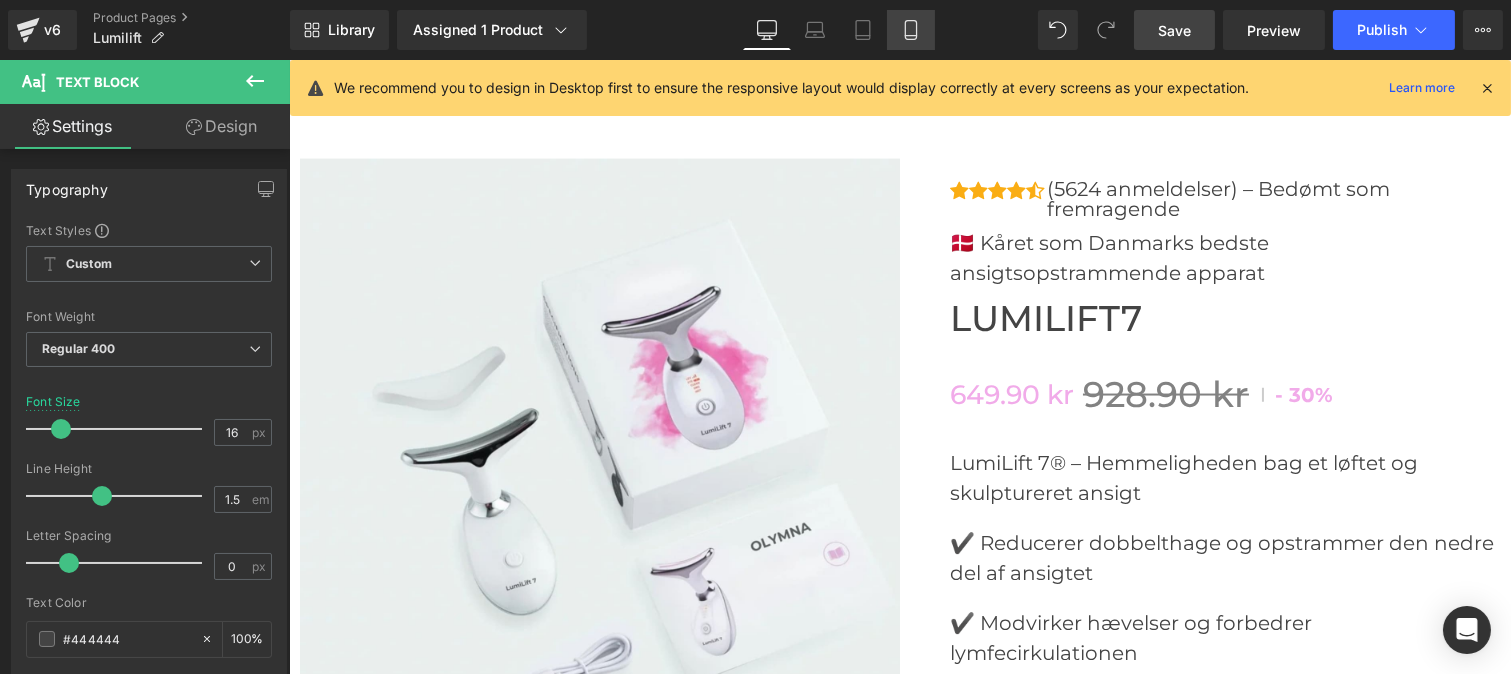 click 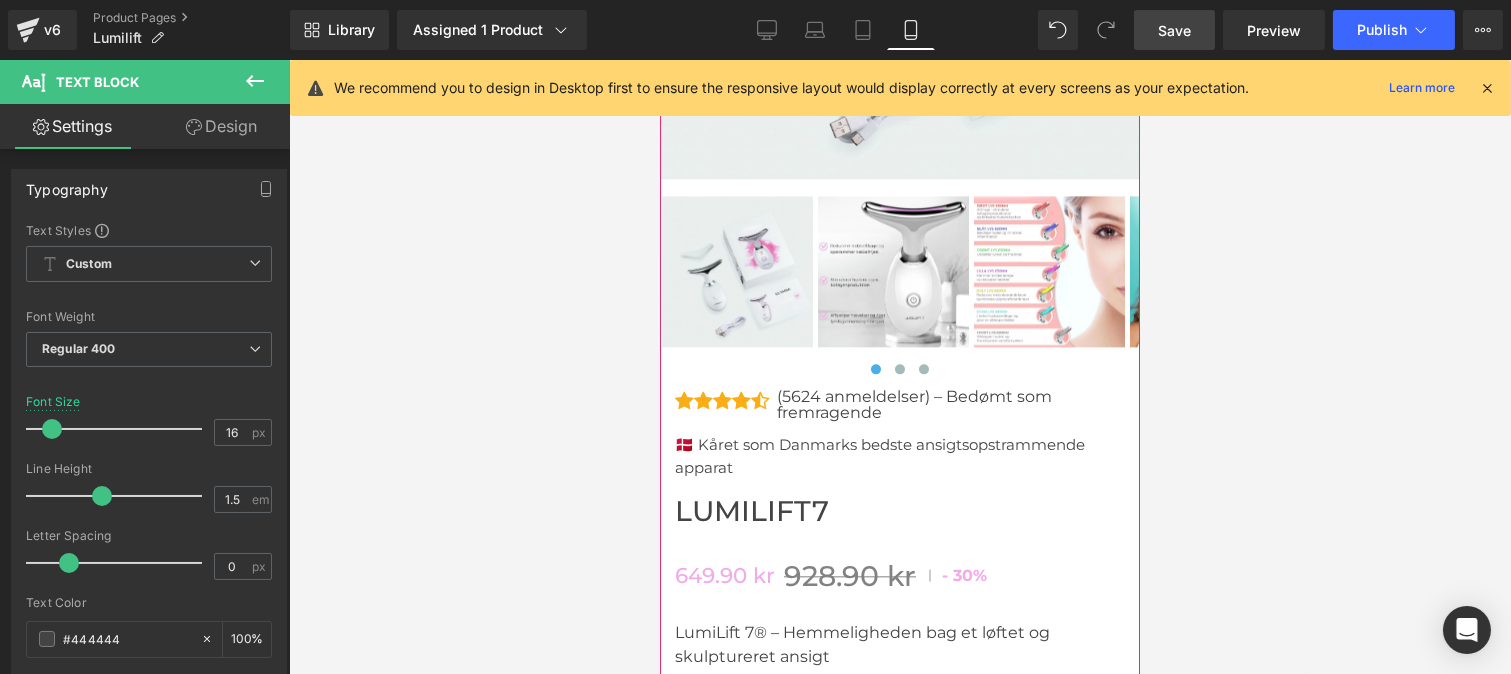 scroll, scrollTop: 8382, scrollLeft: 0, axis: vertical 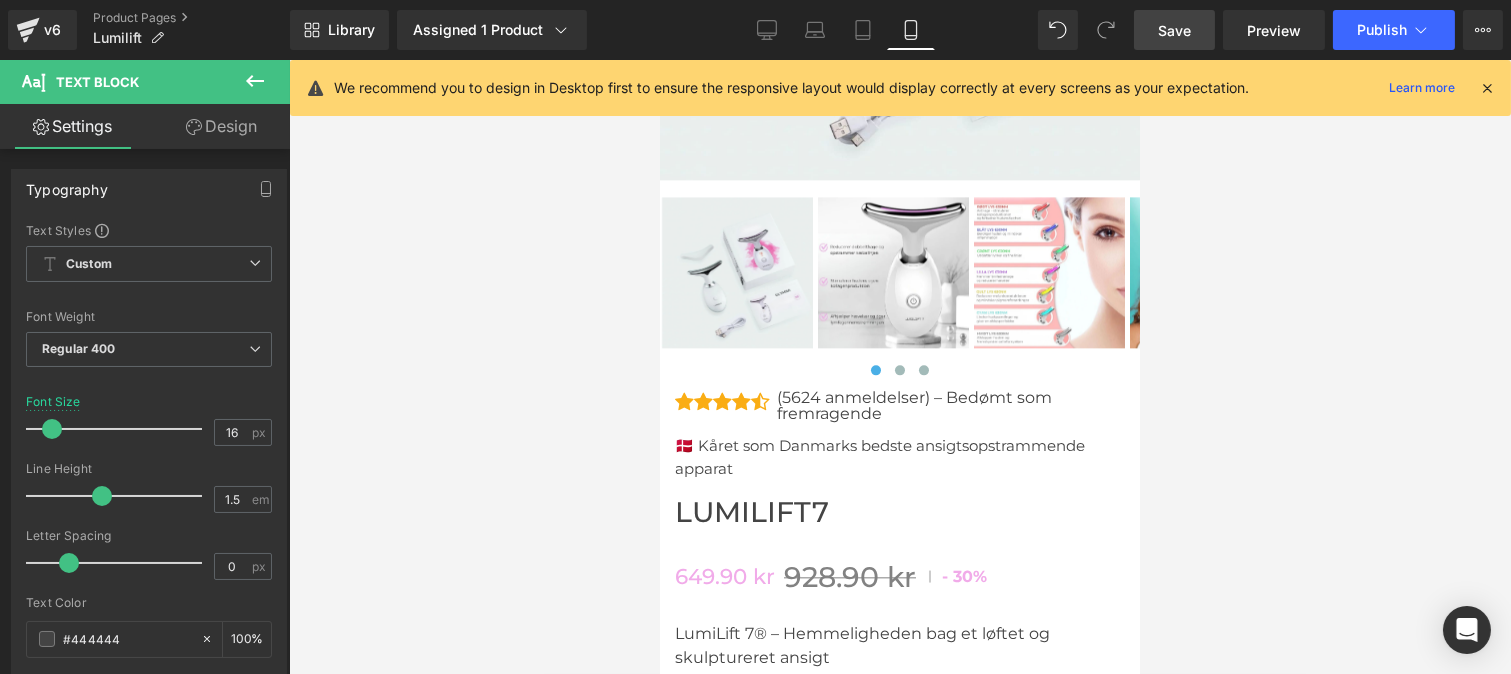 drag, startPoint x: 1173, startPoint y: 41, endPoint x: 285, endPoint y: 613, distance: 1056.2803 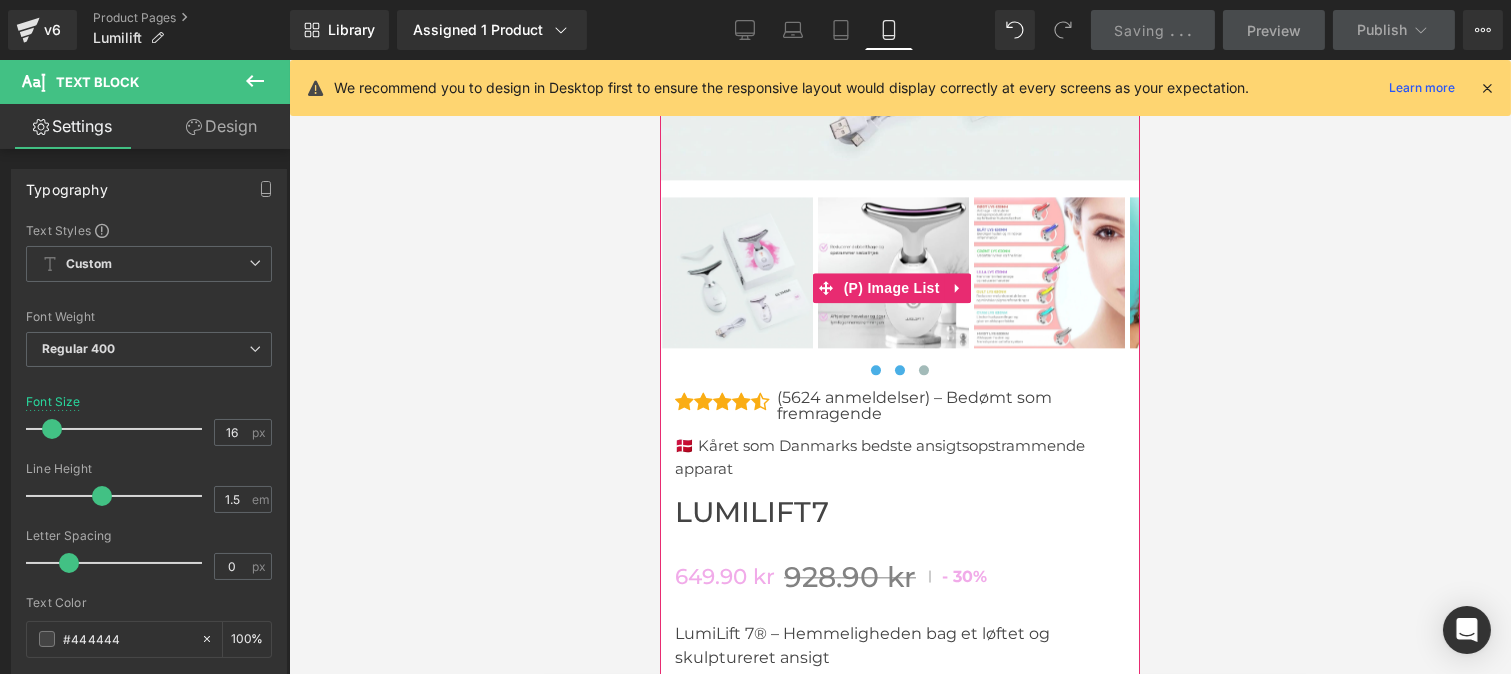 click at bounding box center [899, 370] 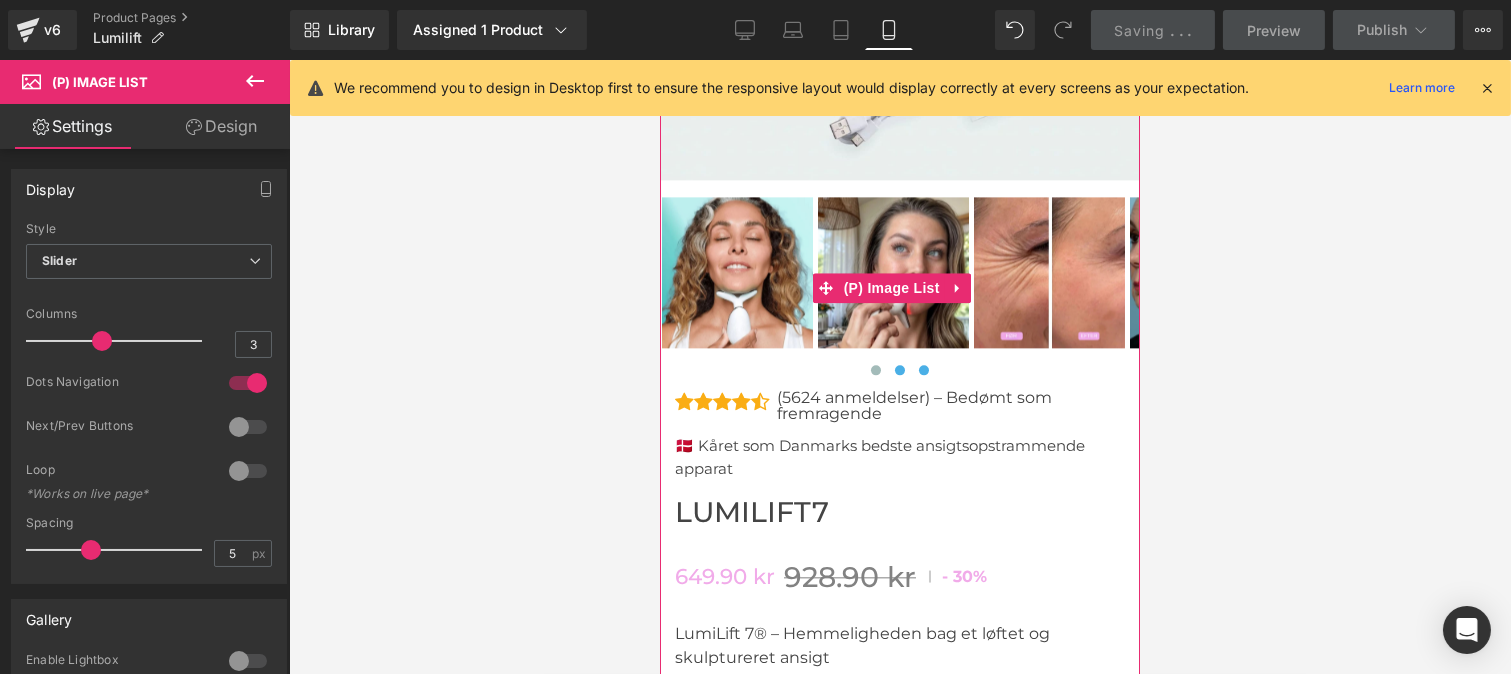 click at bounding box center [923, 370] 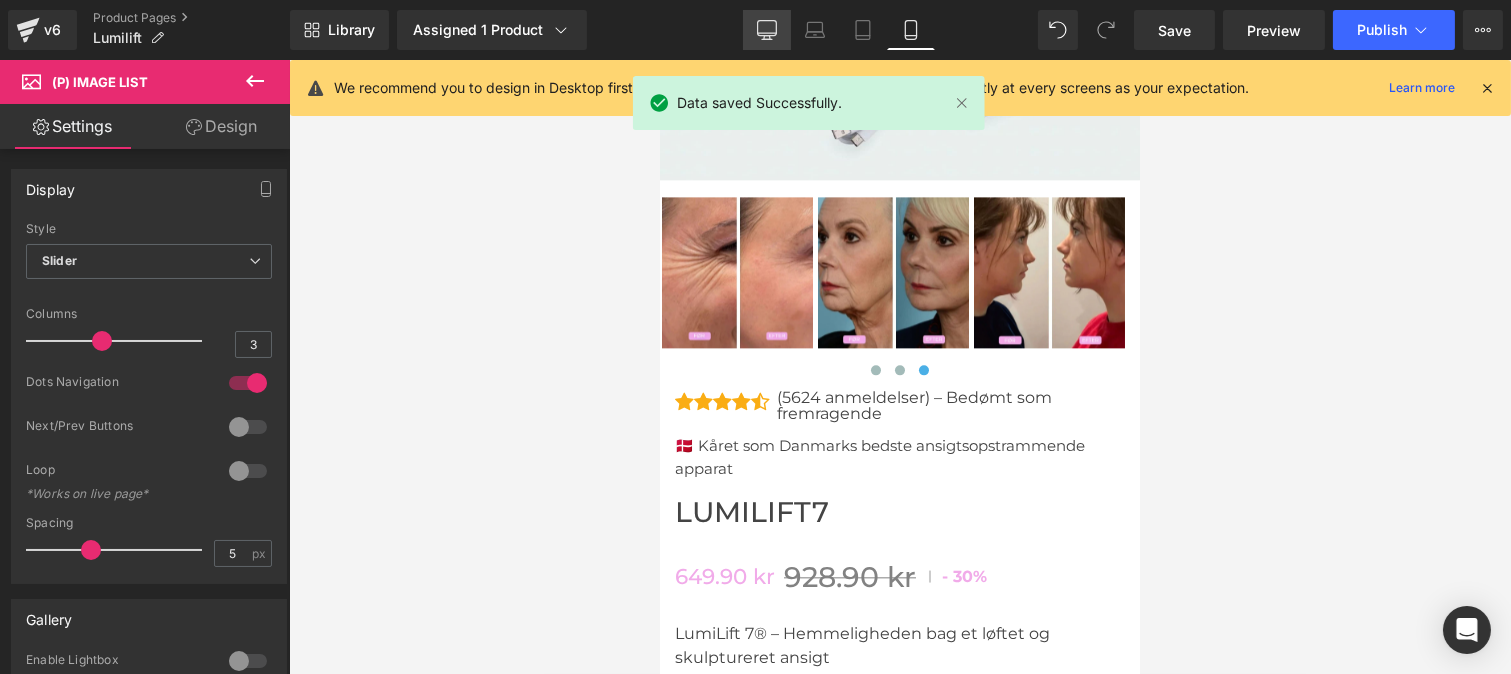 click 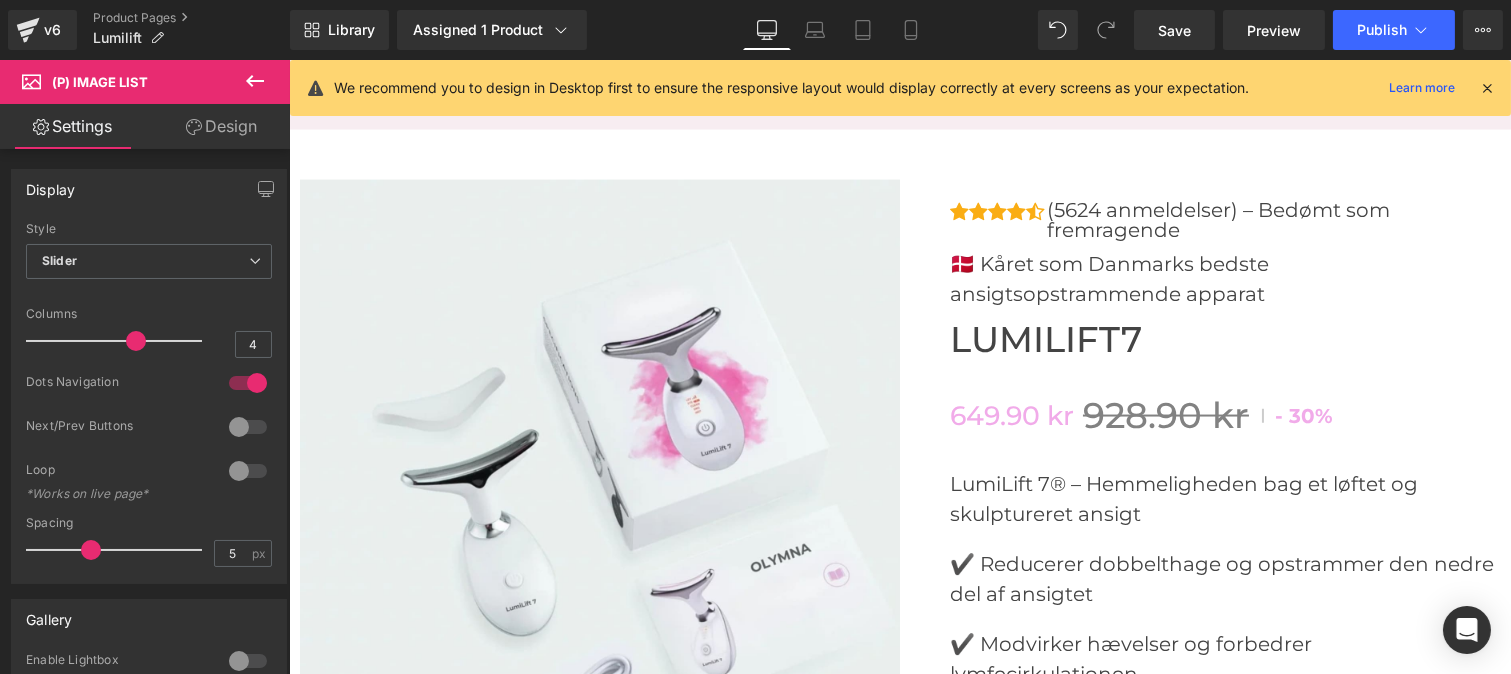 scroll, scrollTop: 5748, scrollLeft: 0, axis: vertical 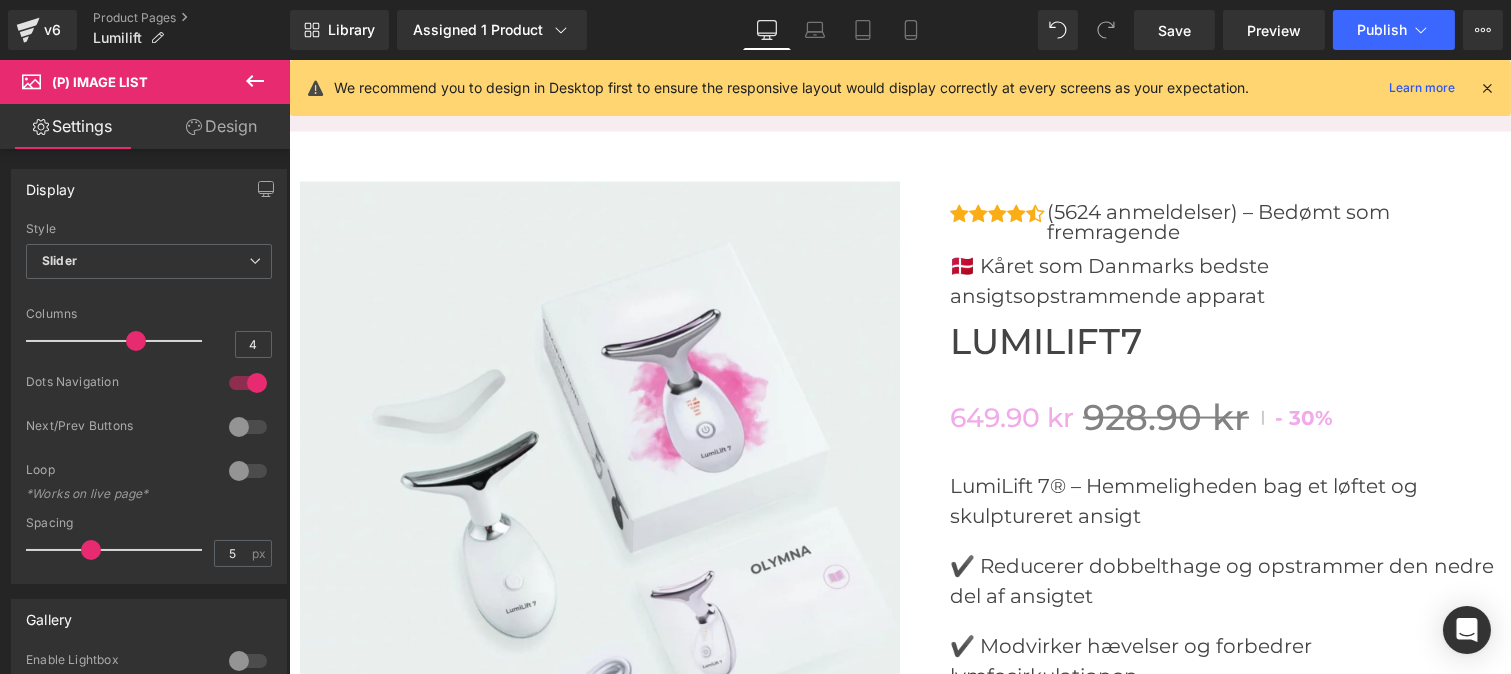 click at bounding box center (1487, 88) 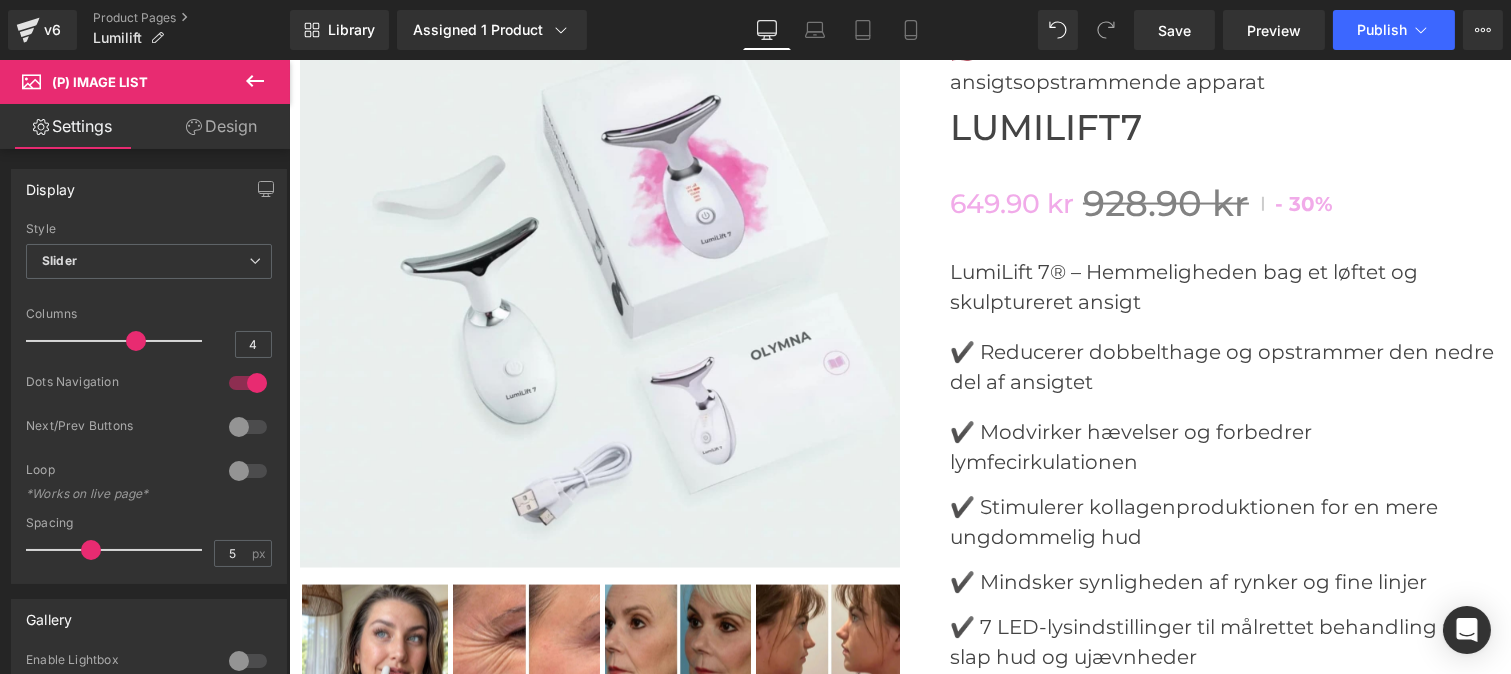 scroll, scrollTop: 5957, scrollLeft: 0, axis: vertical 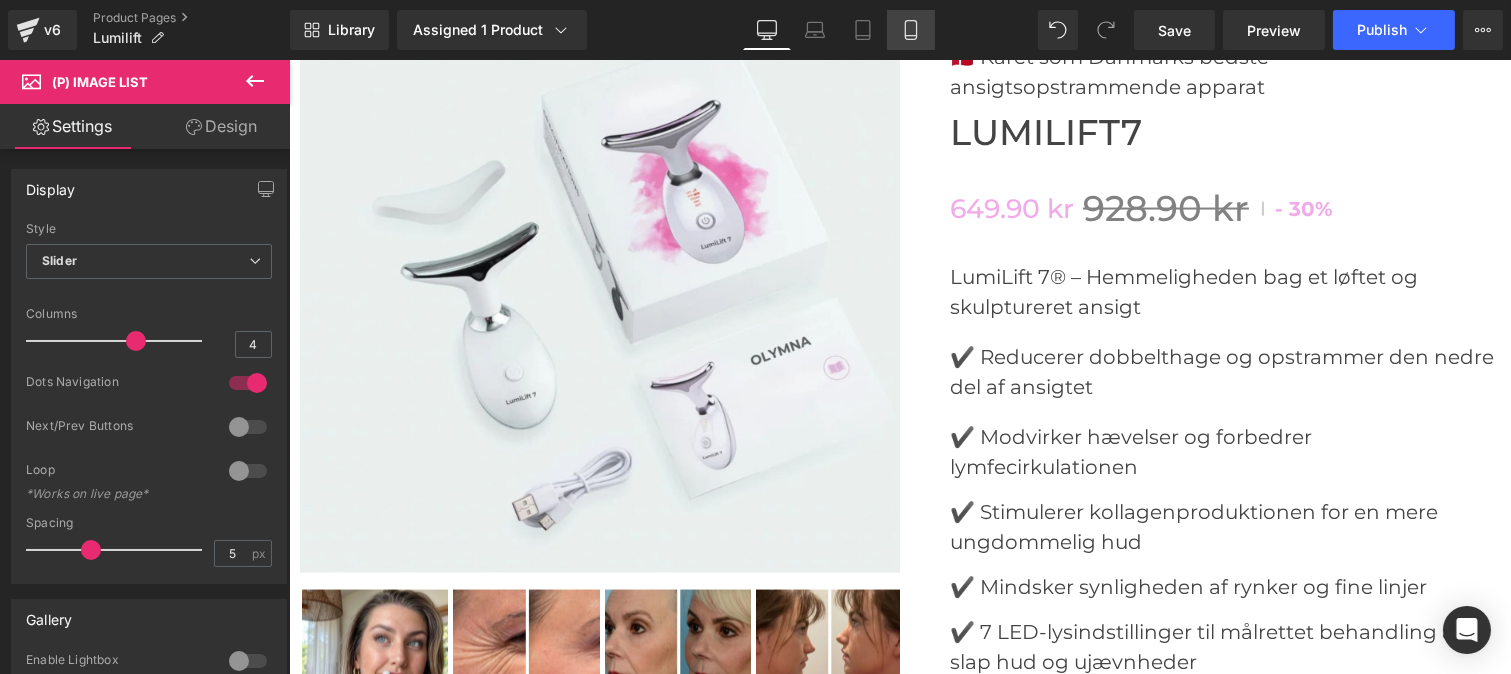 click 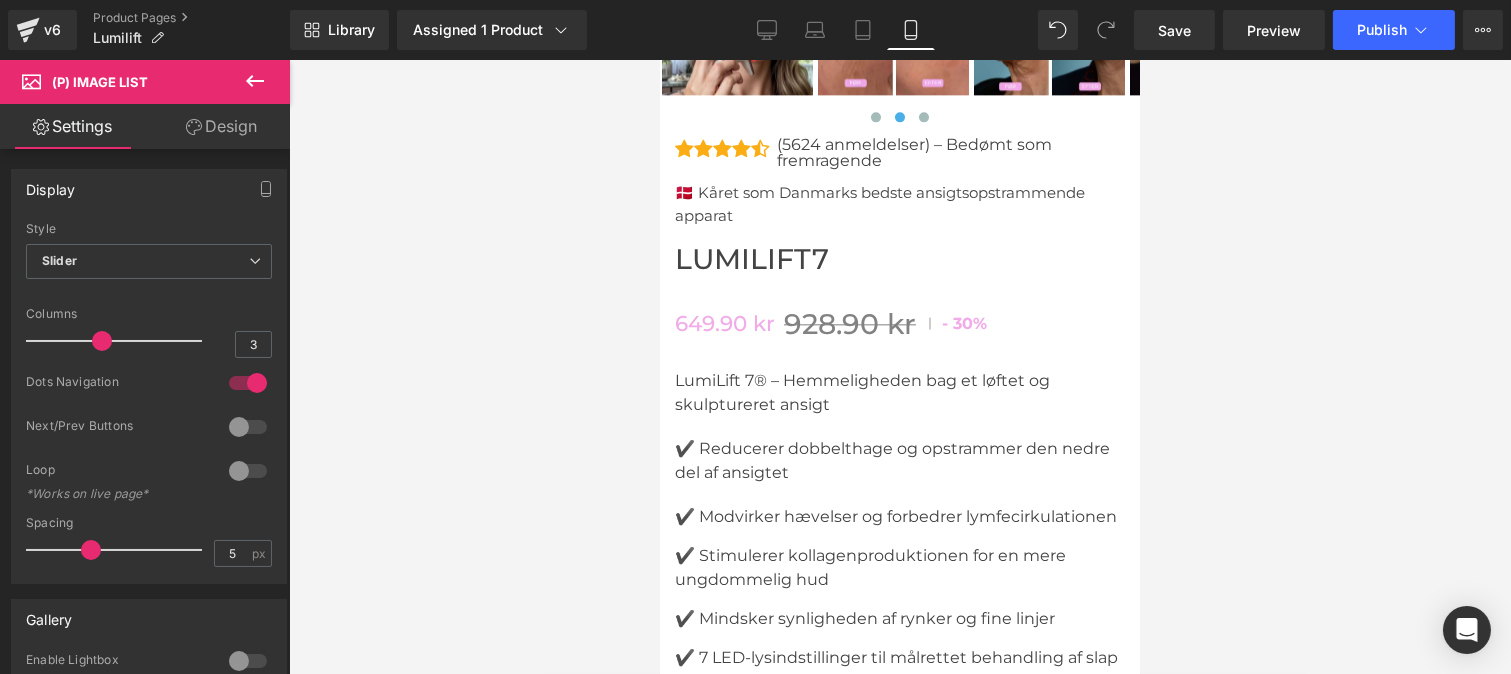 scroll, scrollTop: 8636, scrollLeft: 0, axis: vertical 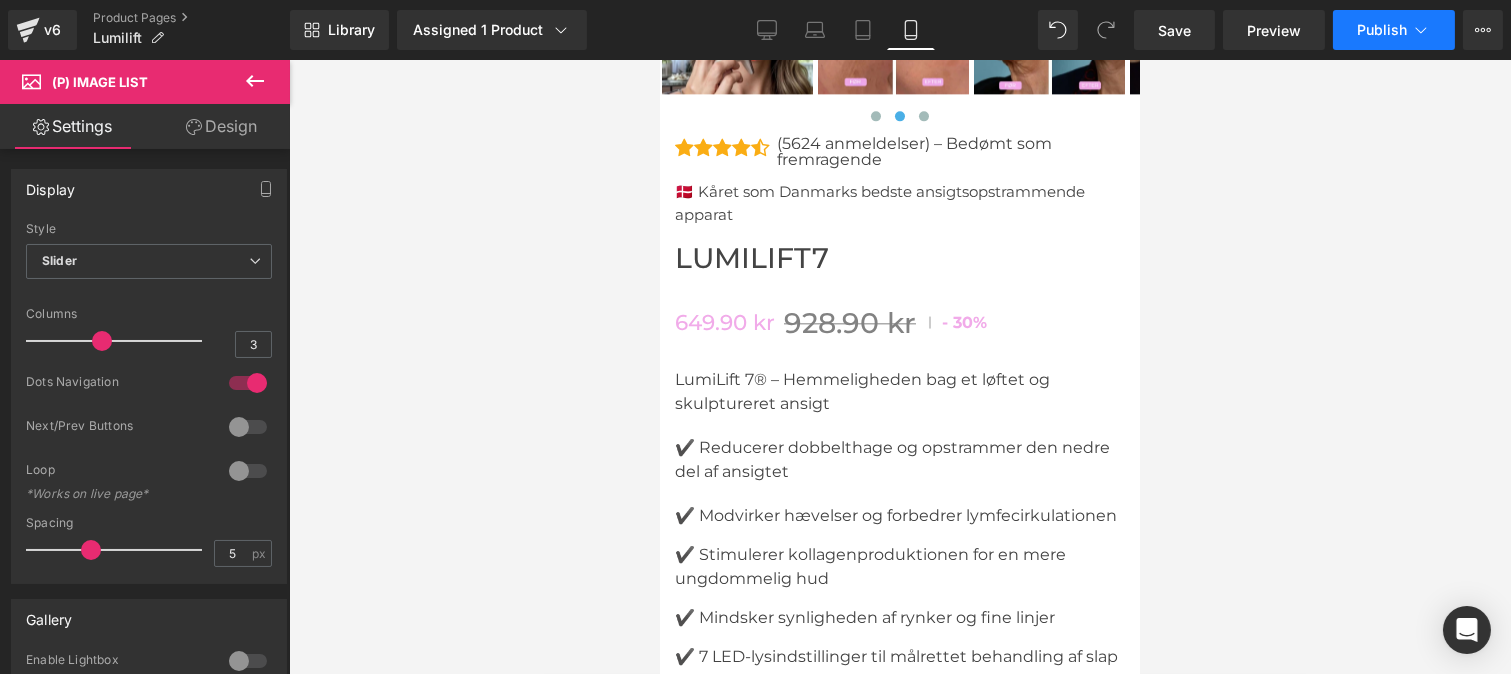 click on "Publish" at bounding box center (1382, 30) 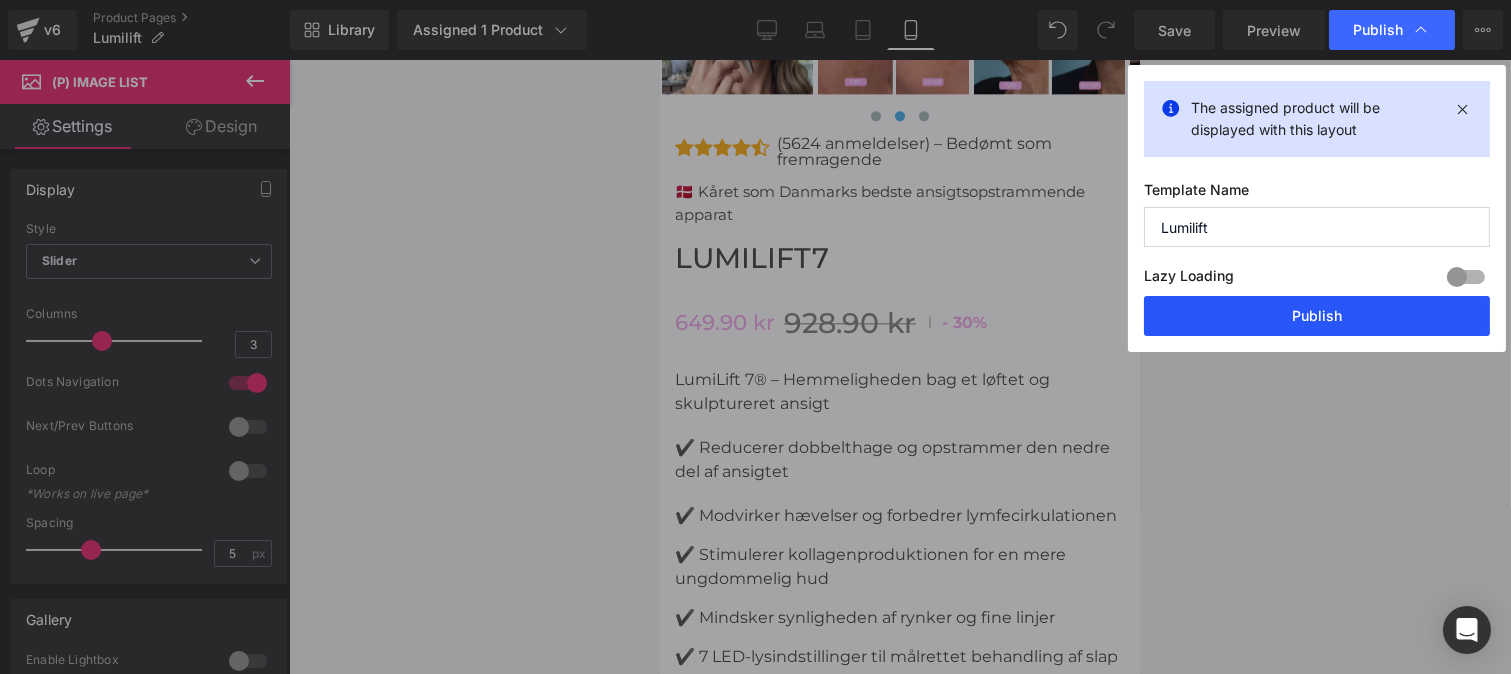 click on "Publish" at bounding box center [1317, 316] 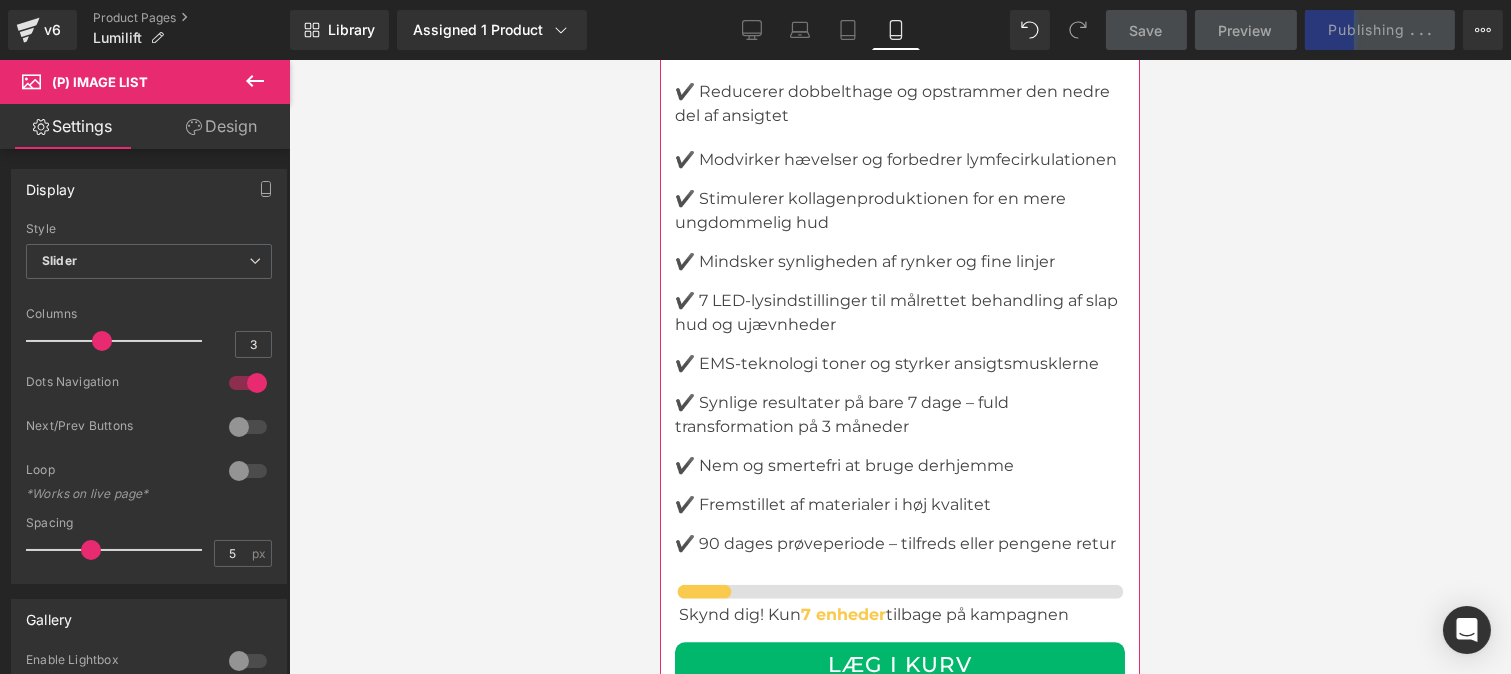 scroll, scrollTop: 8994, scrollLeft: 0, axis: vertical 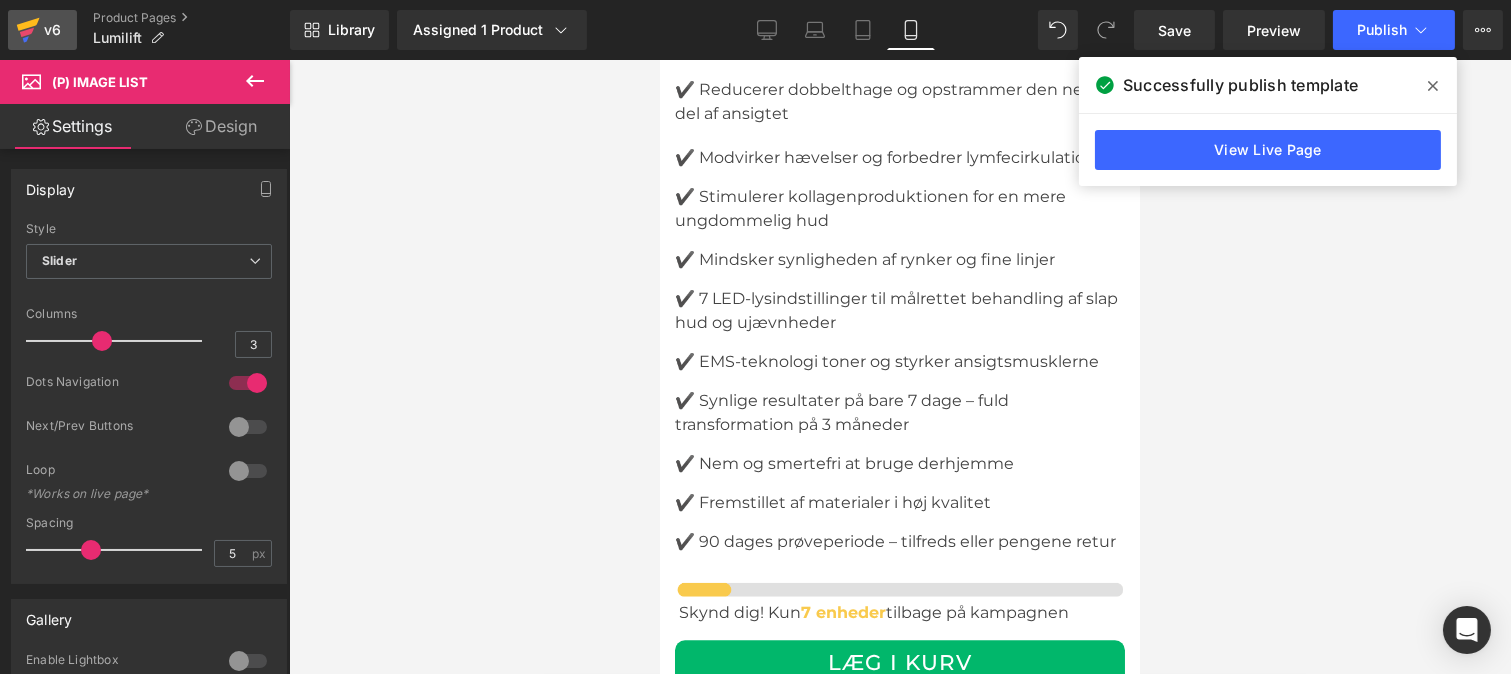 click on "v6" at bounding box center (52, 30) 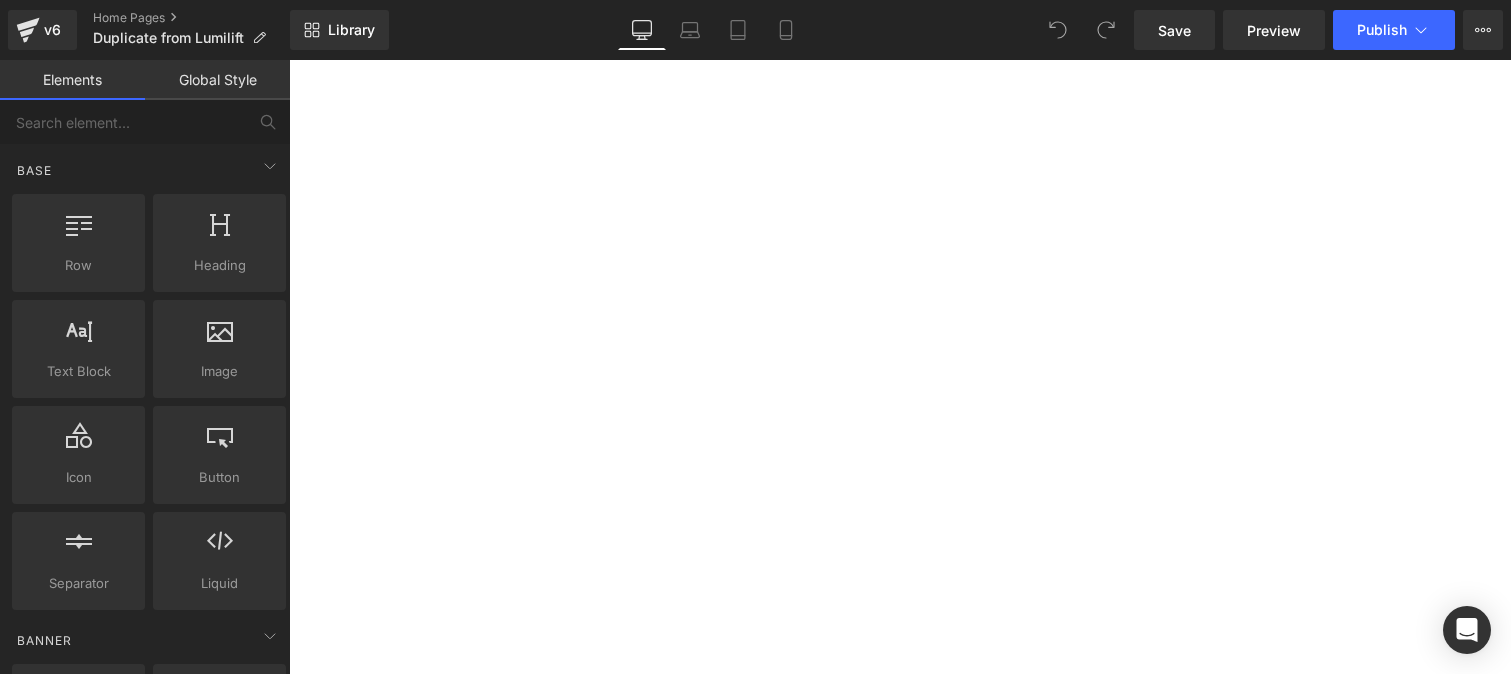 scroll, scrollTop: 0, scrollLeft: 0, axis: both 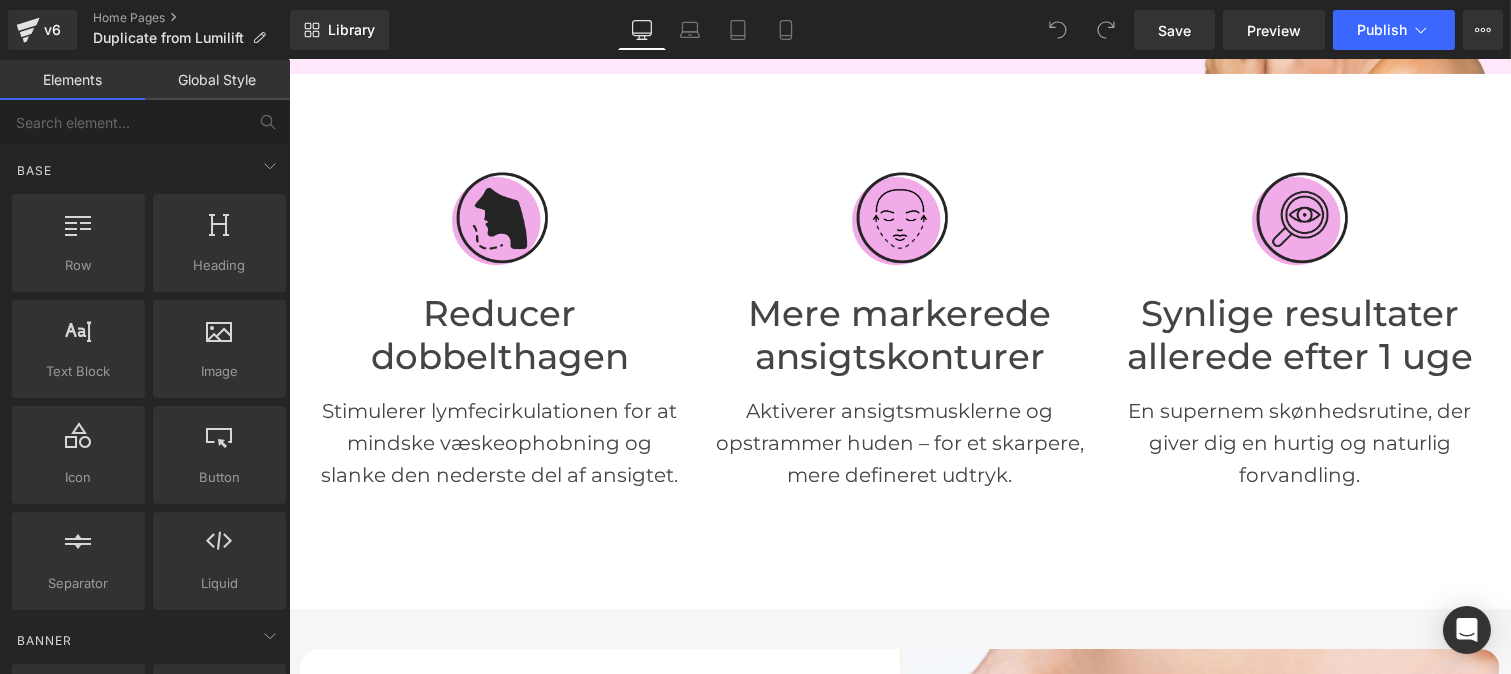 click on "Global Style" at bounding box center [217, 80] 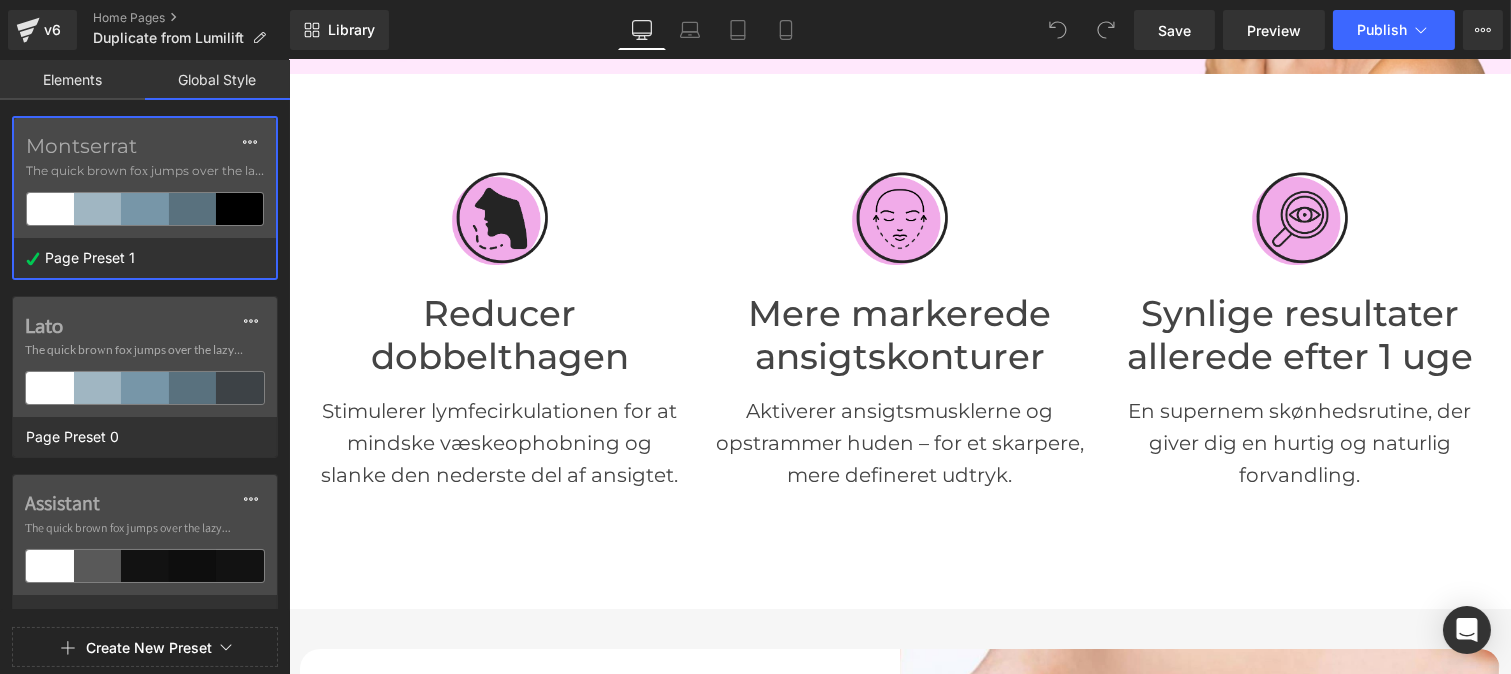click on "Create New Preset" at bounding box center (149, 648) 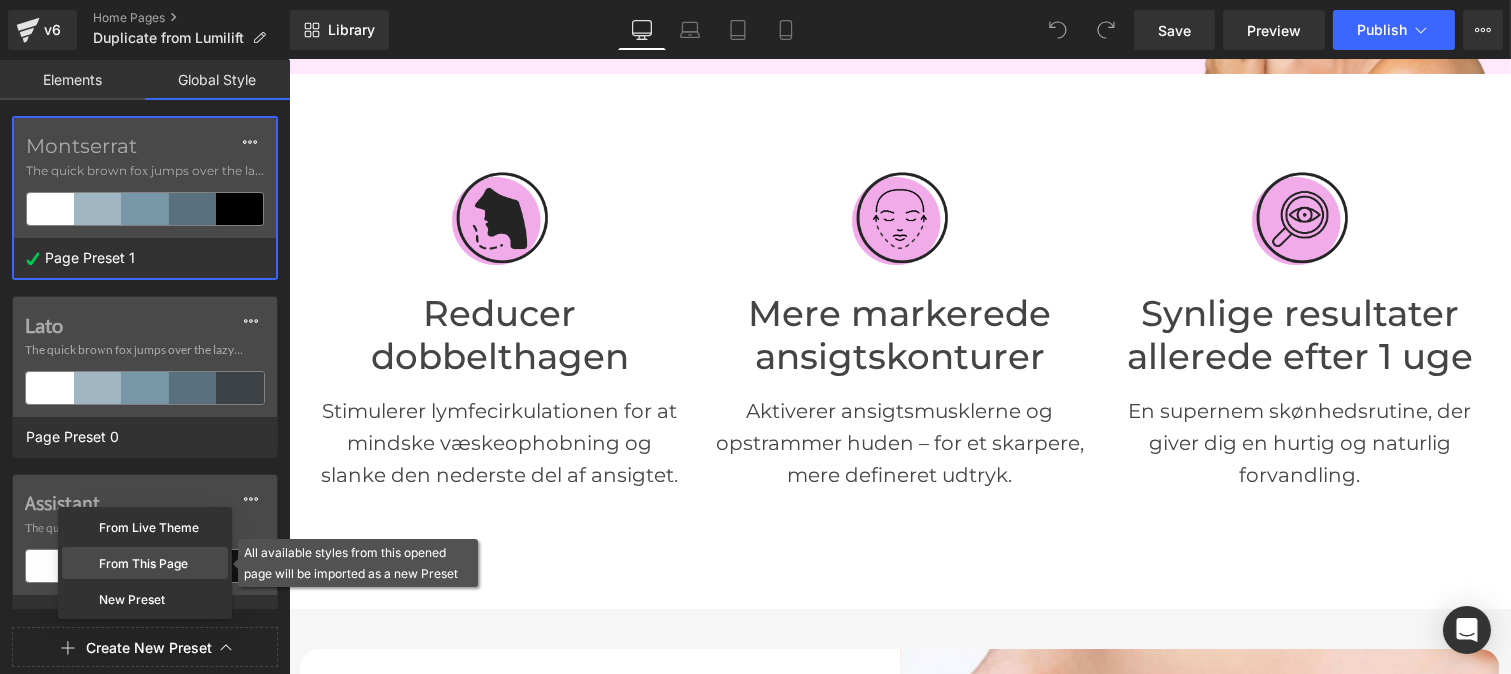 click on "From This Page" at bounding box center [145, 563] 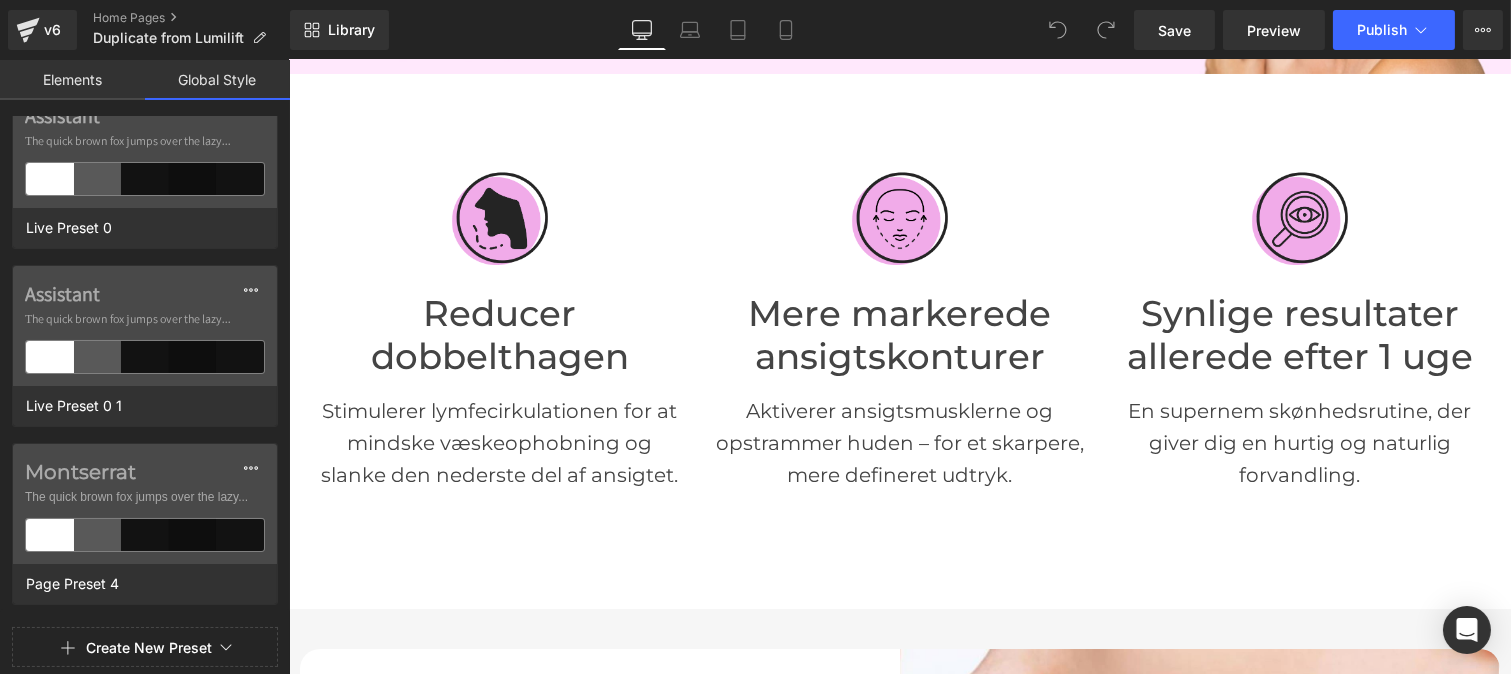scroll, scrollTop: 0, scrollLeft: 0, axis: both 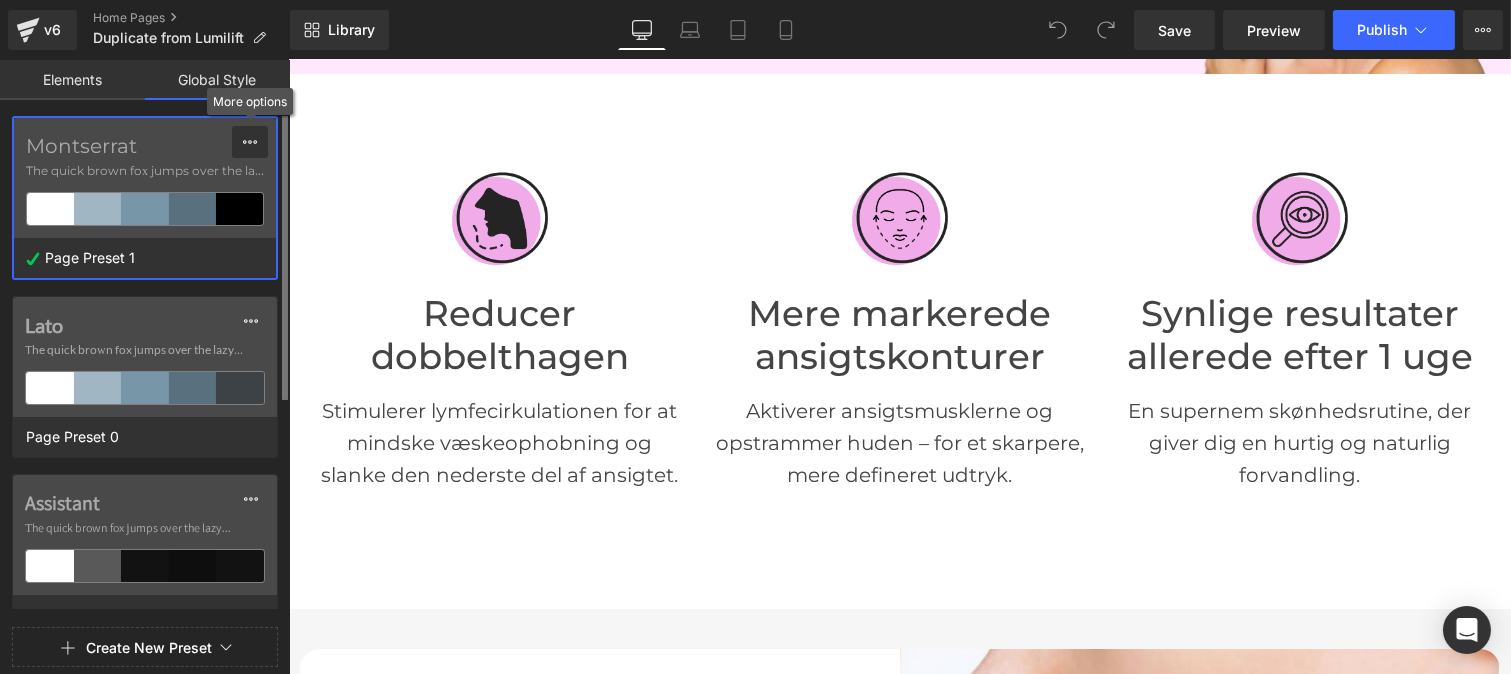 click 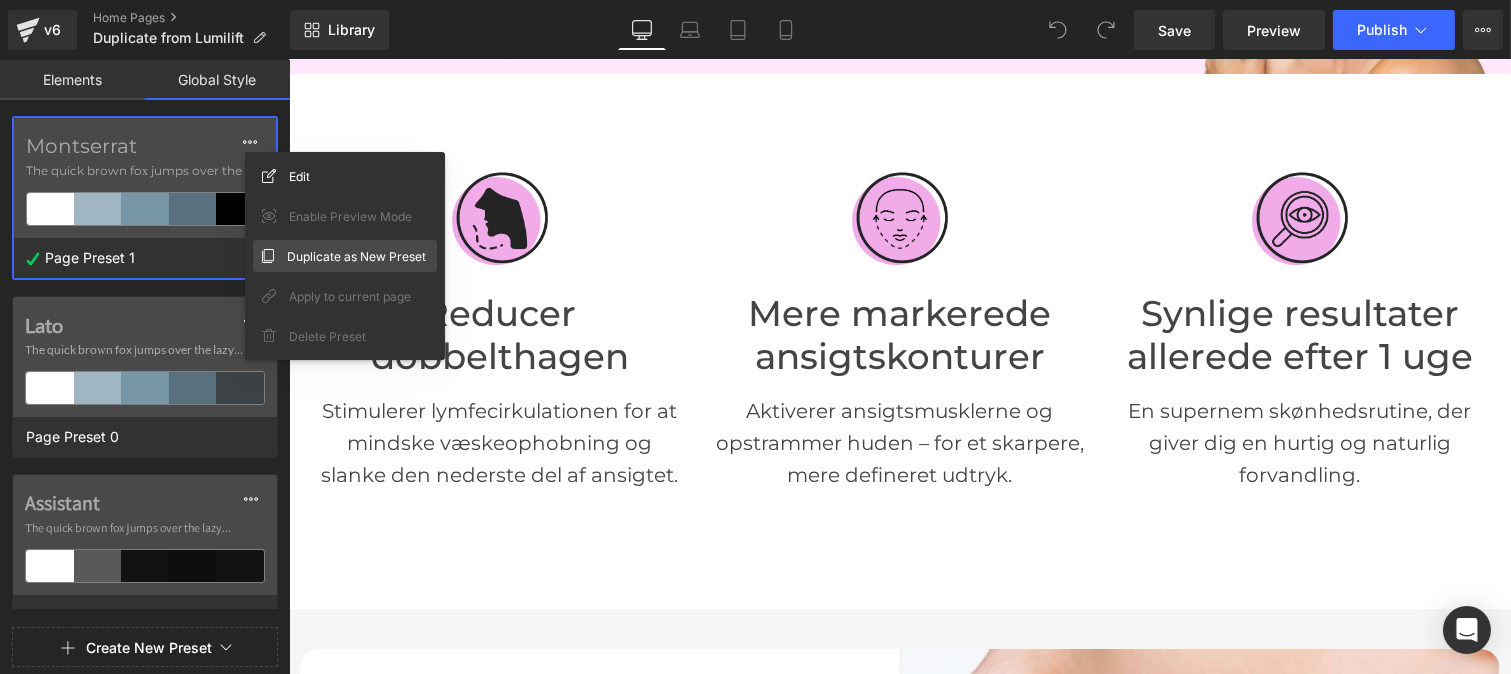 click on "Duplicate as New Preset" at bounding box center [356, 256] 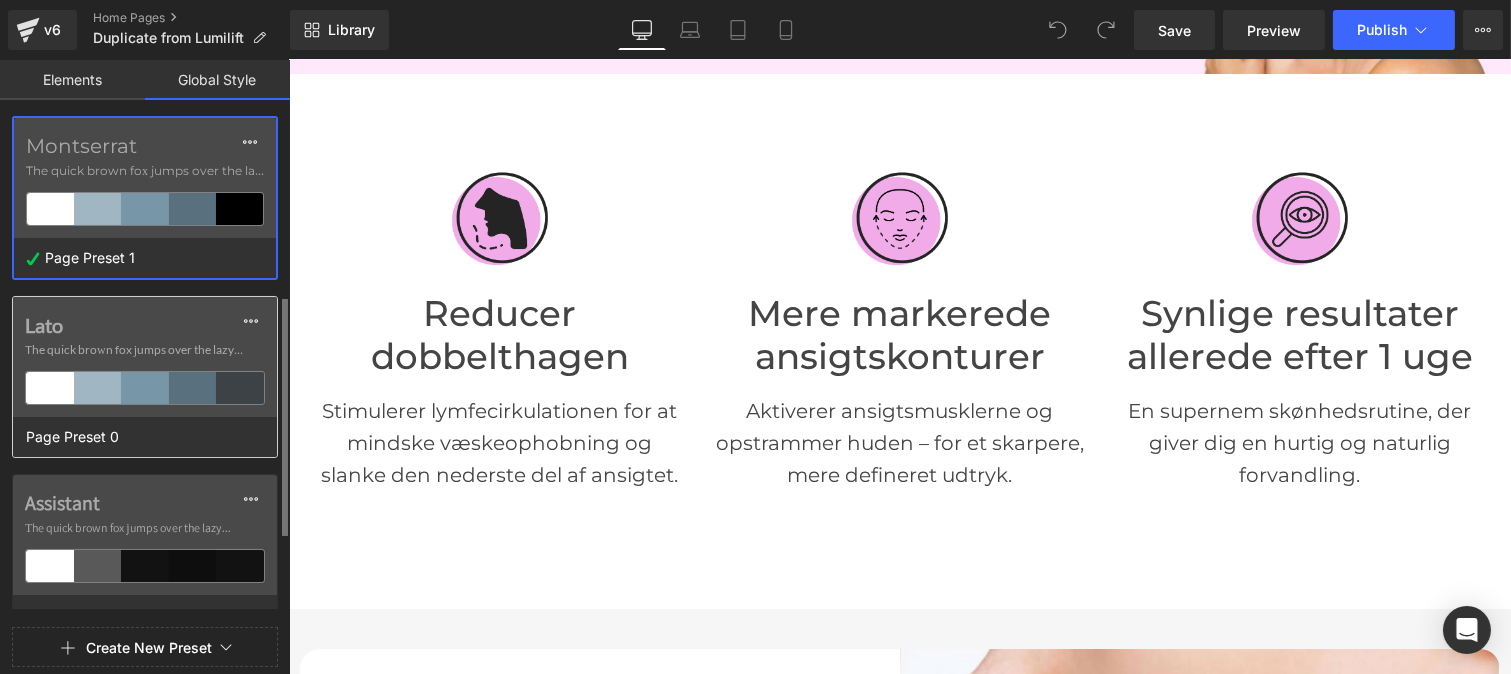 scroll, scrollTop: 565, scrollLeft: 0, axis: vertical 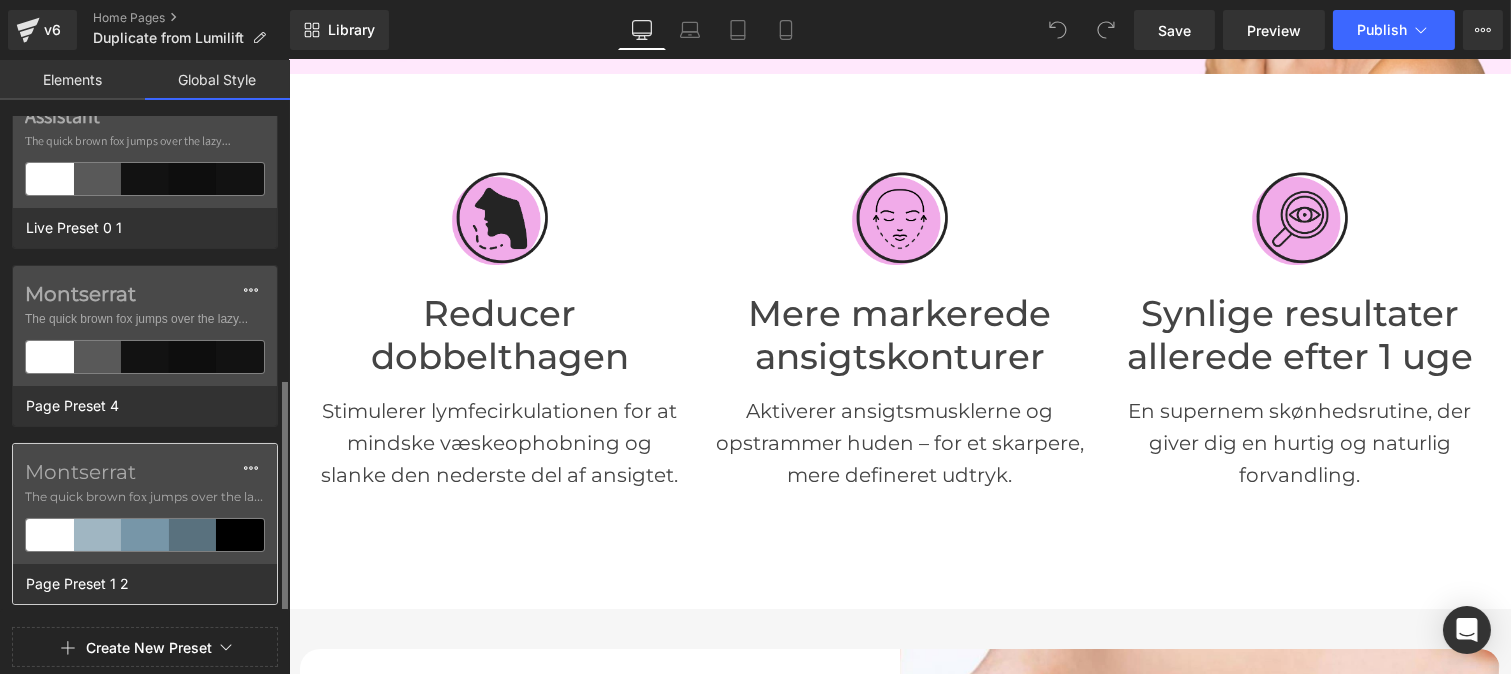 click on "The quick brown fox jumps over the lazy..." at bounding box center [145, 497] 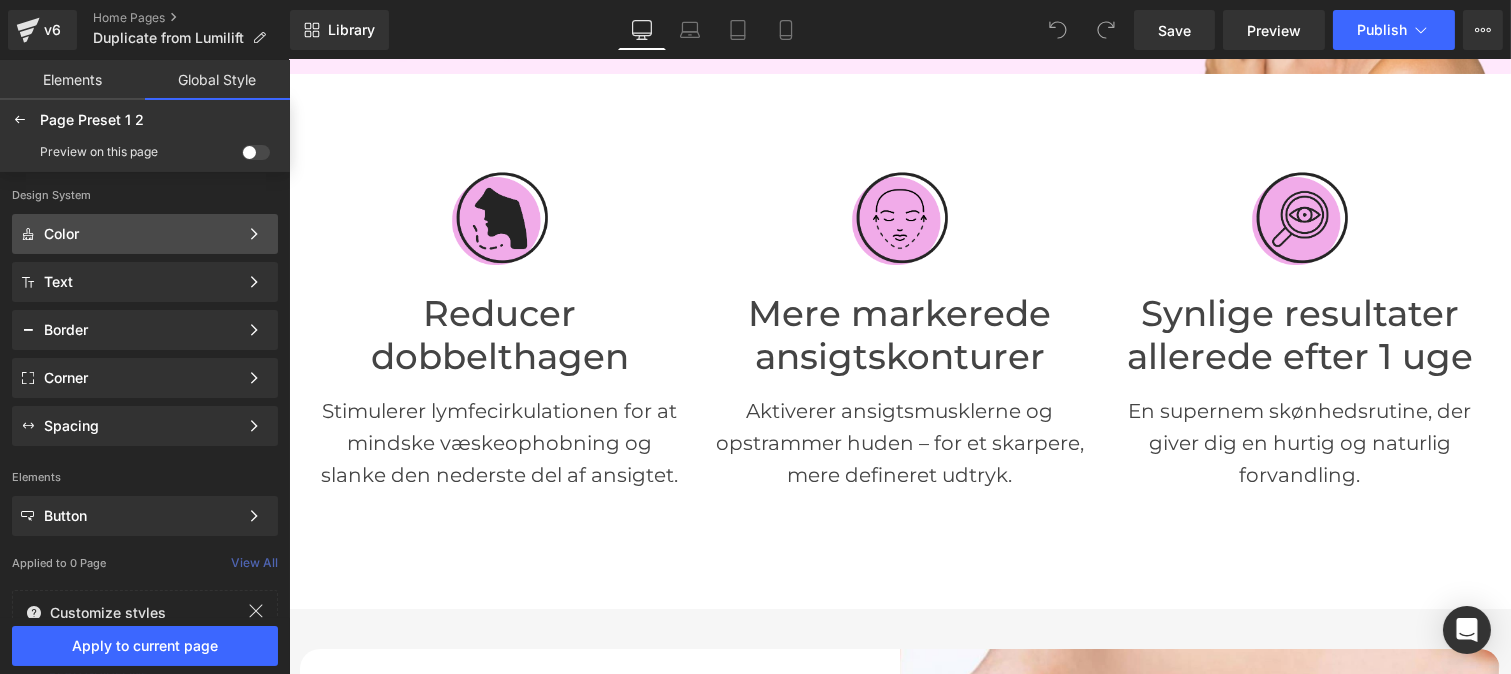 click on "Color" at bounding box center [141, 234] 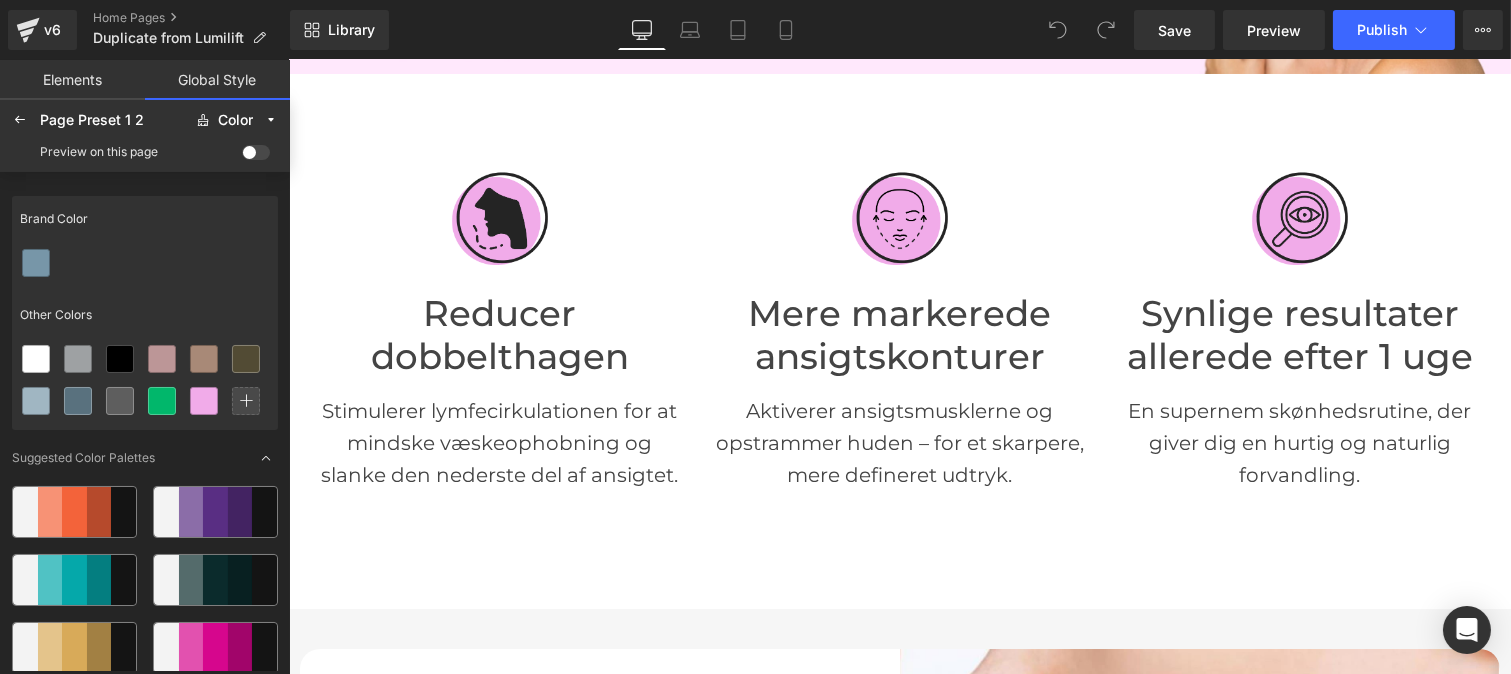 click at bounding box center (256, 152) 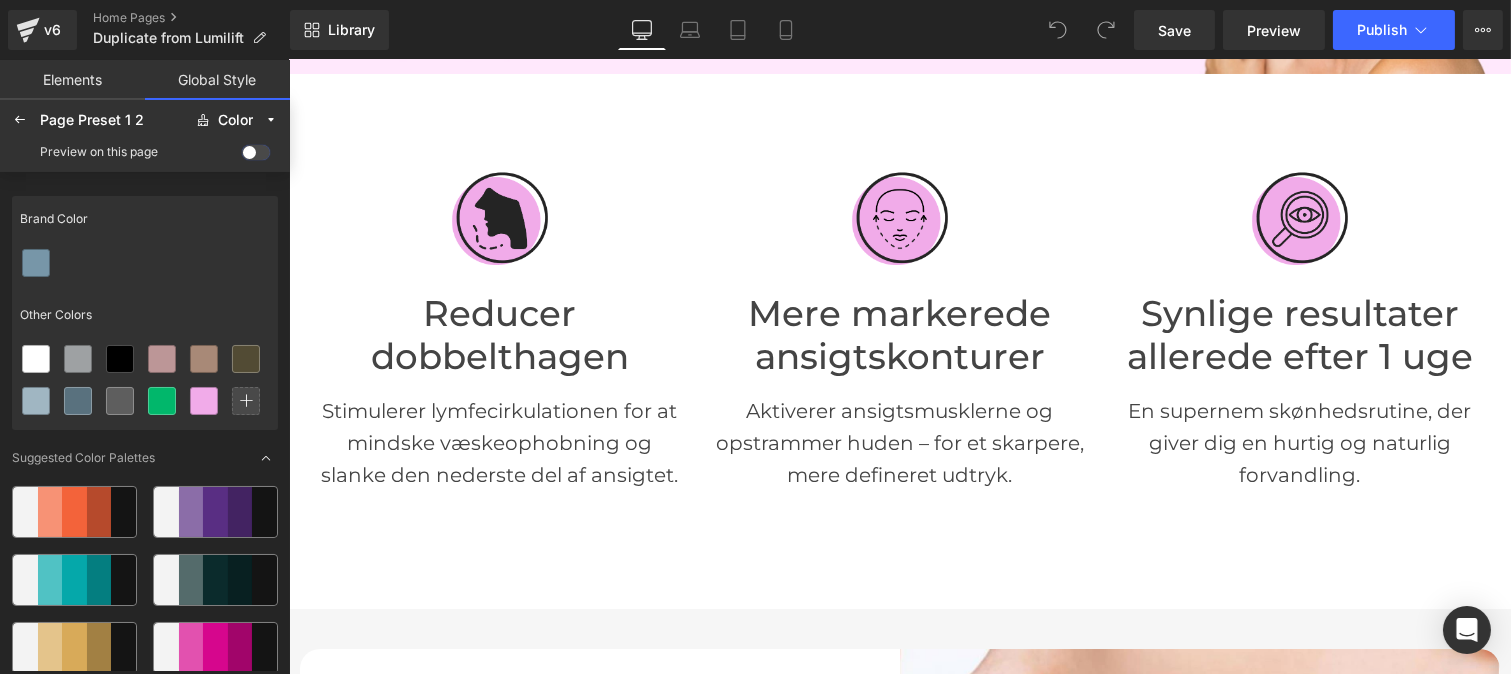 click at bounding box center [242, 156] 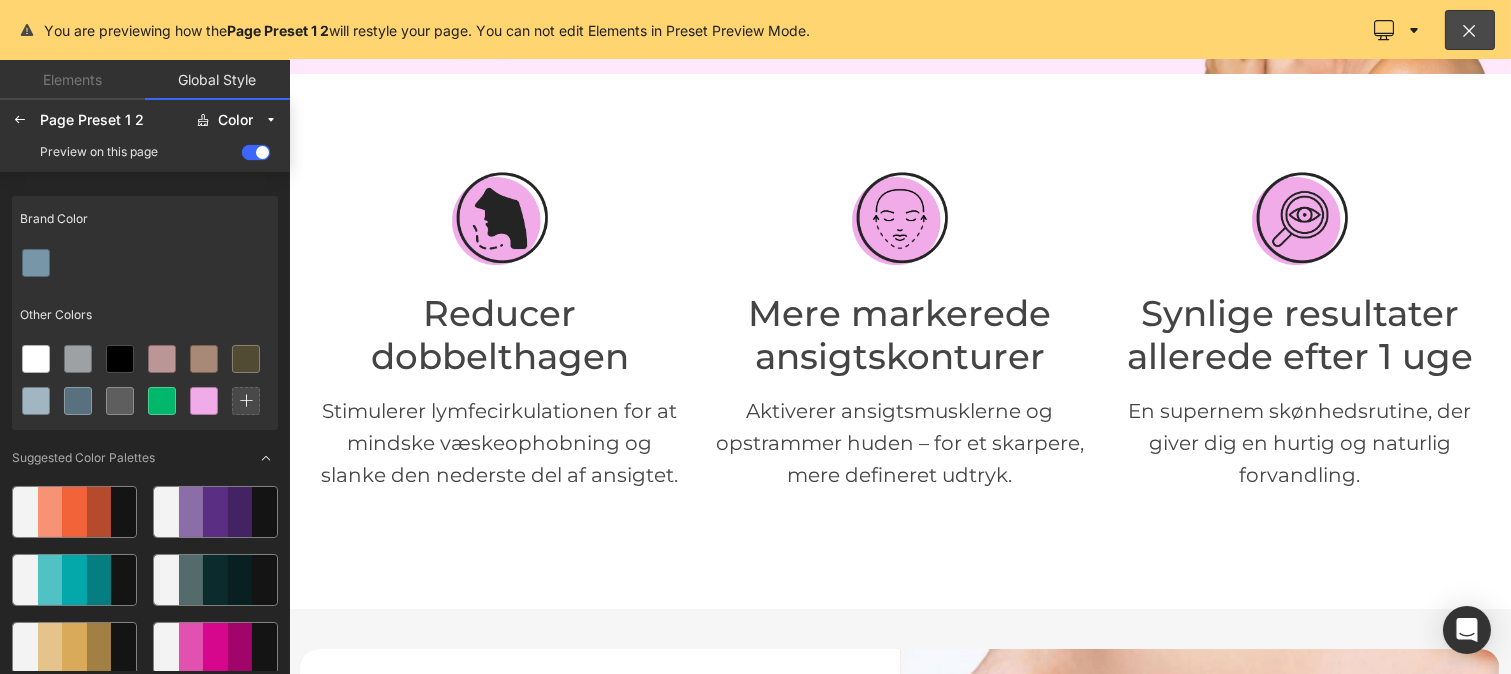 scroll, scrollTop: 0, scrollLeft: 0, axis: both 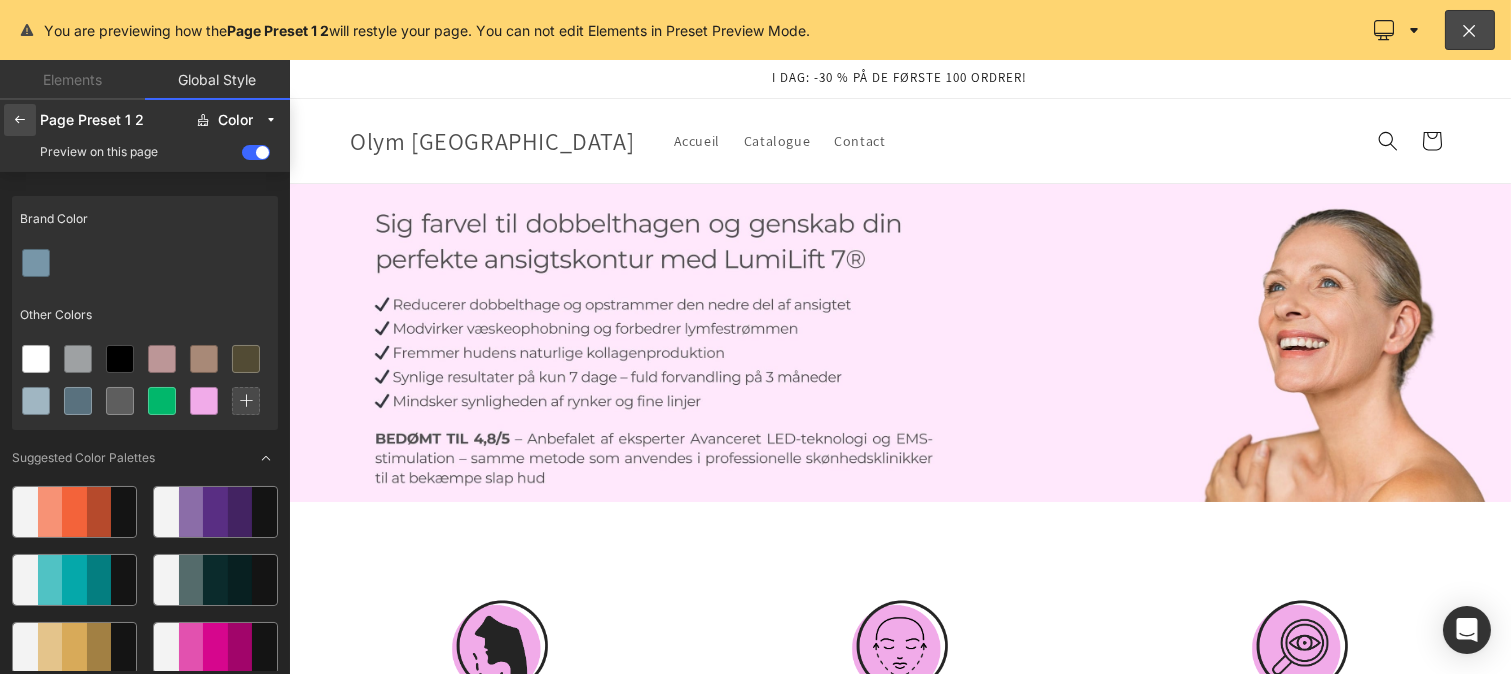 click at bounding box center [20, 120] 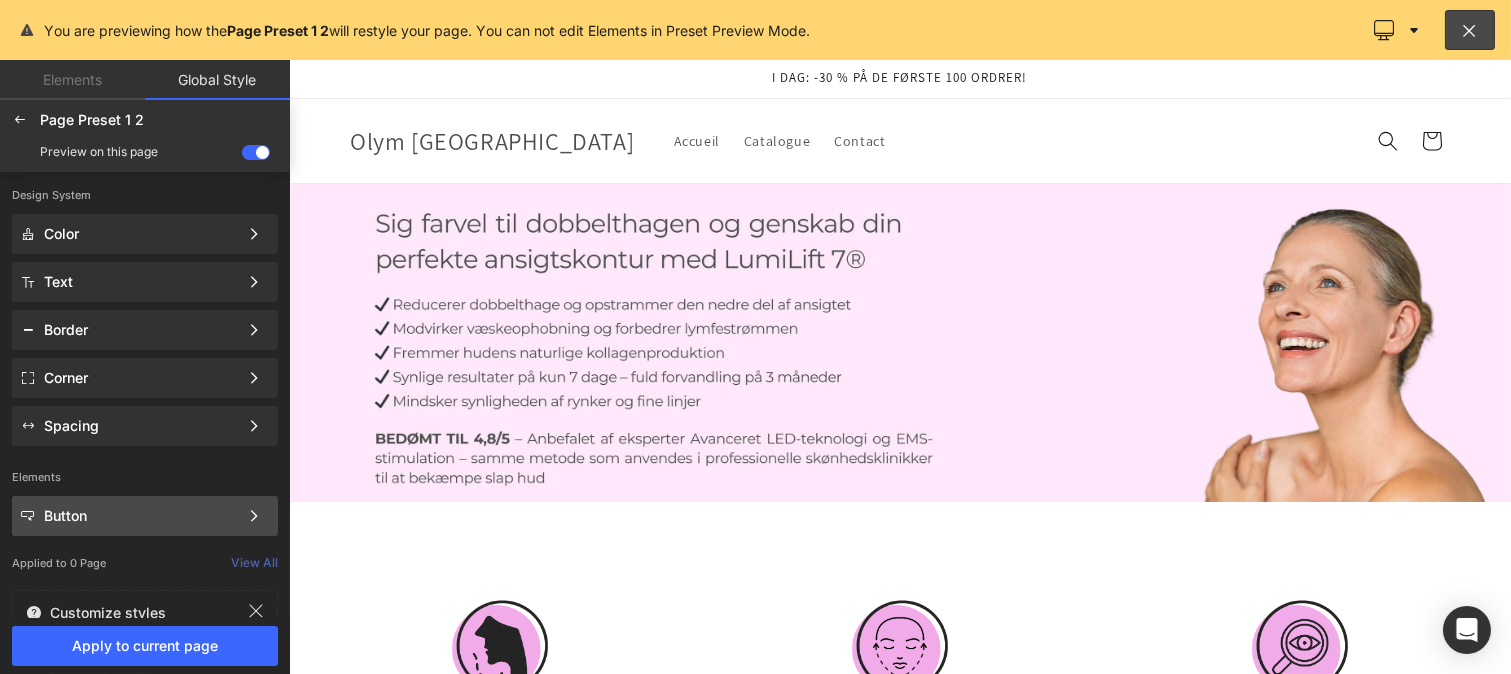 click on "Button" at bounding box center [141, 516] 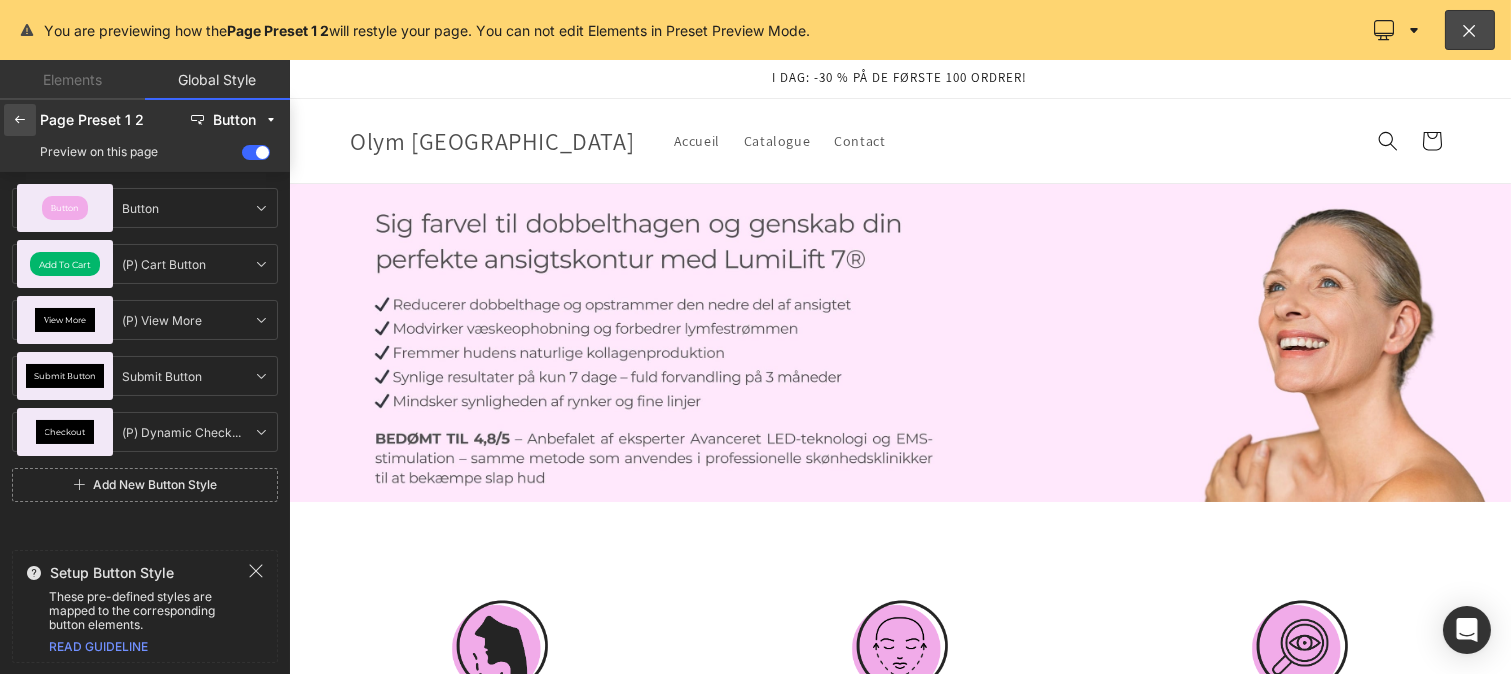 click at bounding box center [20, 120] 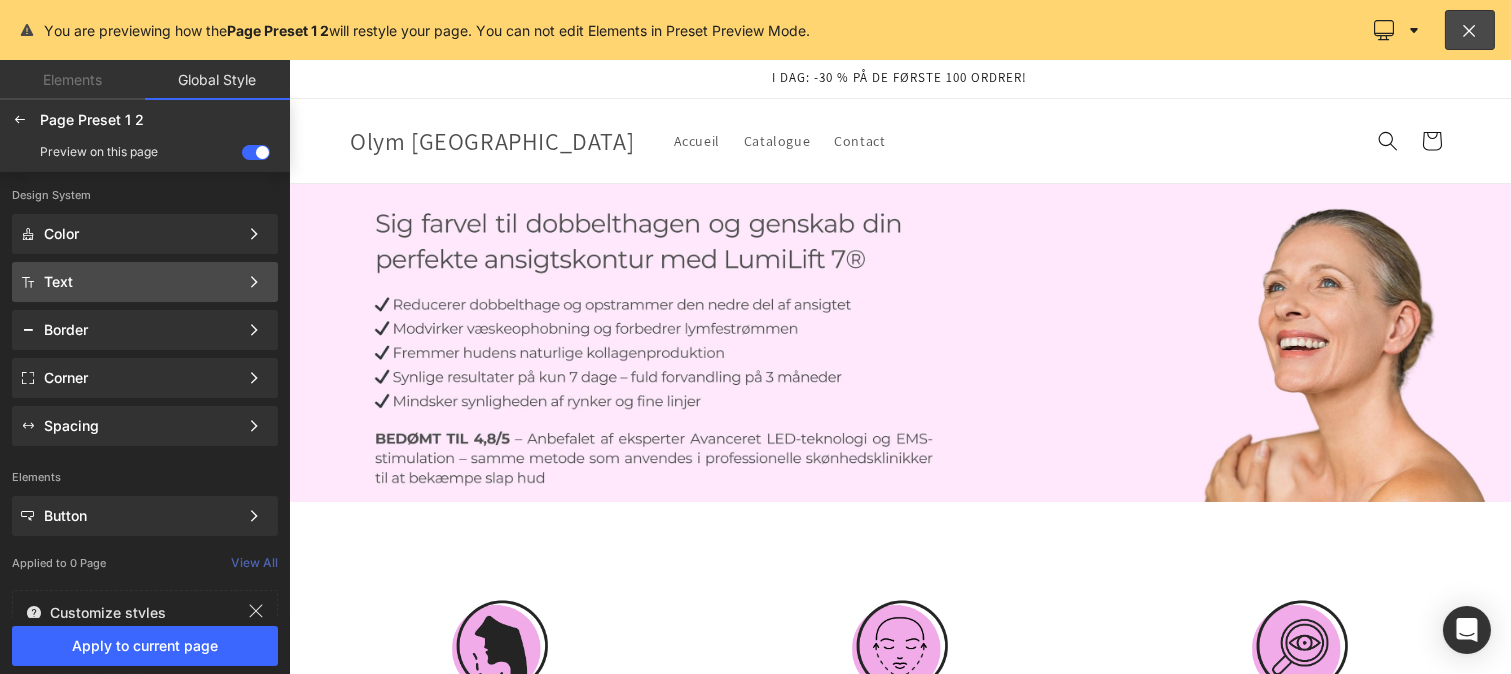 click on "Text" at bounding box center (141, 282) 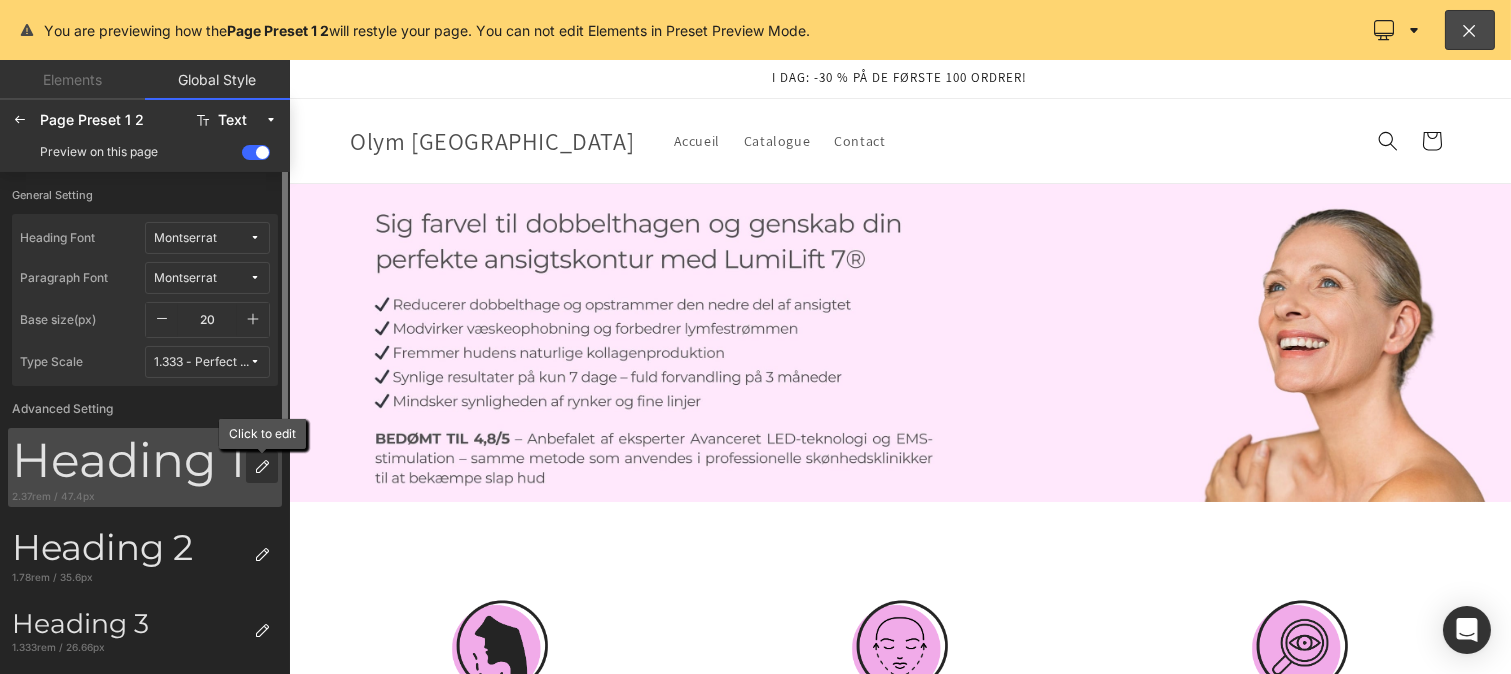 click at bounding box center [262, 467] 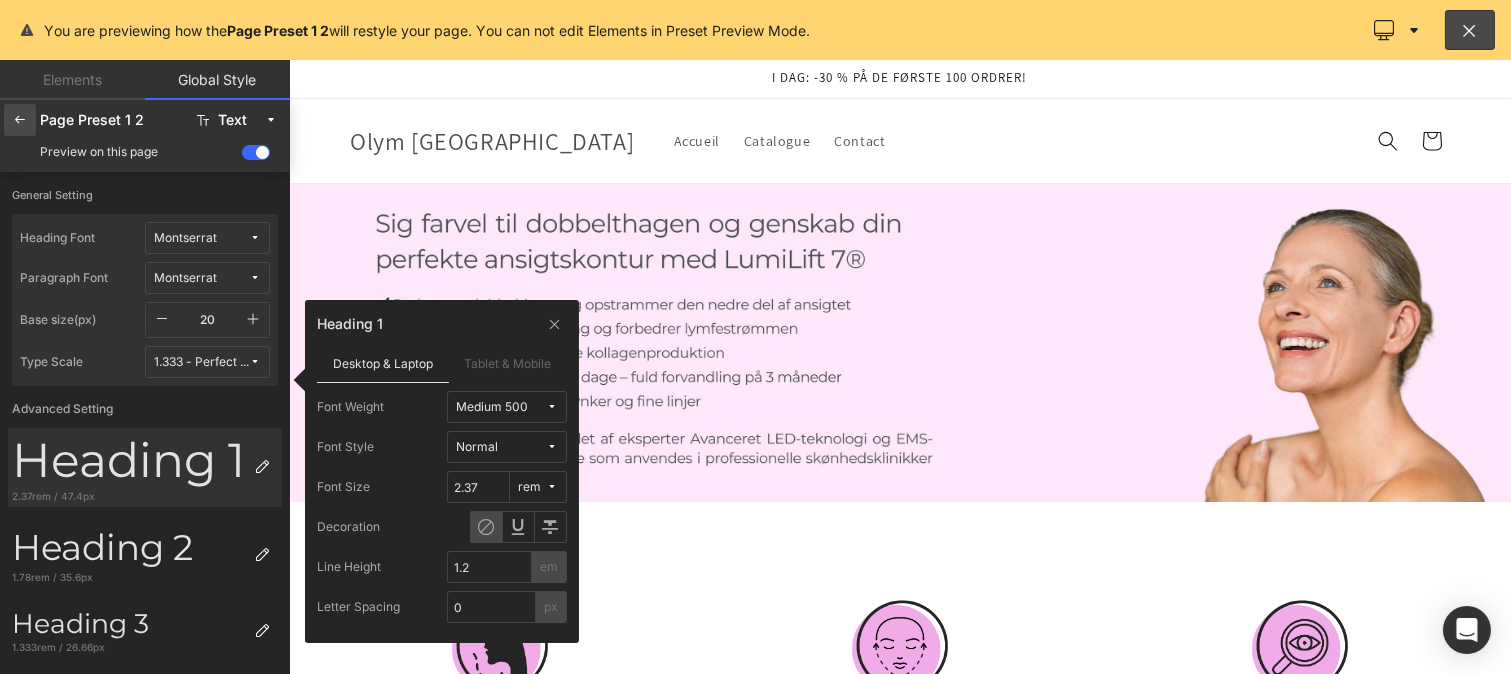 click at bounding box center (20, 120) 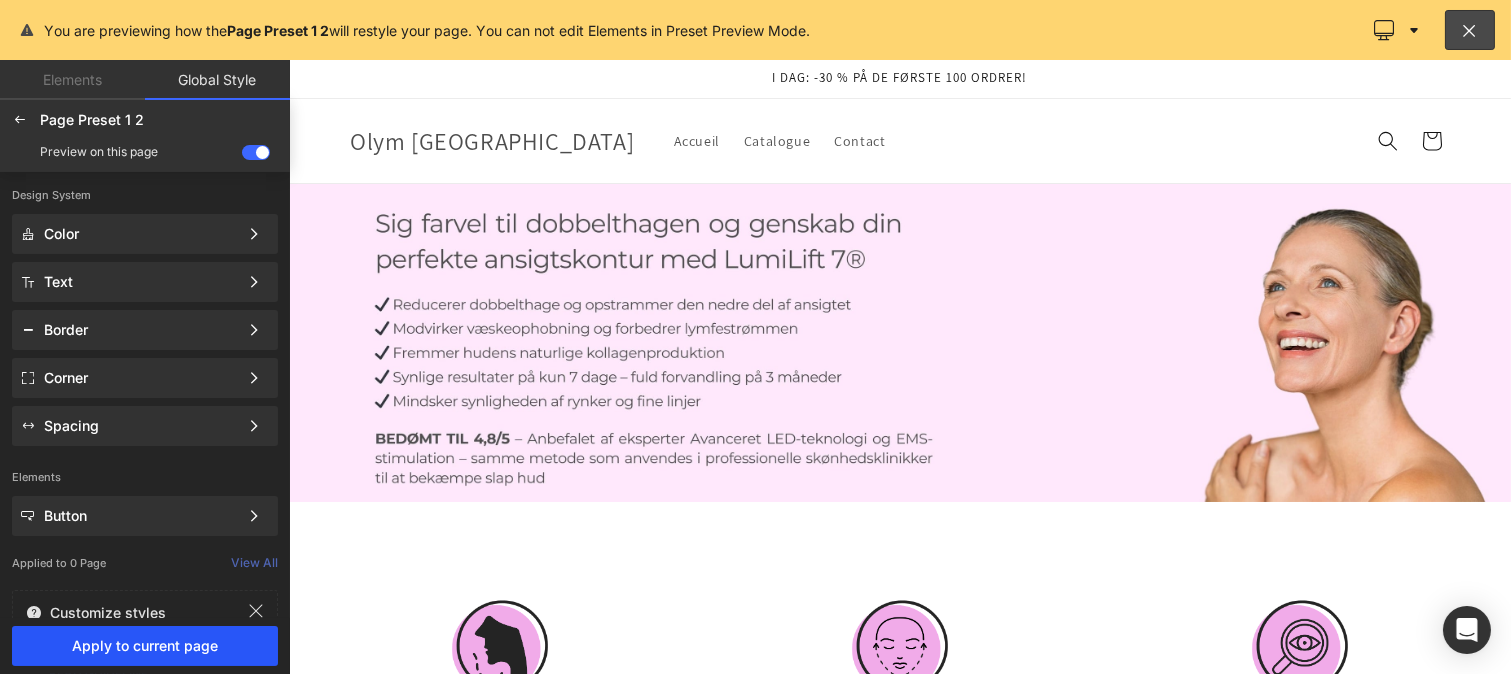 click on "Apply to current page" at bounding box center [145, 646] 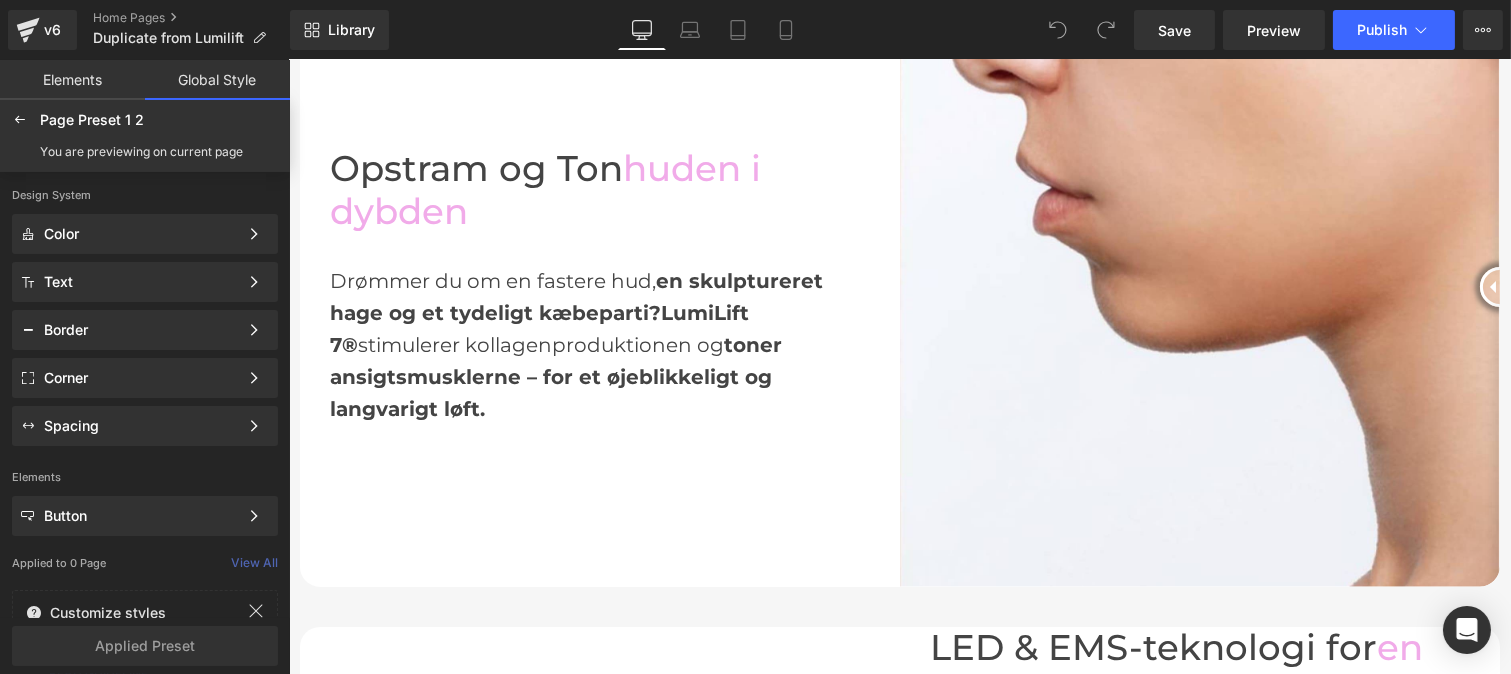 scroll, scrollTop: 1092, scrollLeft: 0, axis: vertical 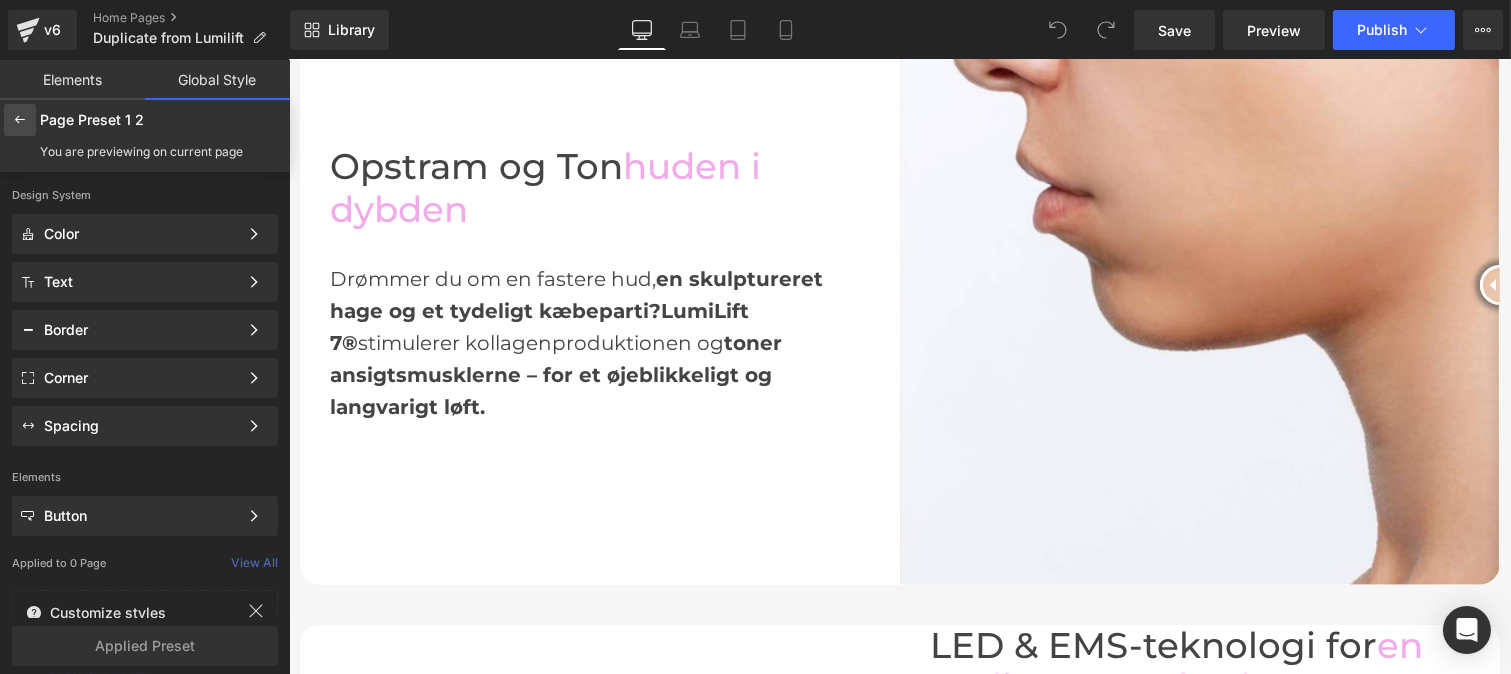 click at bounding box center (20, 120) 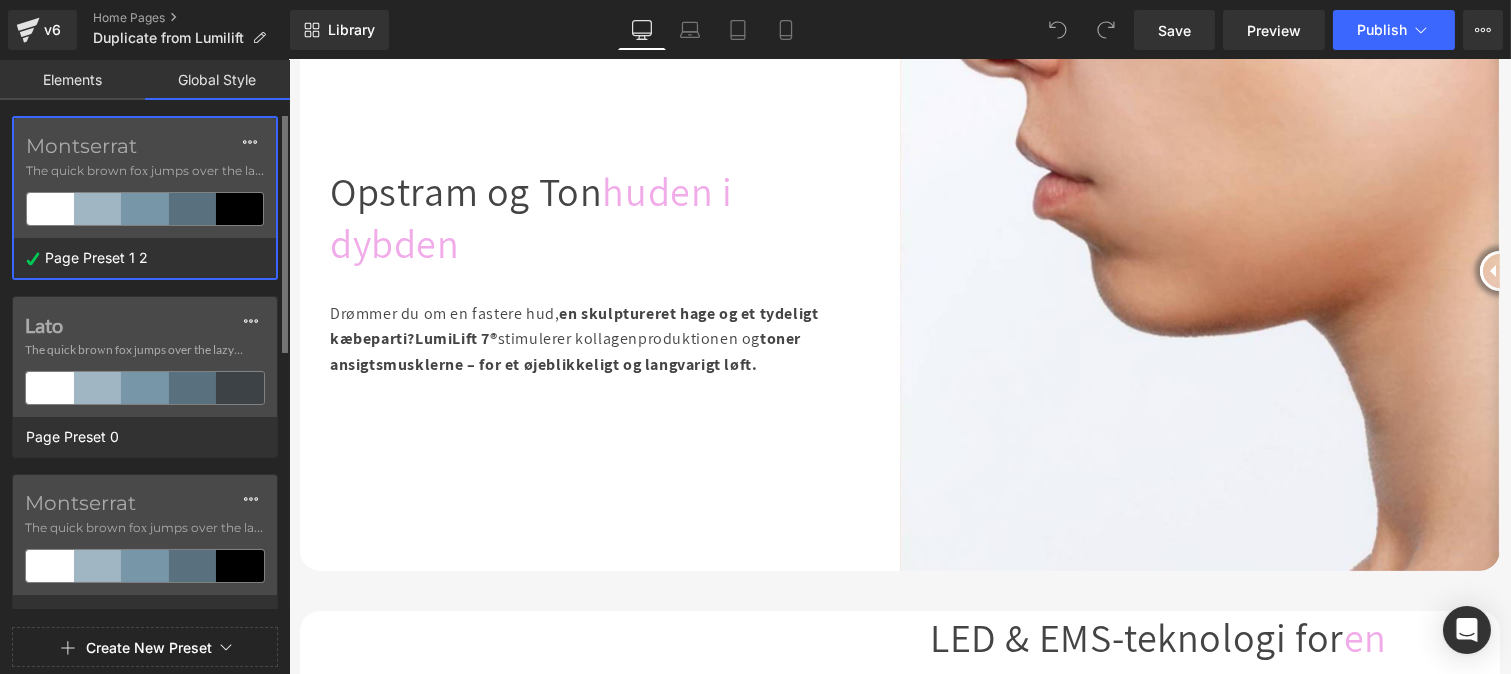 click on "The quick brown fox jumps over the lazy..." at bounding box center [145, 171] 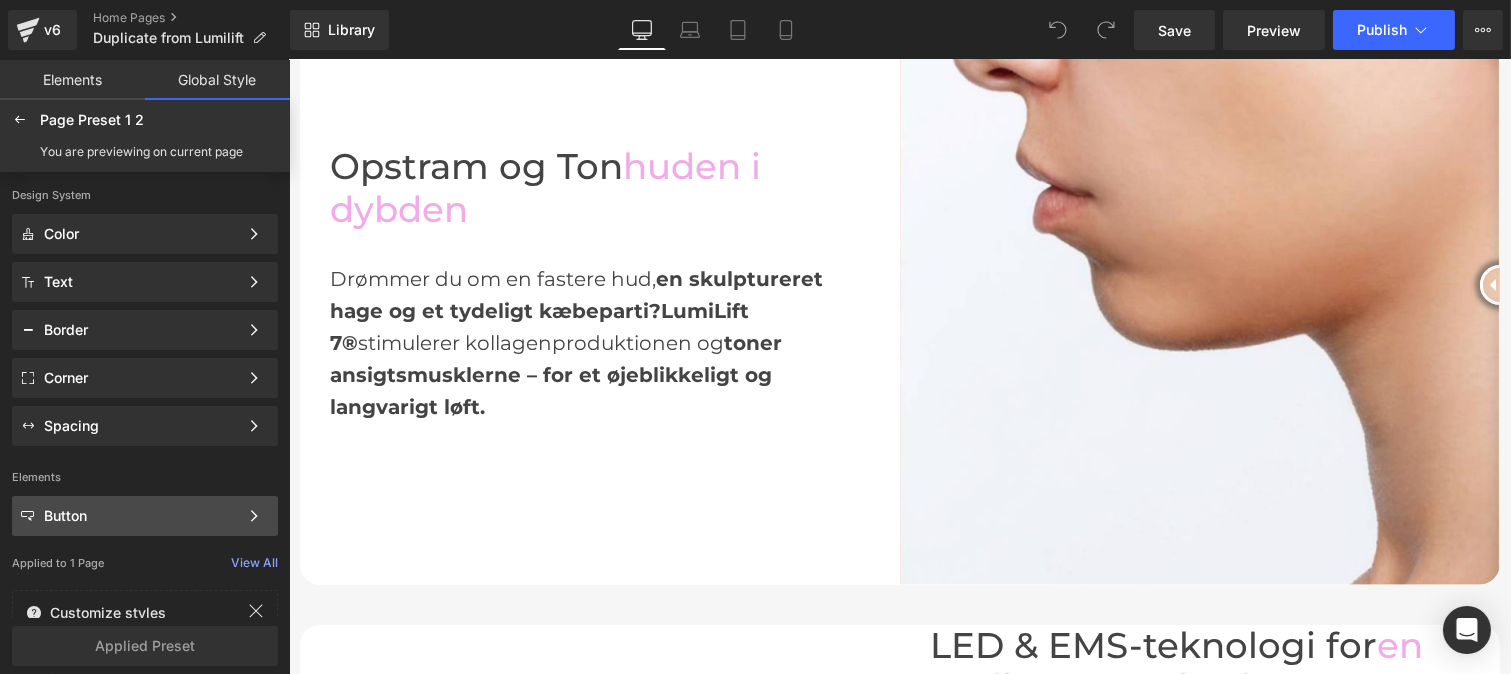 click on "Button" at bounding box center [141, 516] 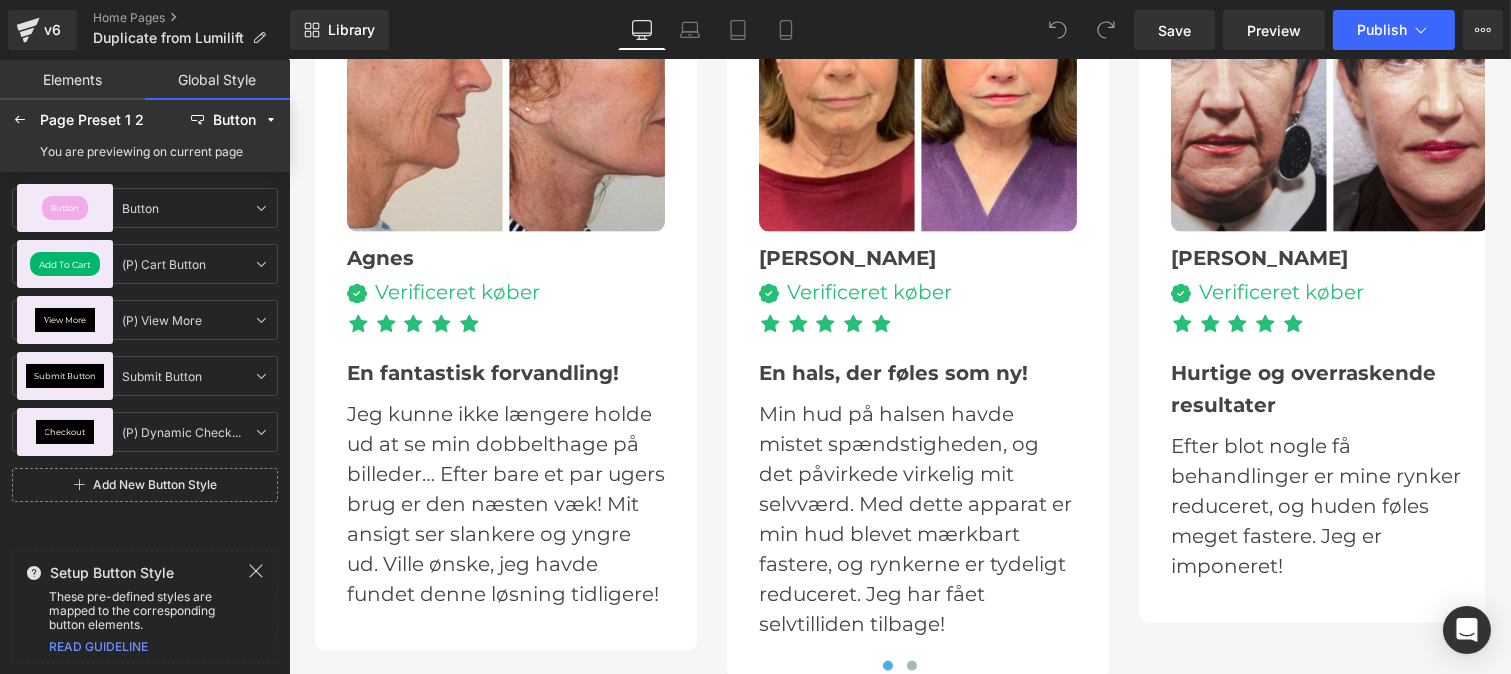 scroll, scrollTop: 5034, scrollLeft: 0, axis: vertical 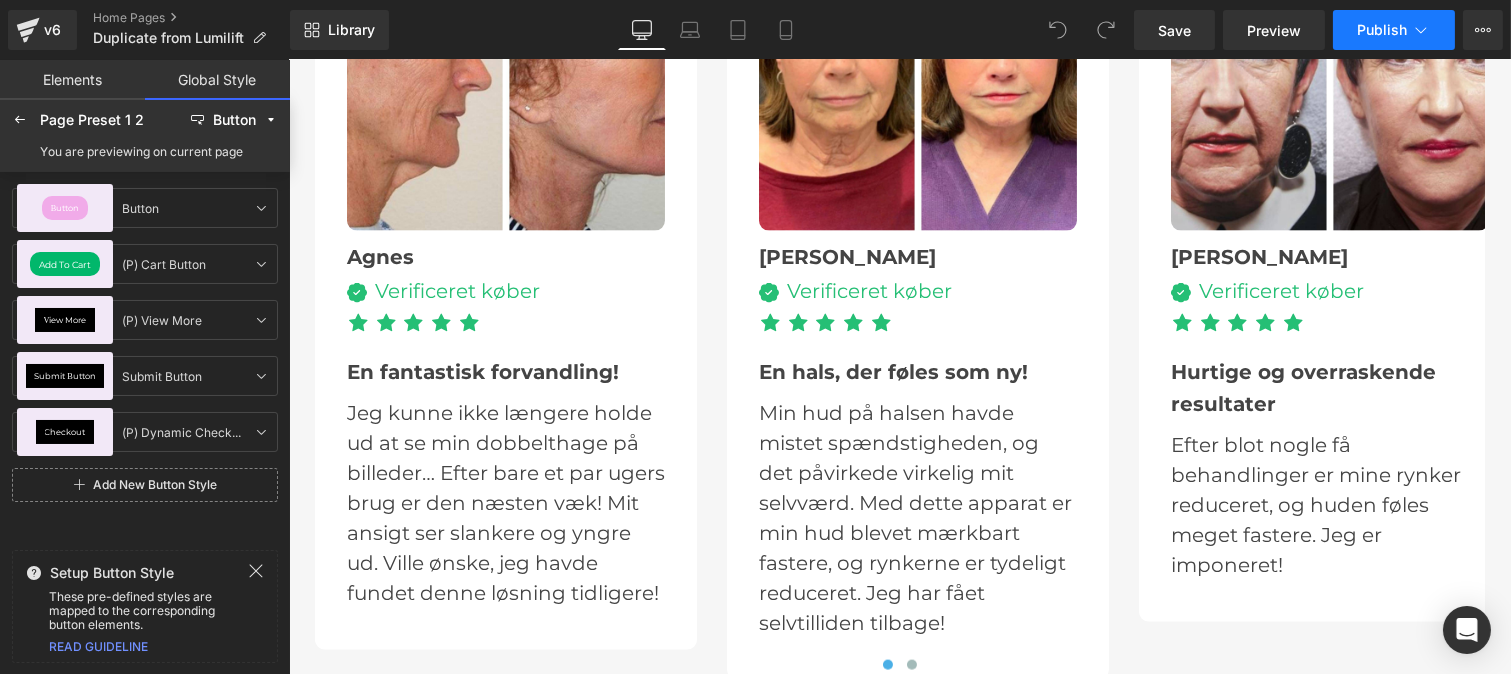 click on "Publish" at bounding box center (1382, 30) 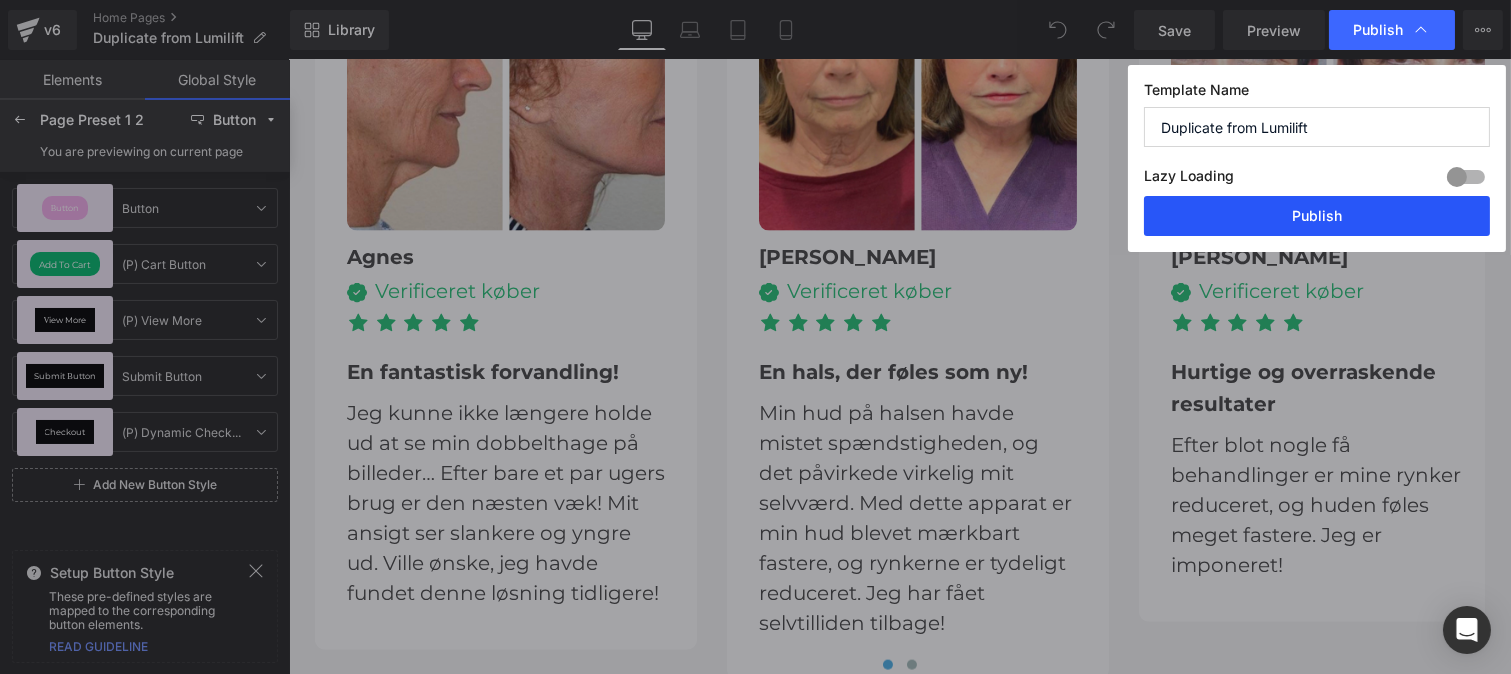 click on "Publish" at bounding box center (1317, 216) 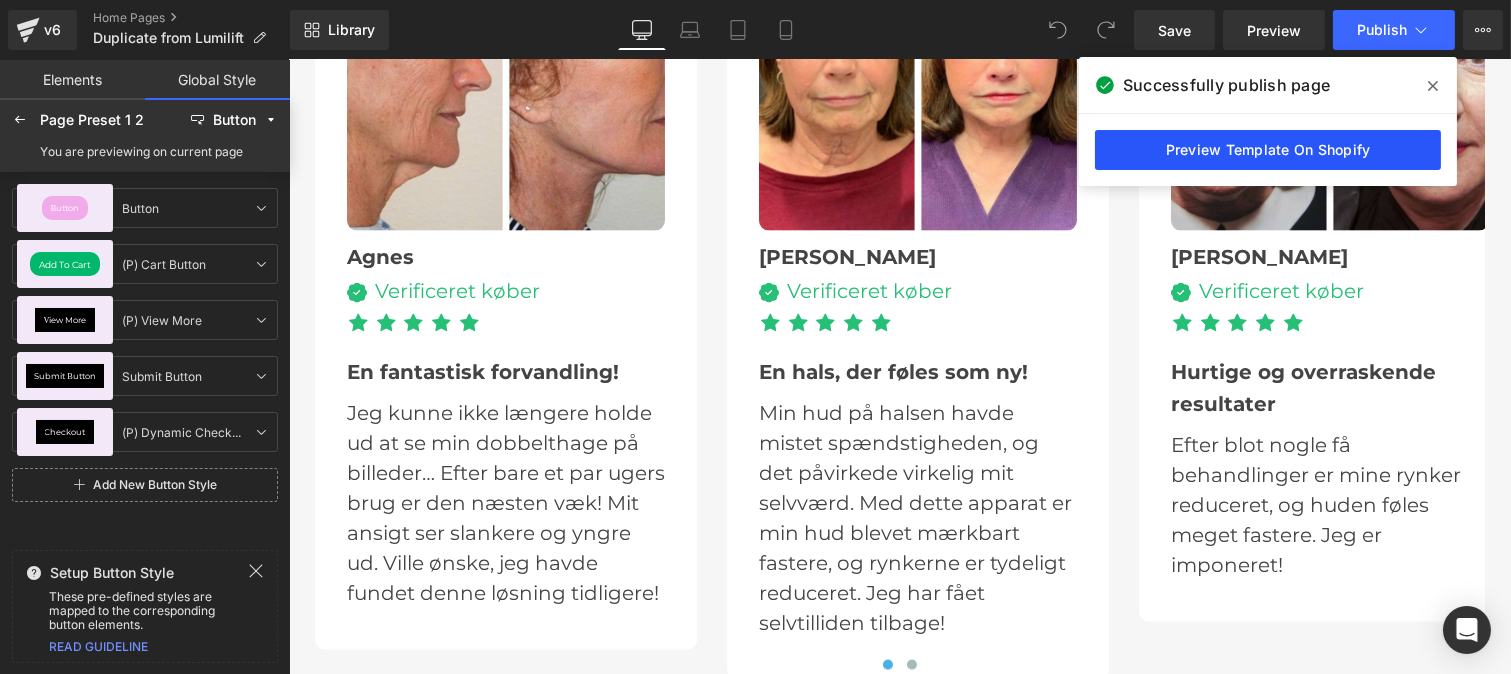 click on "Preview Template On Shopify" at bounding box center (1268, 150) 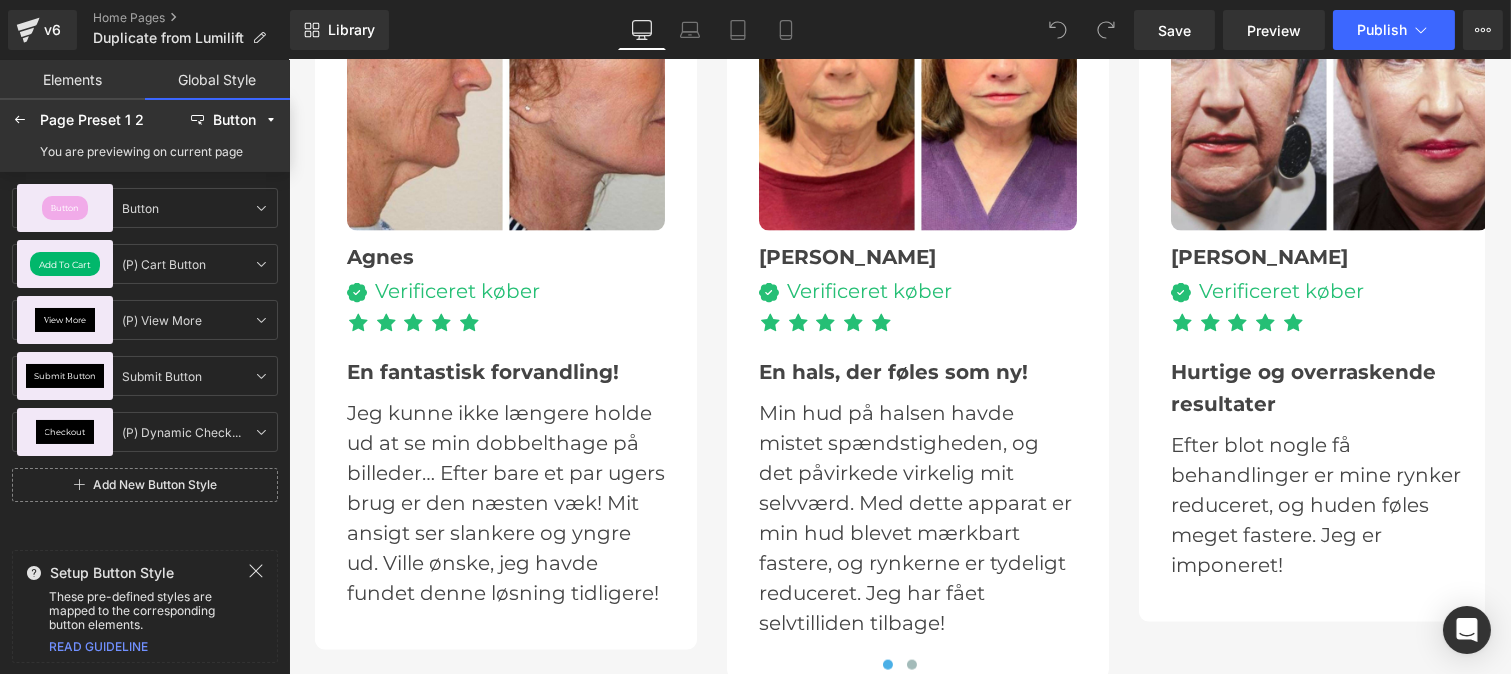 click on "Gå til indhold
Din indkøbskurv er tom
Tilbage til butikken
Din indkøbskurv
Indlæser...
Estimeret totalbeløb
€0,00 EUR
Inklusive skatter. Rabatter og levering beregnes ved betaling.
Gå til betaling
I DAG: -30 % PÅ DE FØRSTE 100 ORDRER!
Accueil" at bounding box center [899, -497] 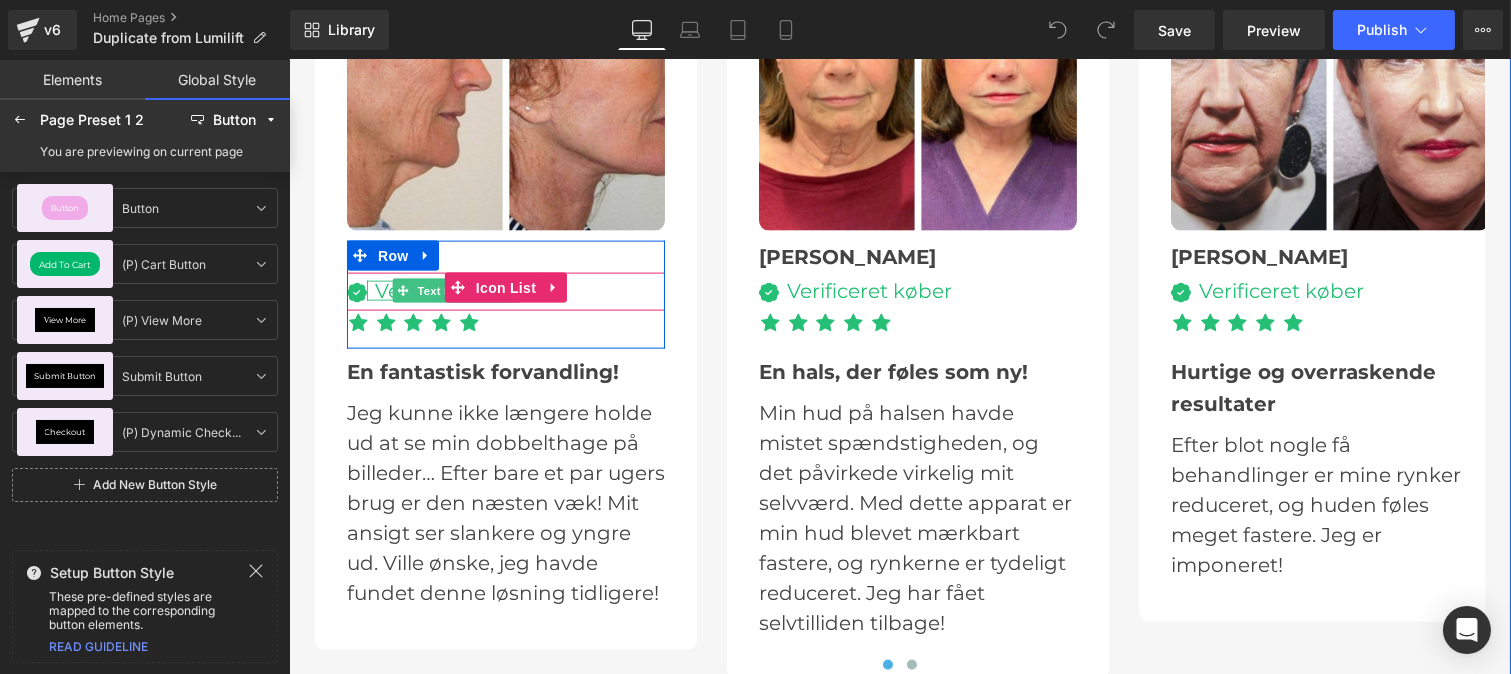 click on "Text Block" at bounding box center [446, 292] 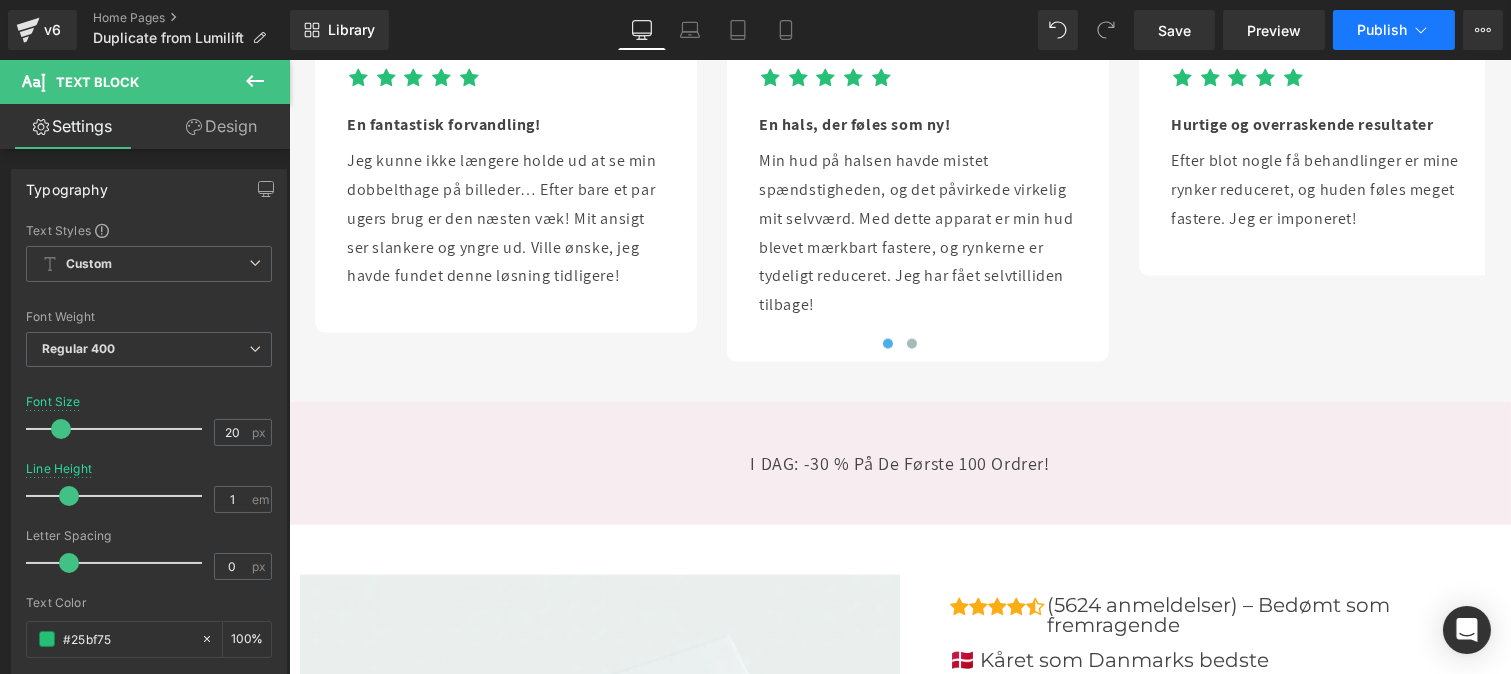 click on "Publish" at bounding box center (1394, 30) 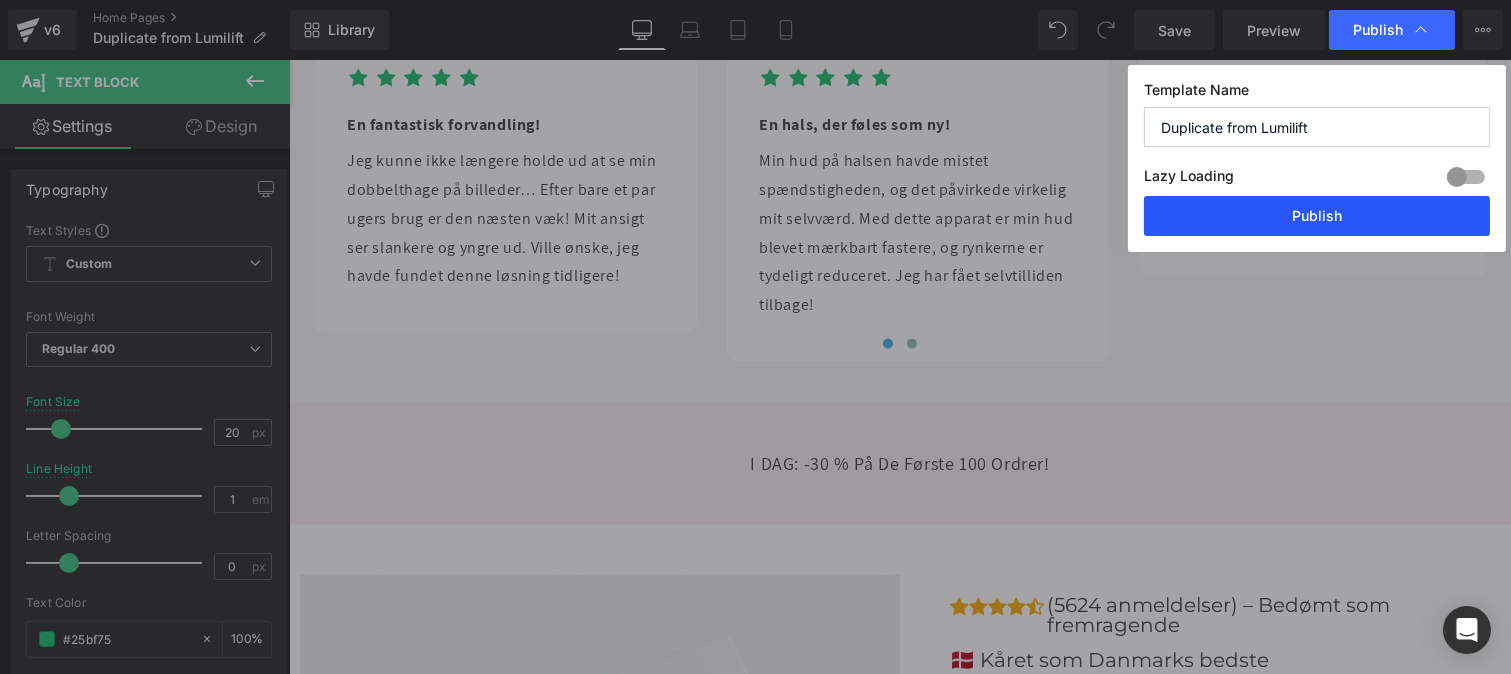 click on "Publish" at bounding box center [1317, 216] 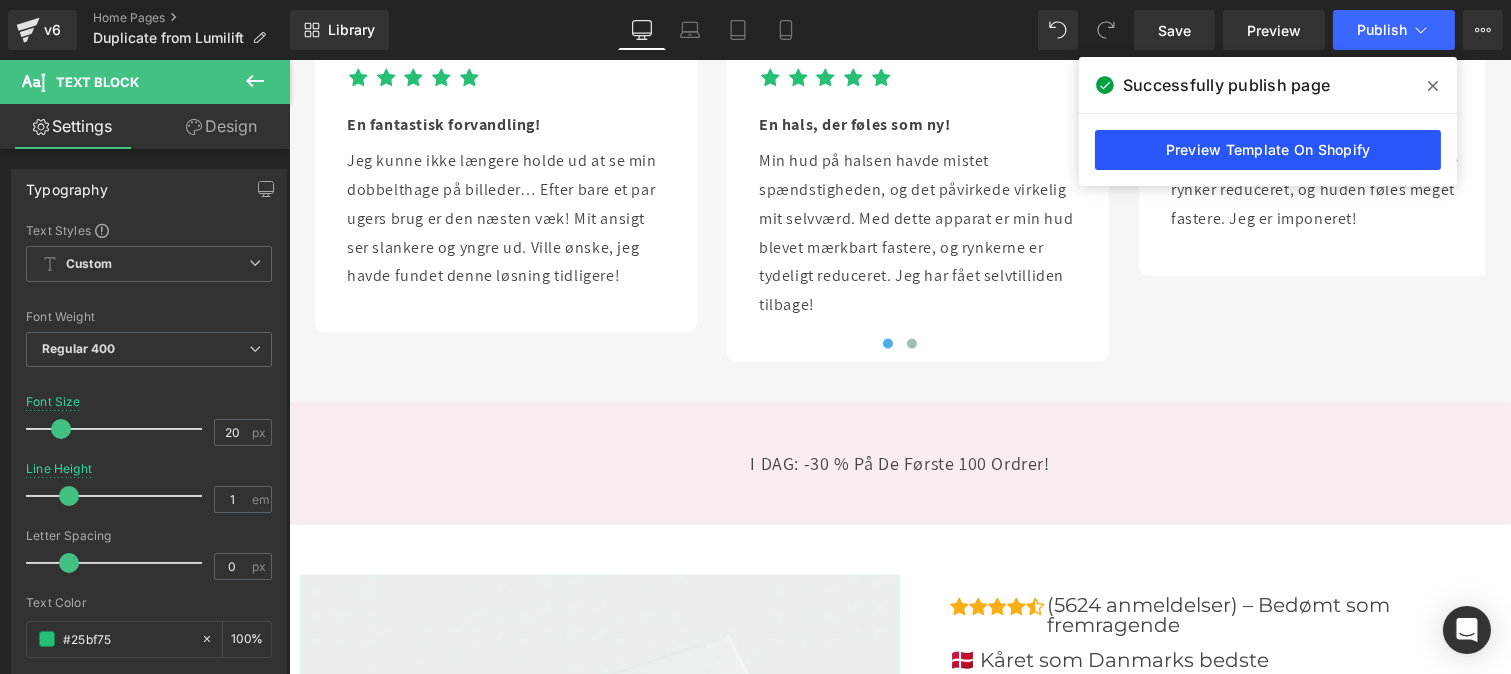click on "Preview Template On Shopify" at bounding box center (1268, 150) 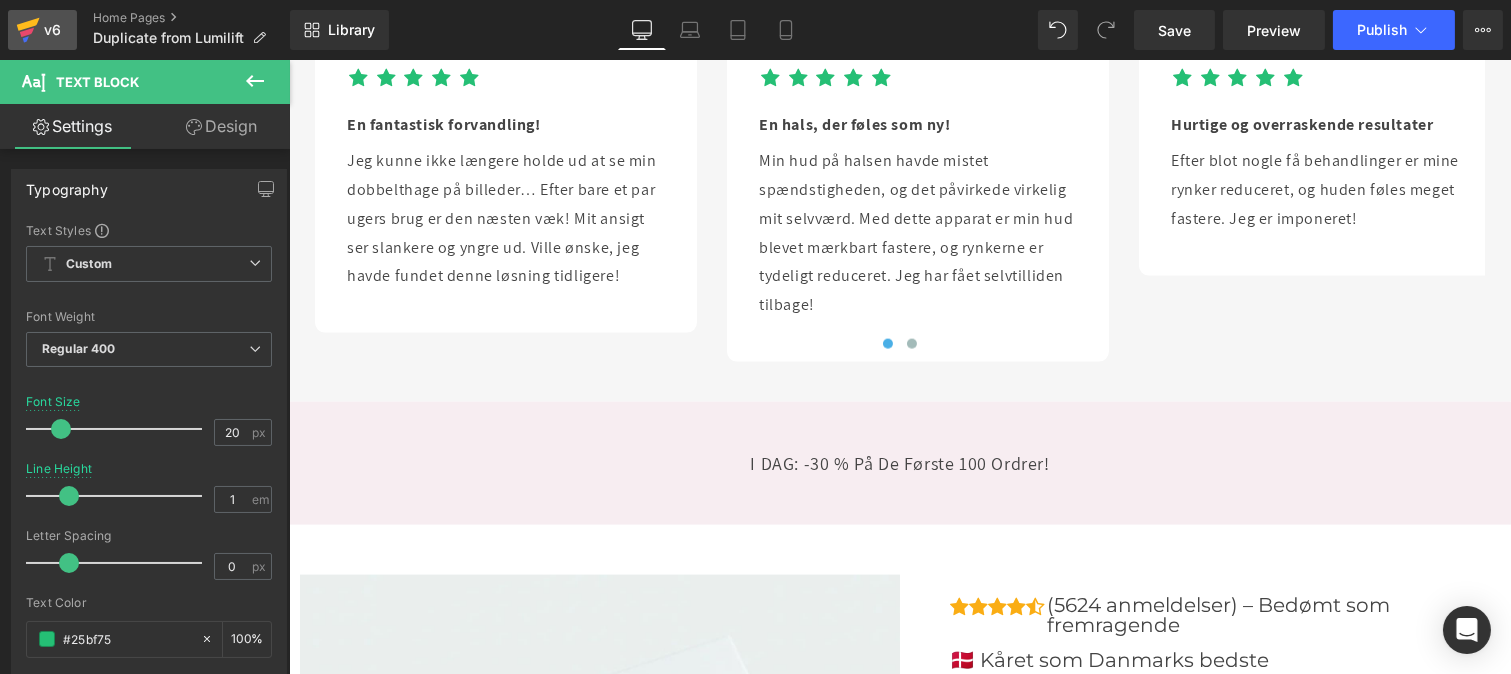 click on "v6" at bounding box center [42, 30] 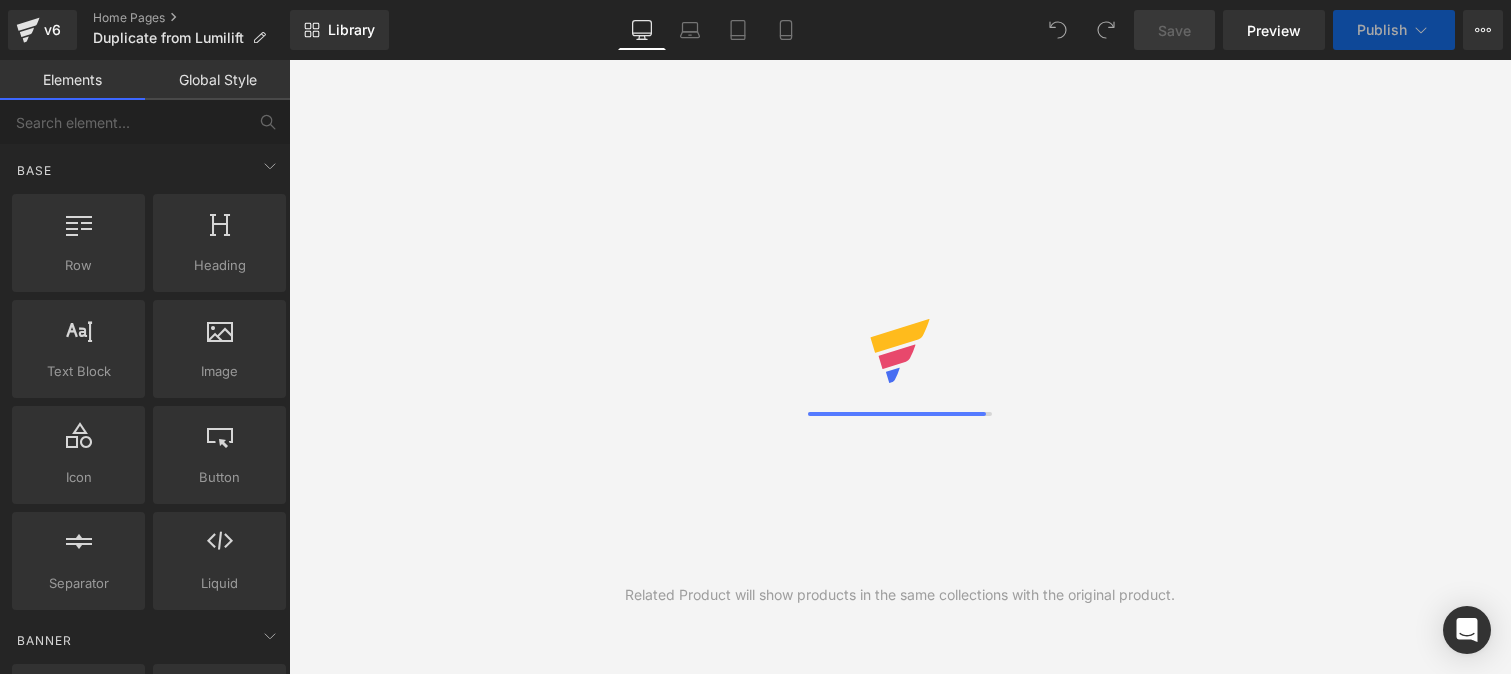 scroll, scrollTop: 0, scrollLeft: 0, axis: both 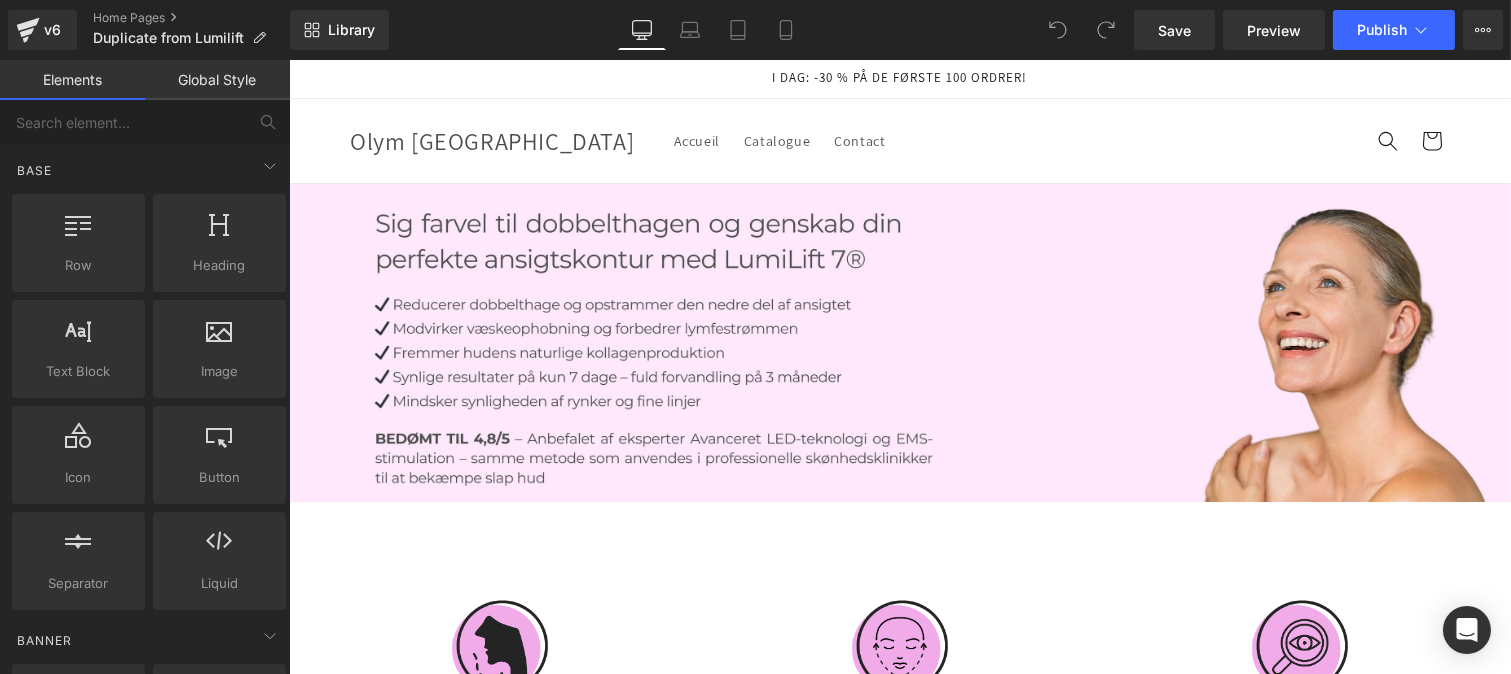 click on "Global Style" at bounding box center (217, 80) 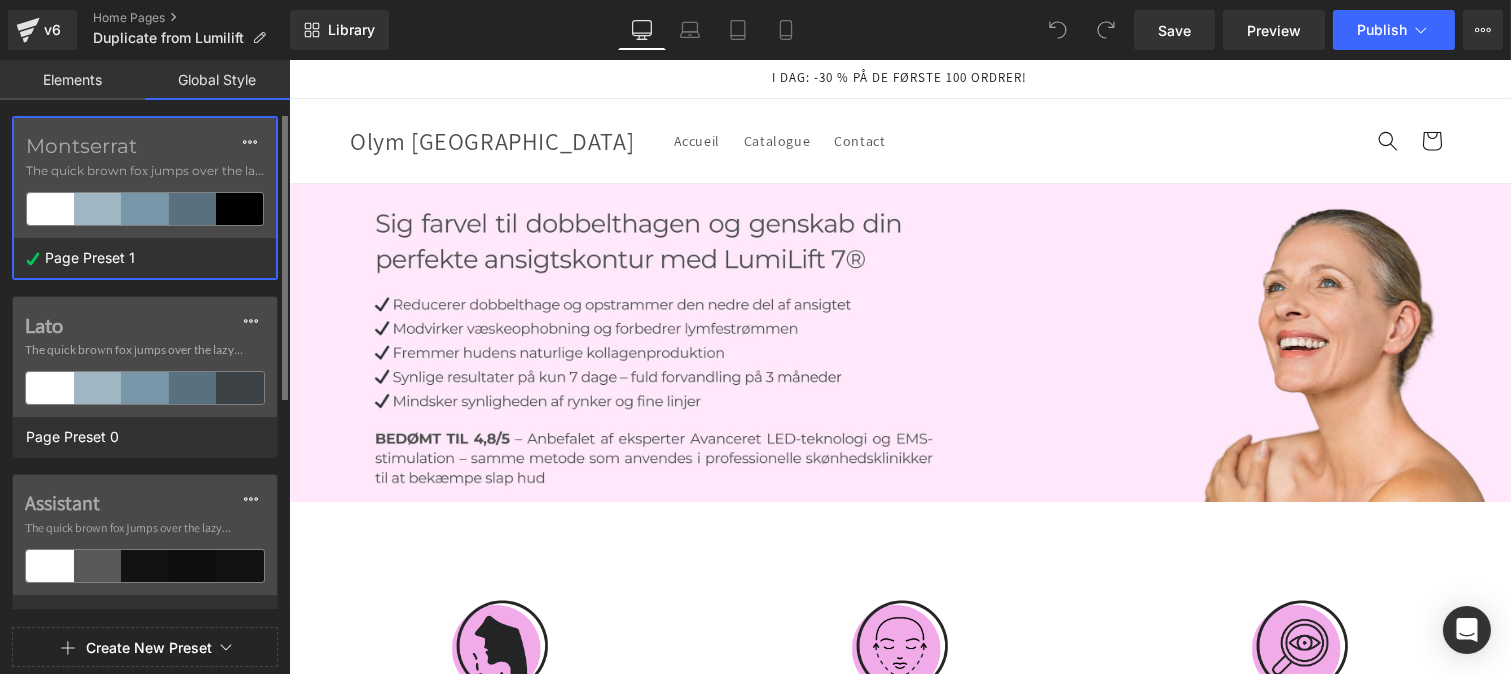 click on "The quick brown fox jumps over the lazy..." at bounding box center (145, 171) 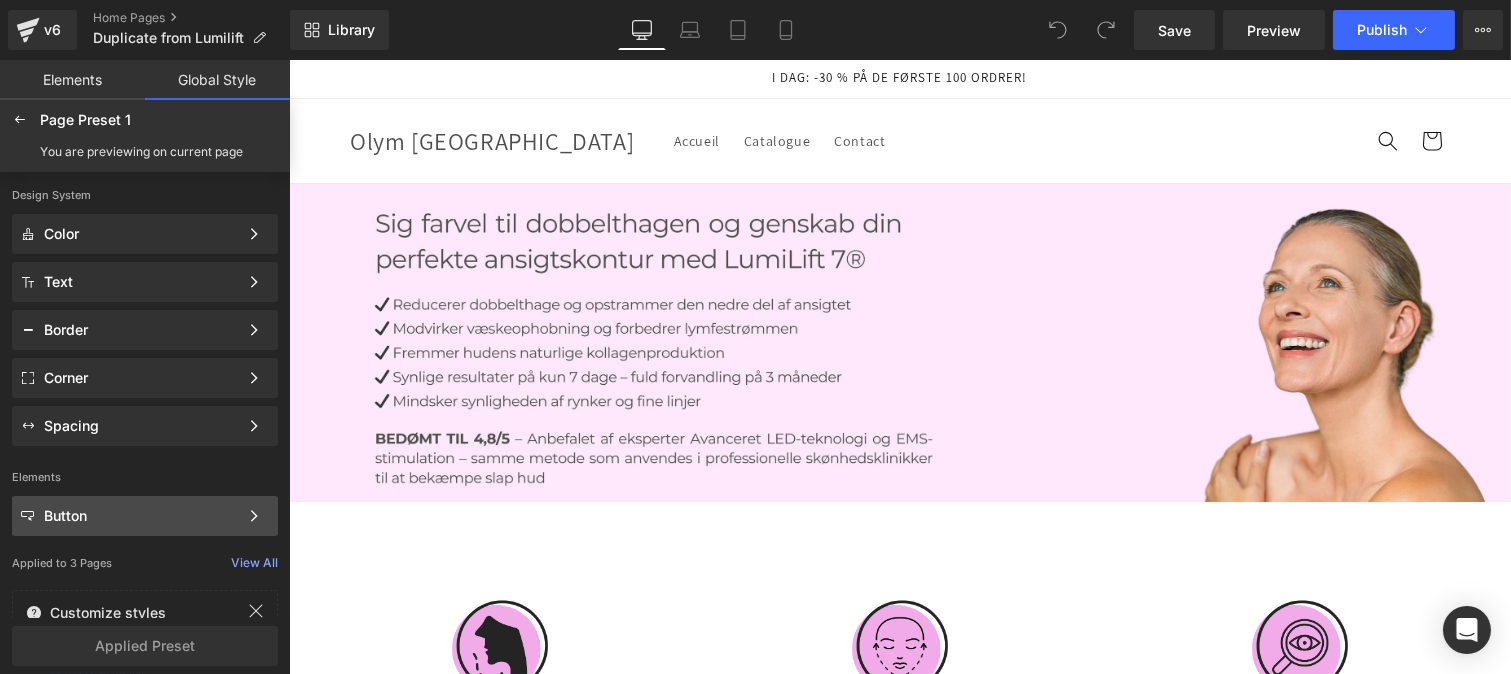 click on "Button" at bounding box center (141, 516) 